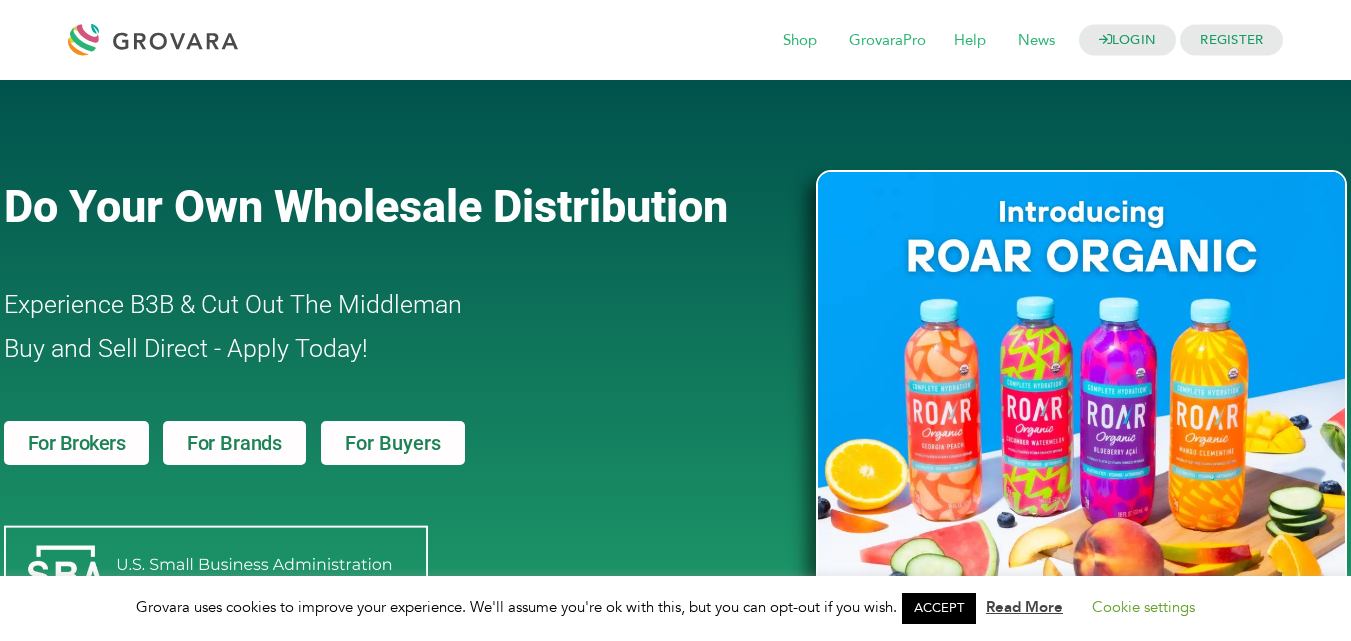 scroll, scrollTop: 0, scrollLeft: 0, axis: both 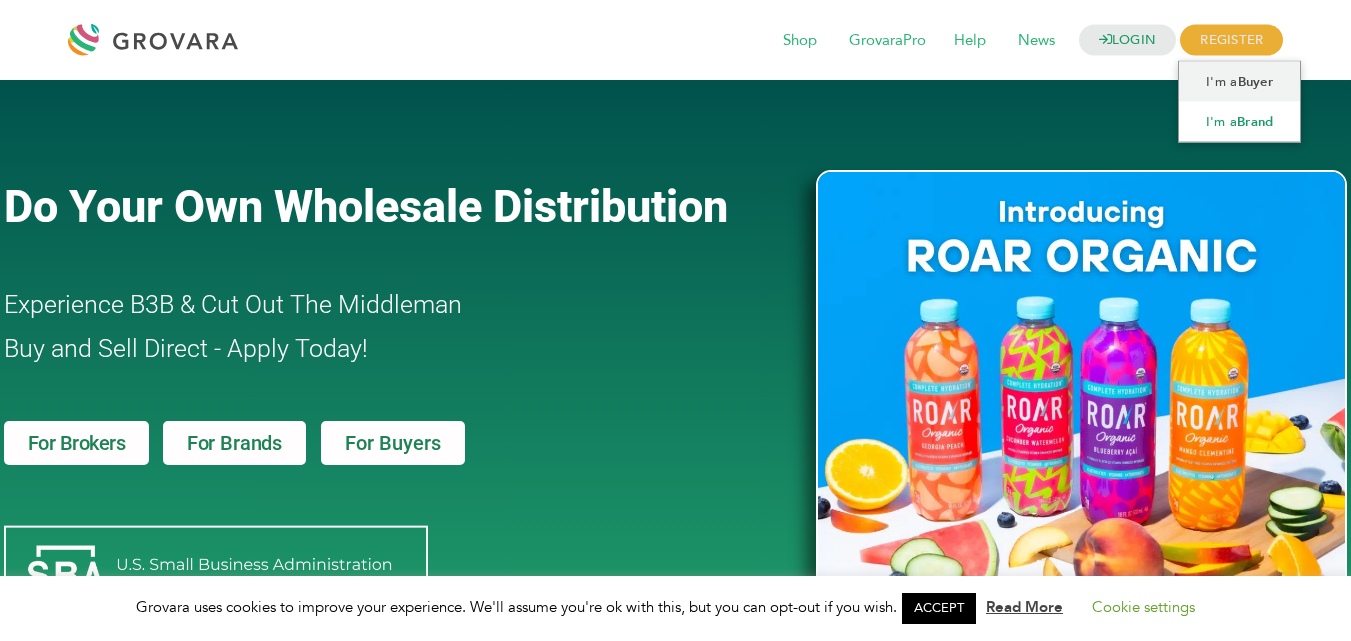 click on "Brand" at bounding box center (1255, 122) 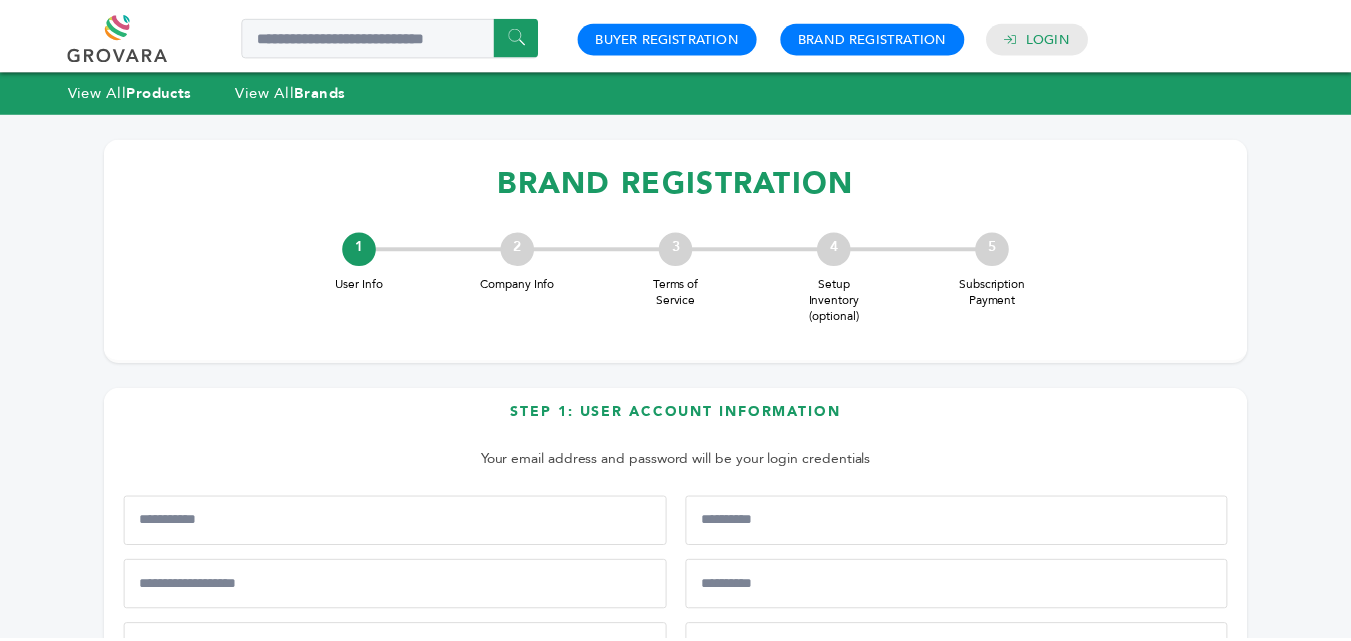 scroll, scrollTop: 0, scrollLeft: 0, axis: both 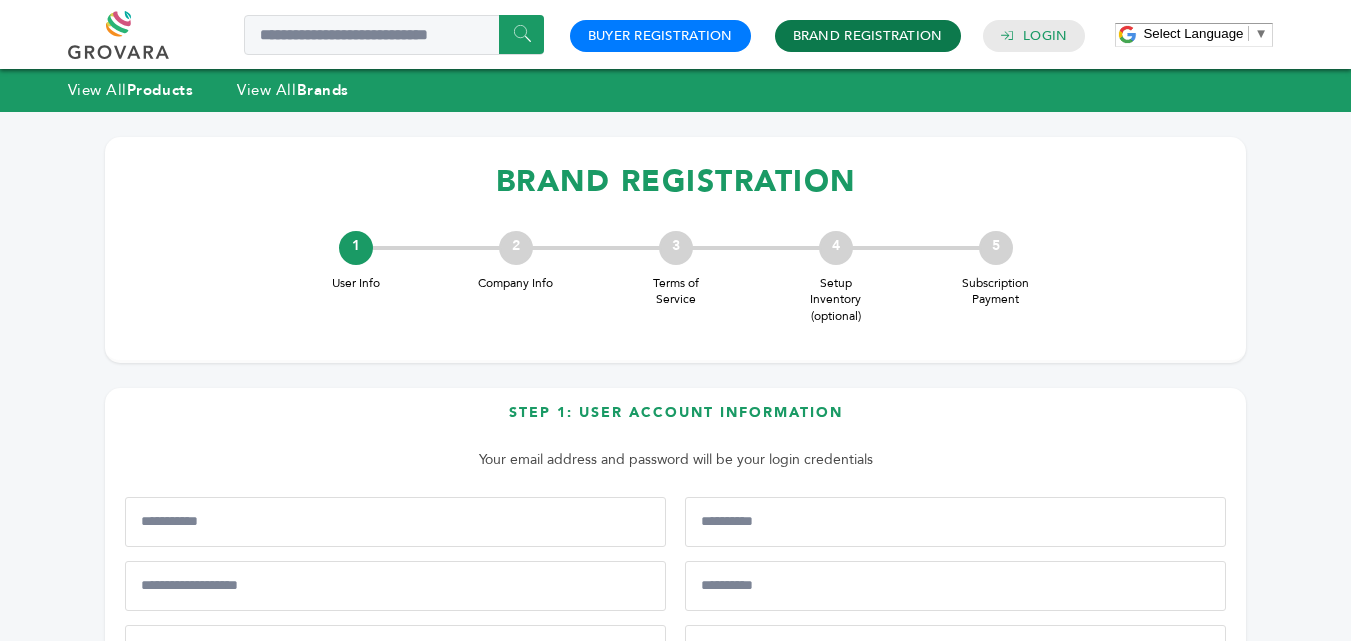 click on "Brand Registration" at bounding box center [868, 36] 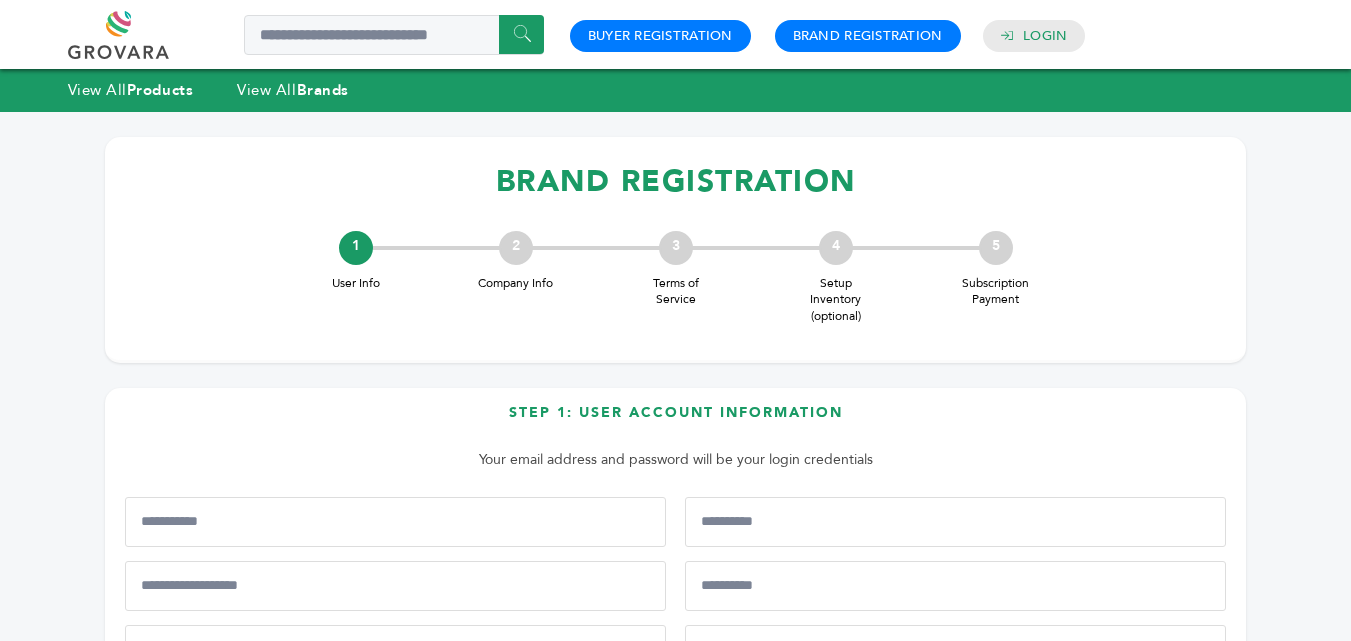 scroll, scrollTop: 0, scrollLeft: 0, axis: both 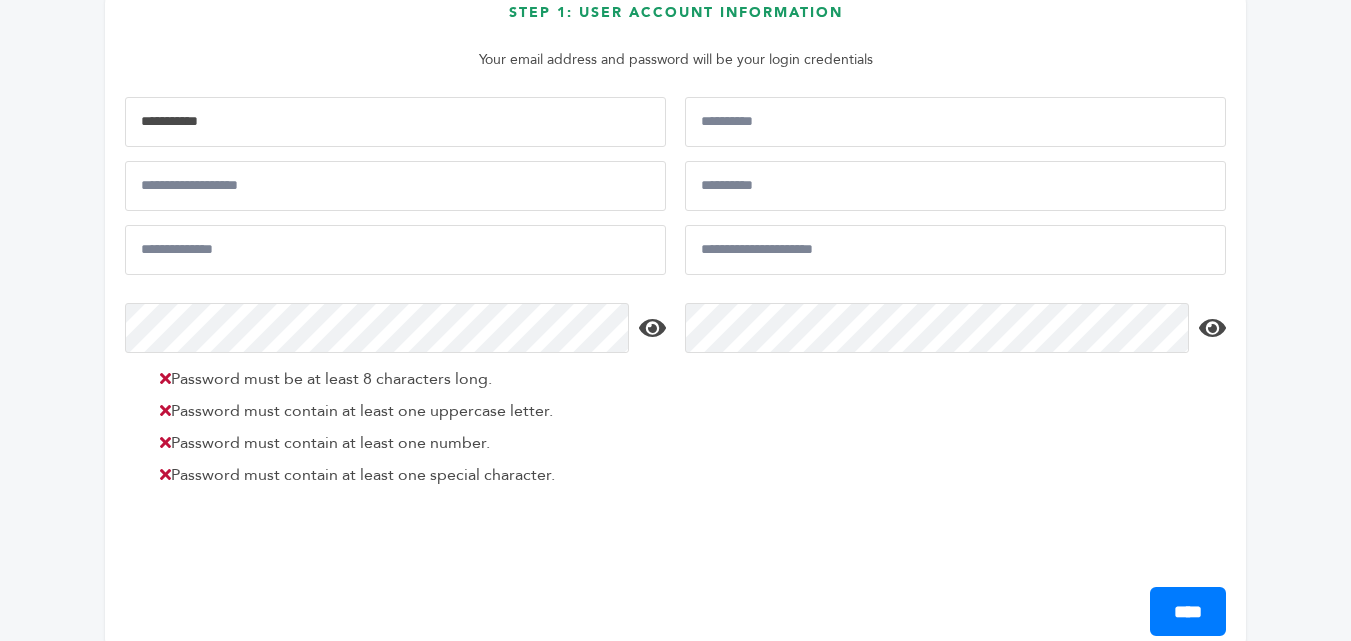 click at bounding box center [395, 122] 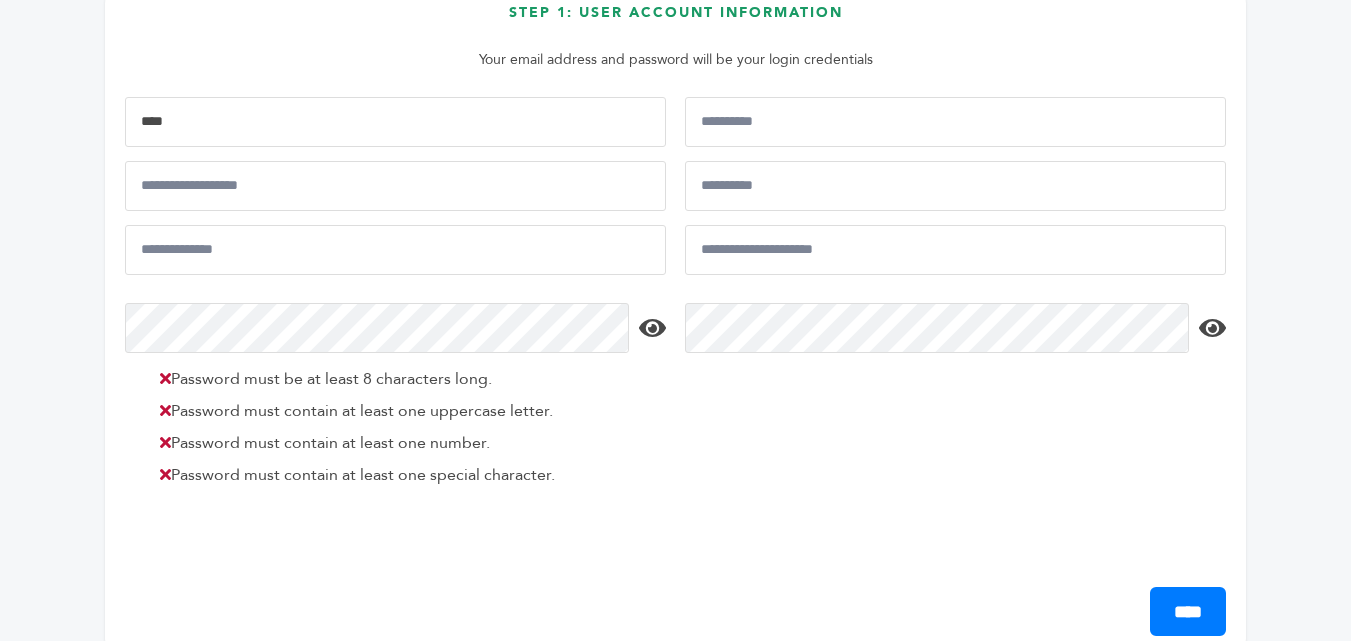 type on "****" 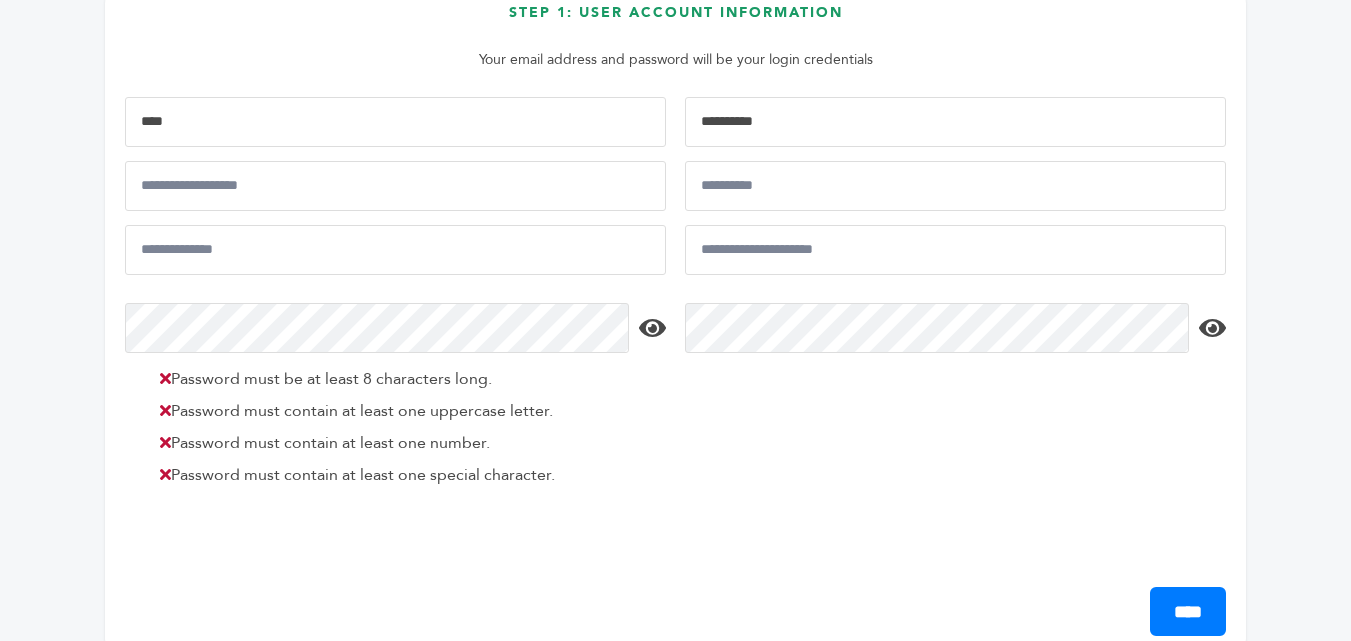 click at bounding box center (955, 122) 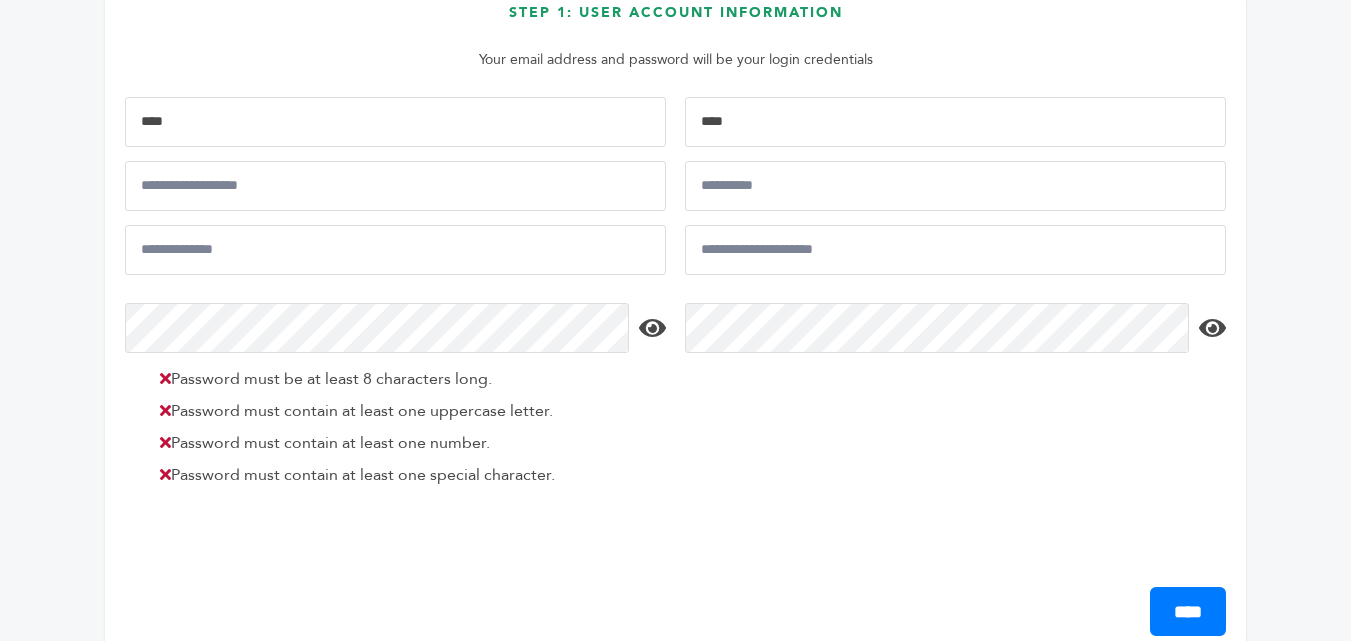 type on "****" 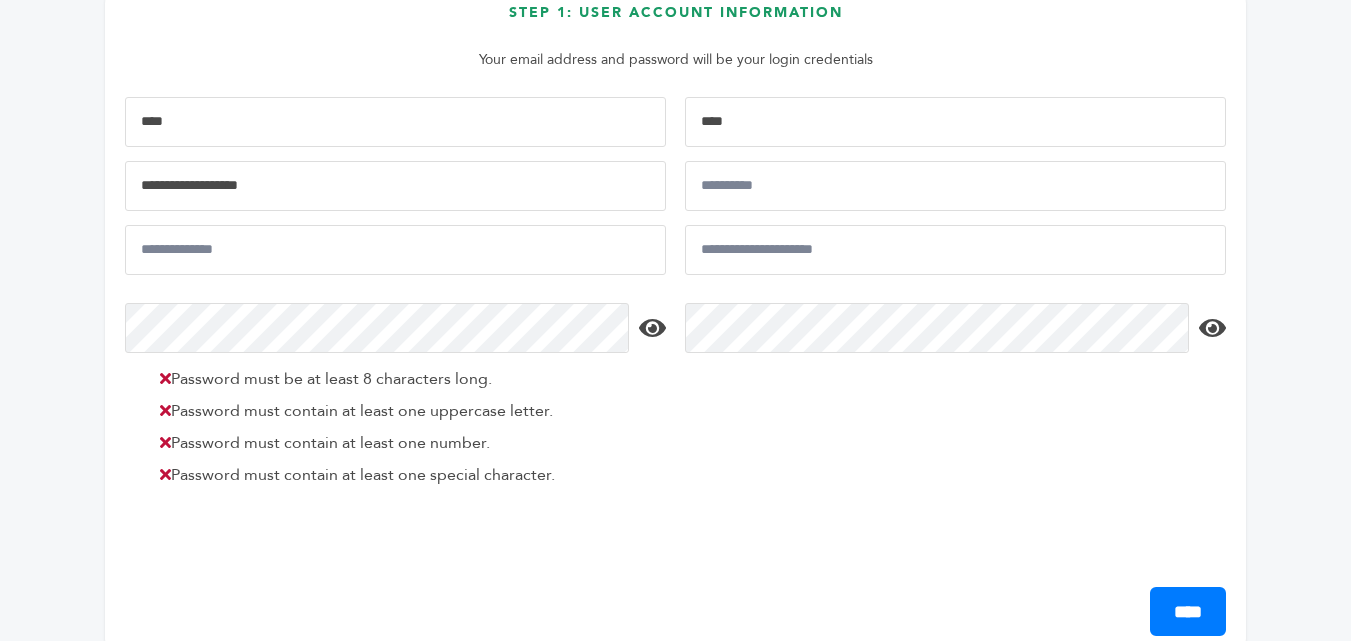 click at bounding box center [395, 186] 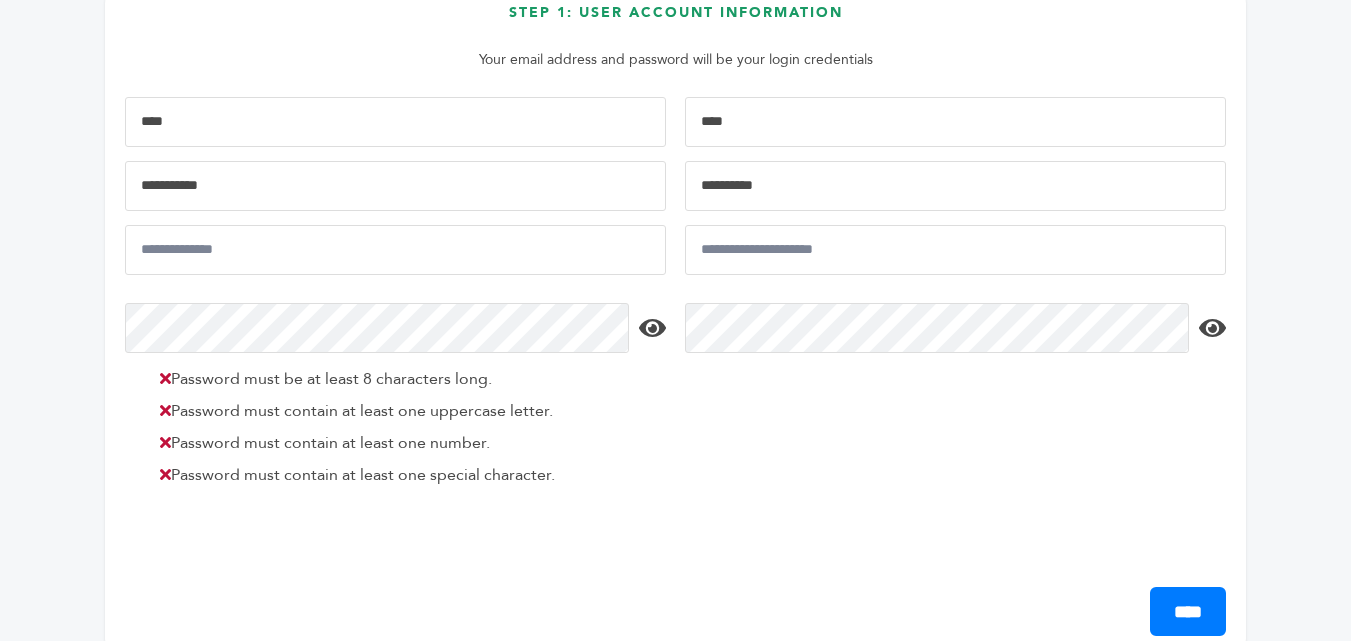 click at bounding box center (955, 186) 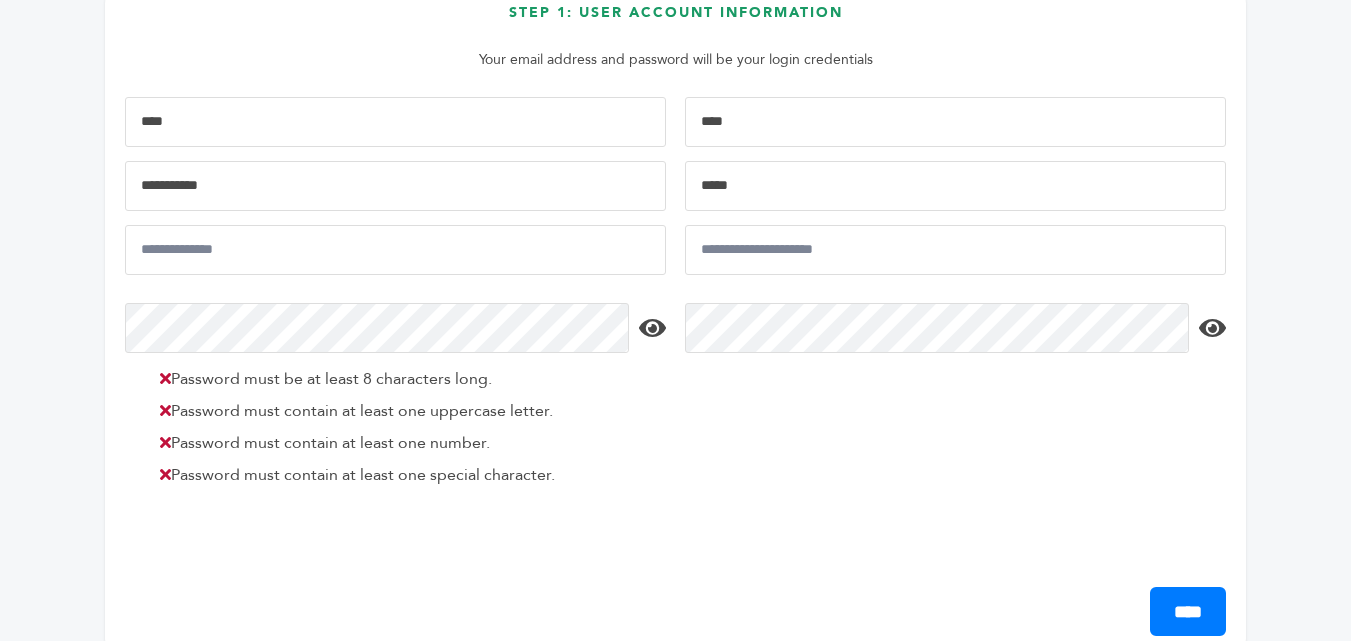 type on "*****" 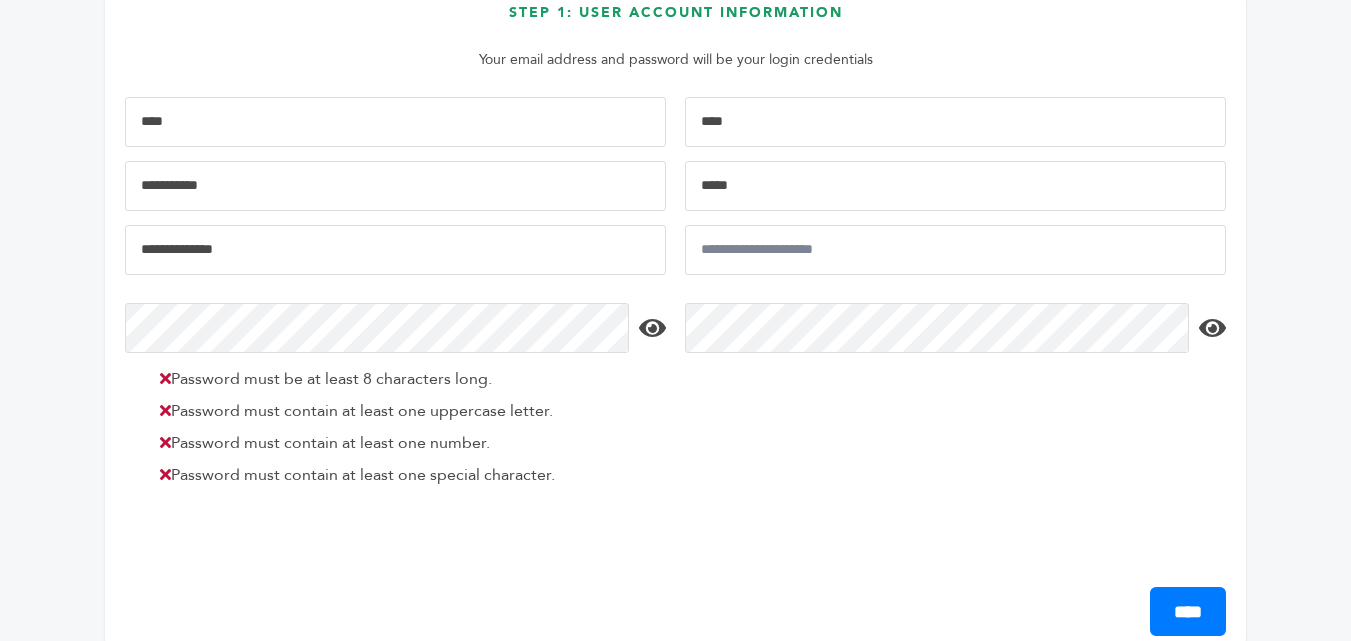 click at bounding box center (395, 250) 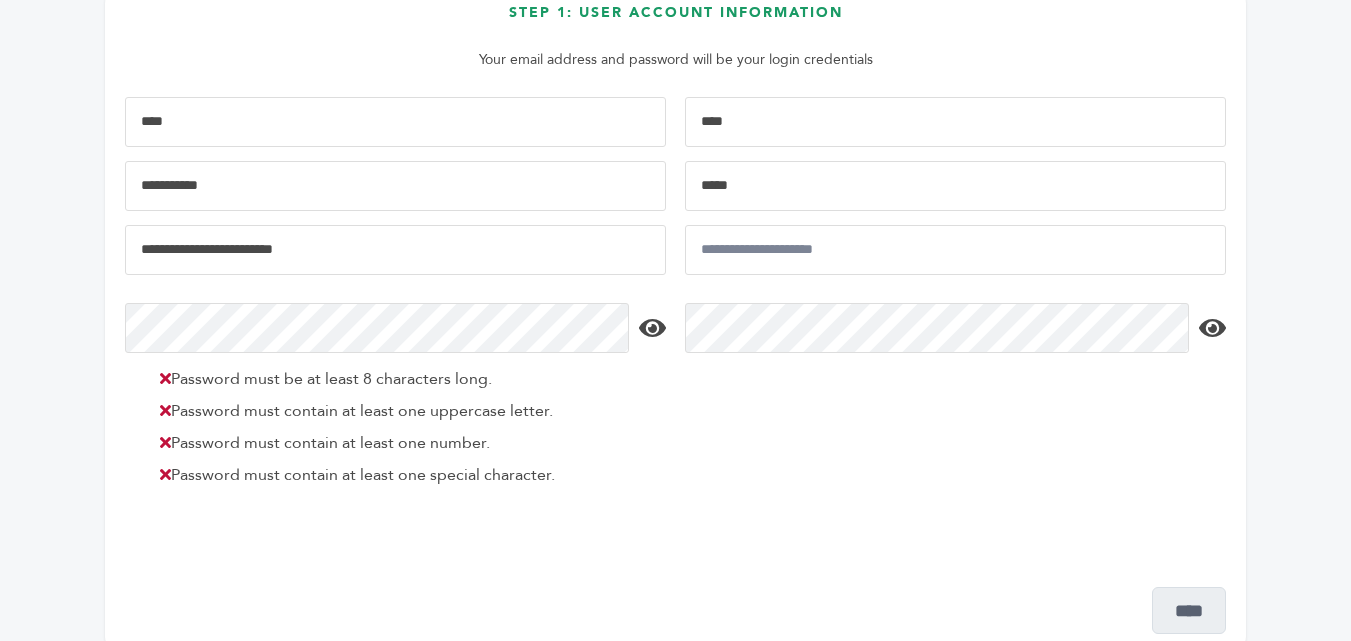 type on "**********" 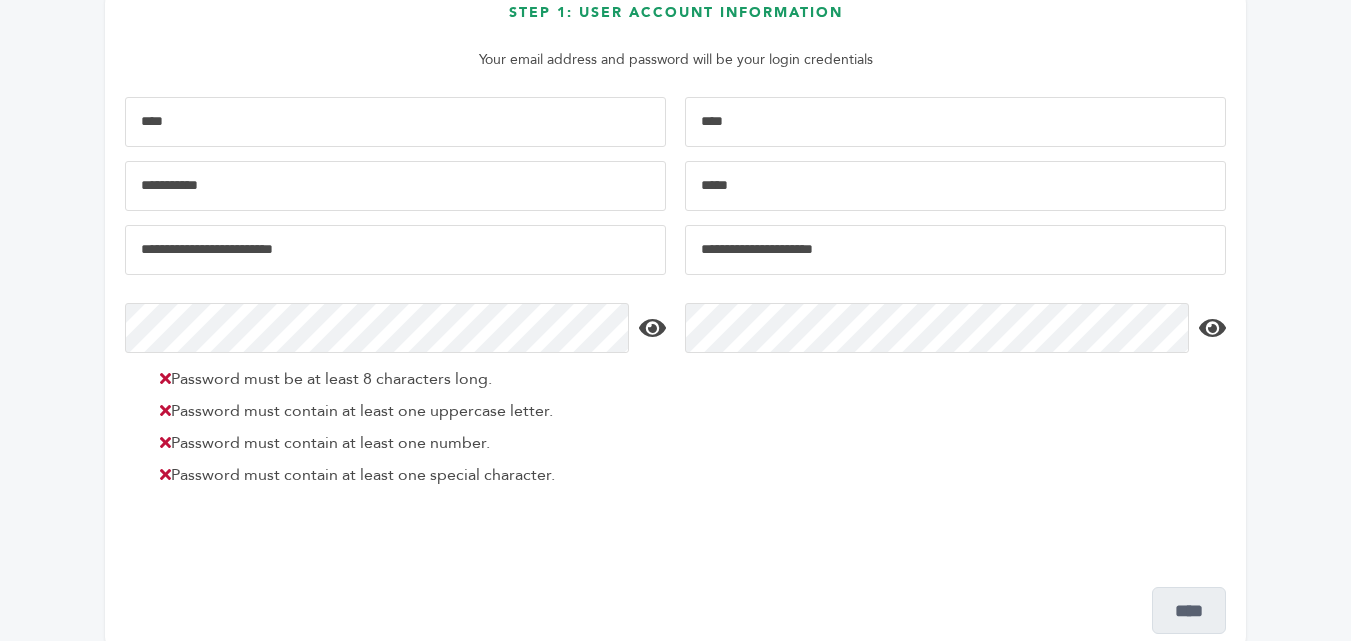 click at bounding box center [955, 250] 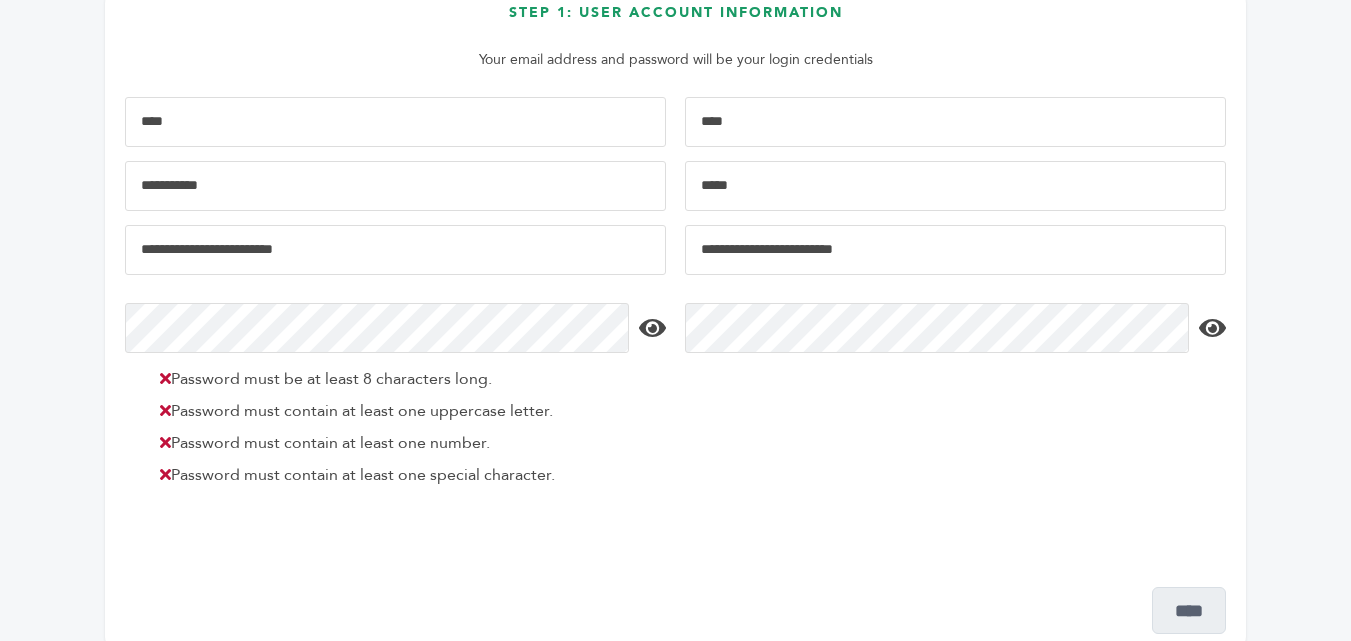 type on "**********" 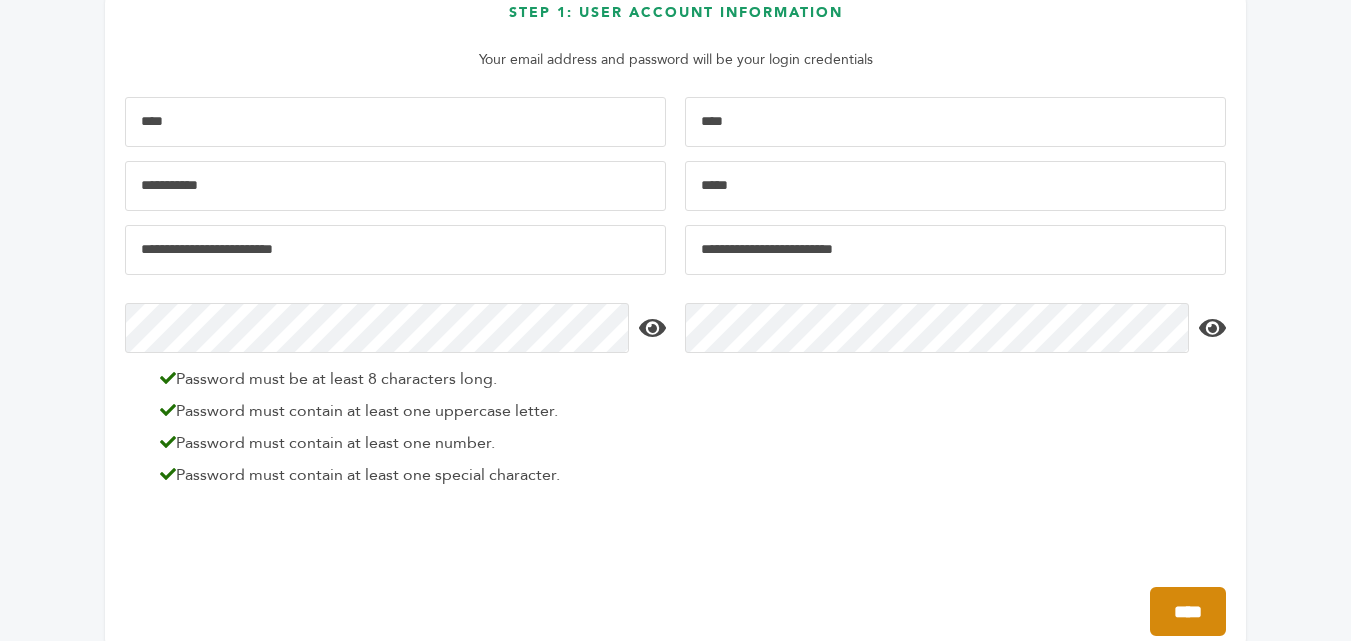 click on "****" at bounding box center [1188, 611] 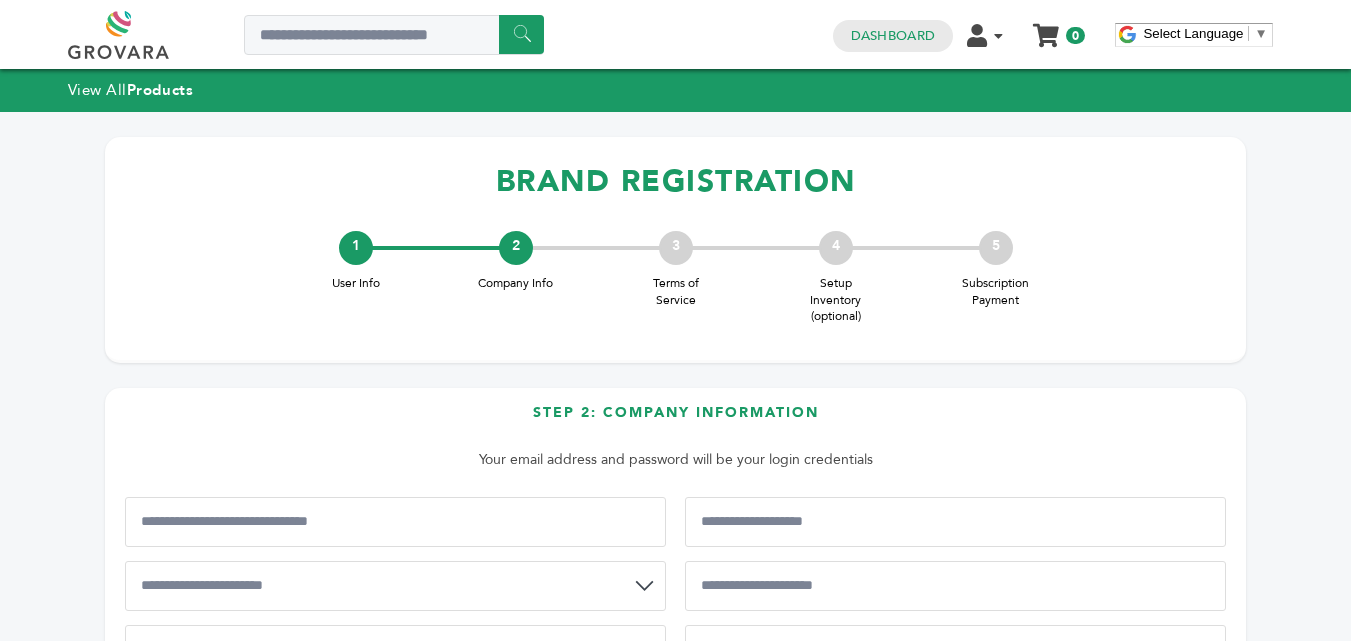scroll, scrollTop: 0, scrollLeft: 0, axis: both 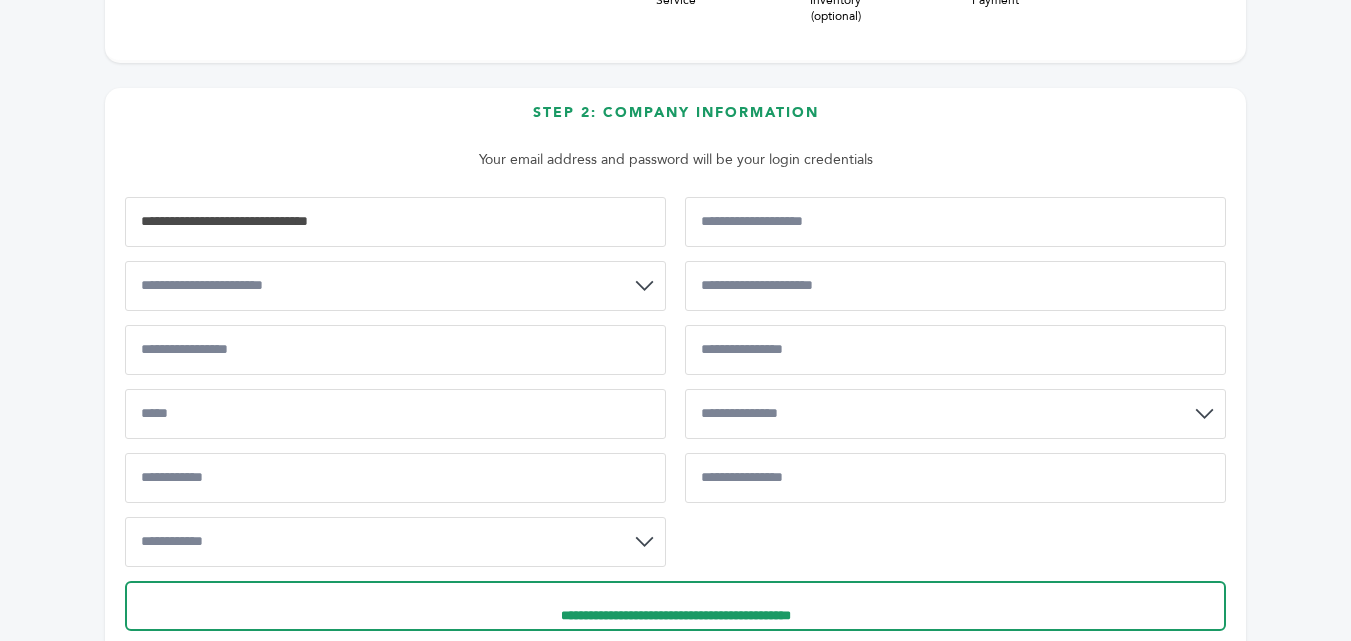 click at bounding box center (395, 222) 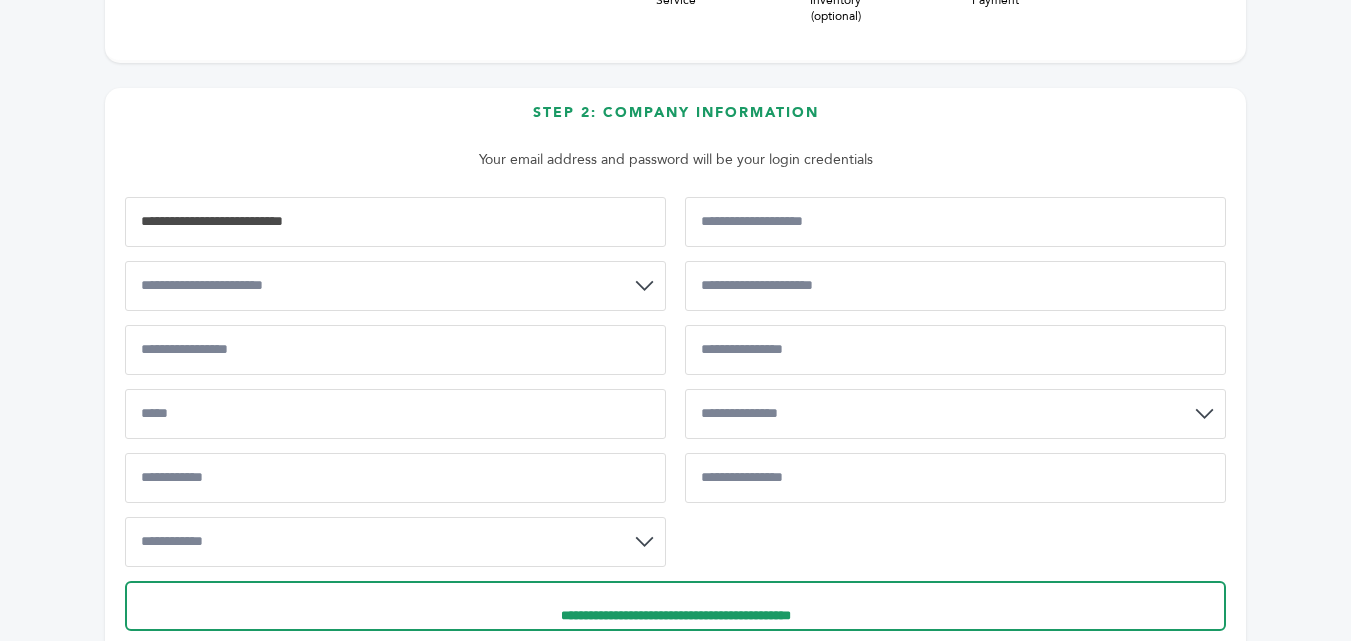 type on "**********" 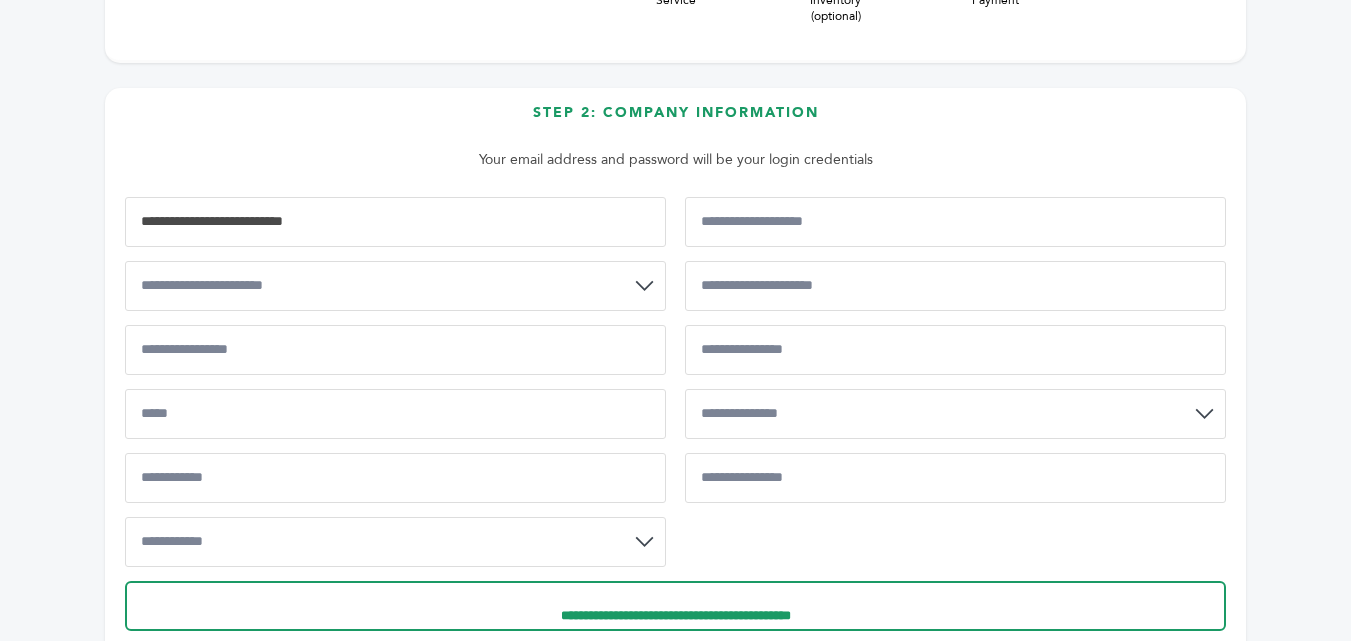 click on "**********" at bounding box center [395, 286] 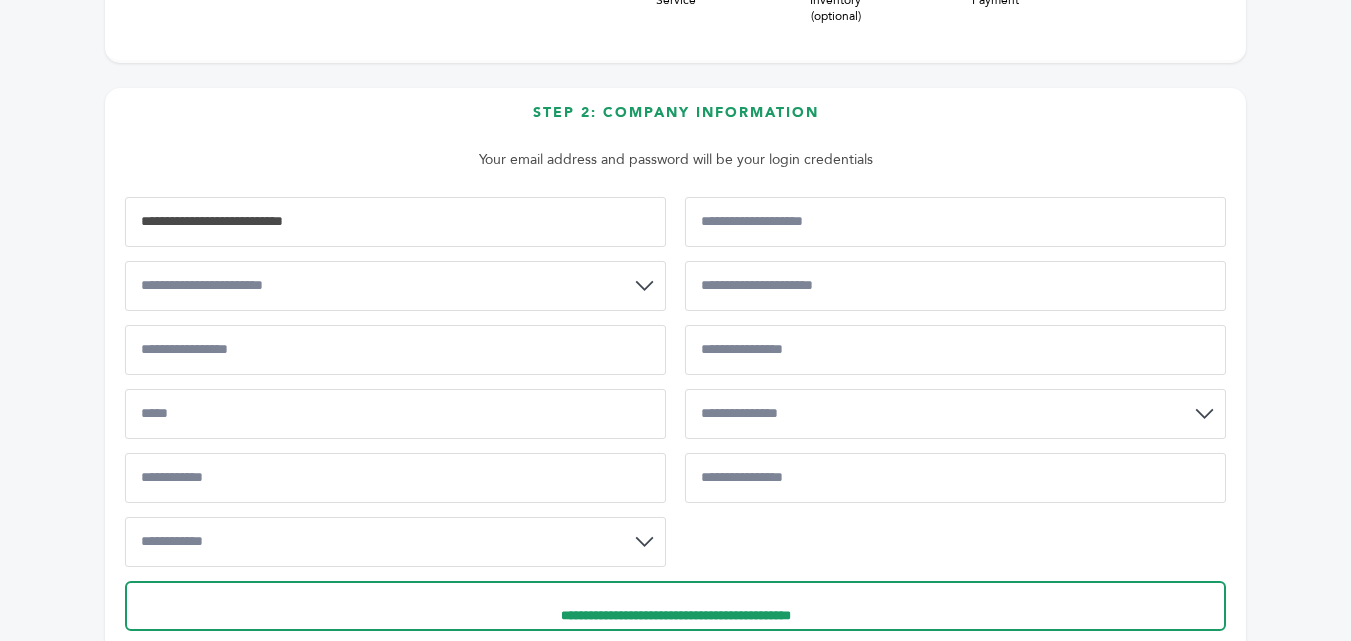 select on "**" 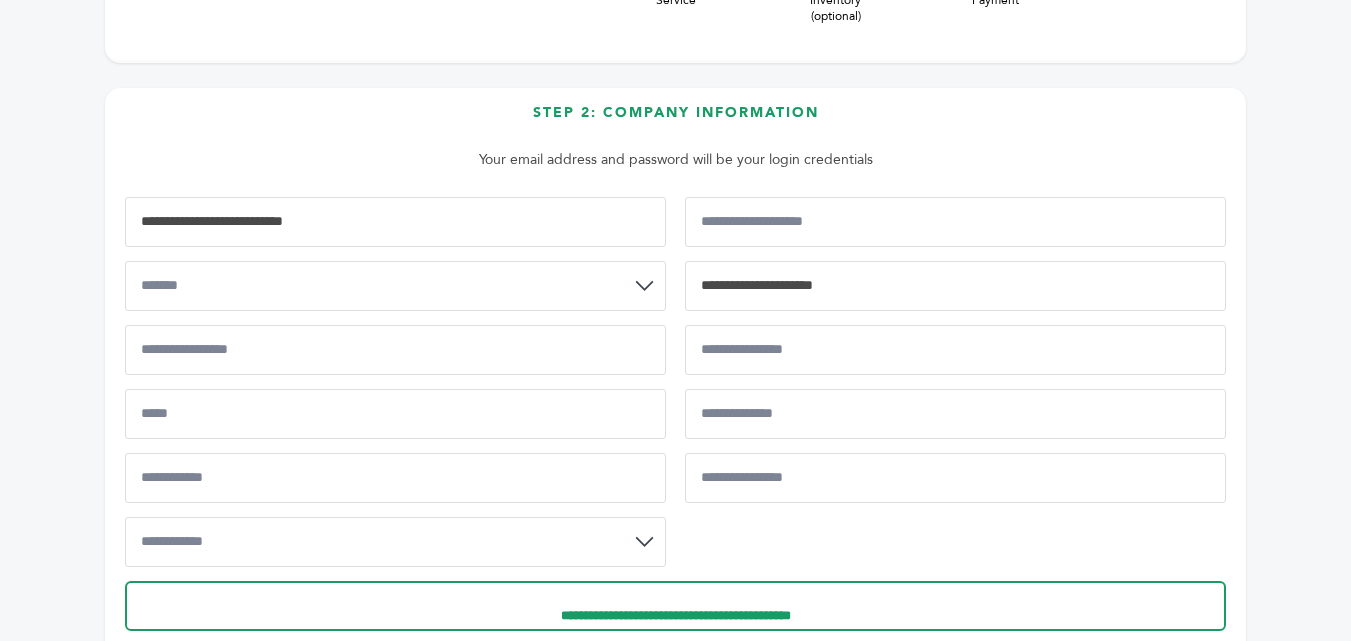 click at bounding box center [955, 286] 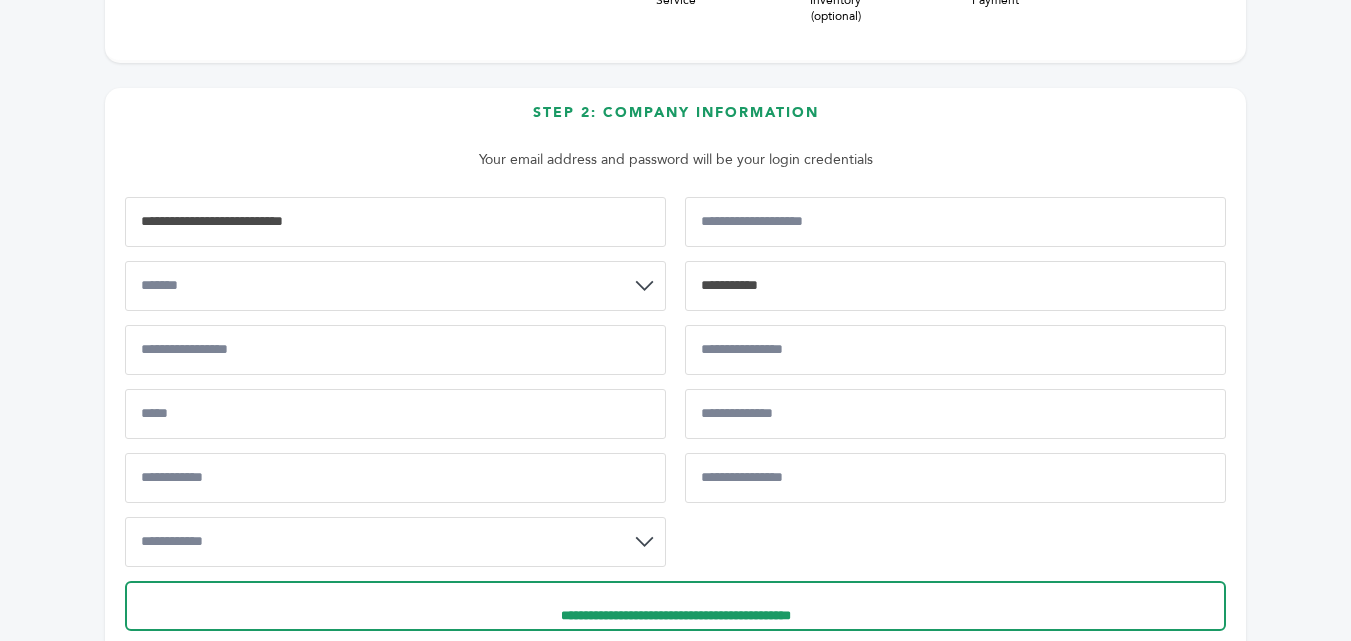 type on "**********" 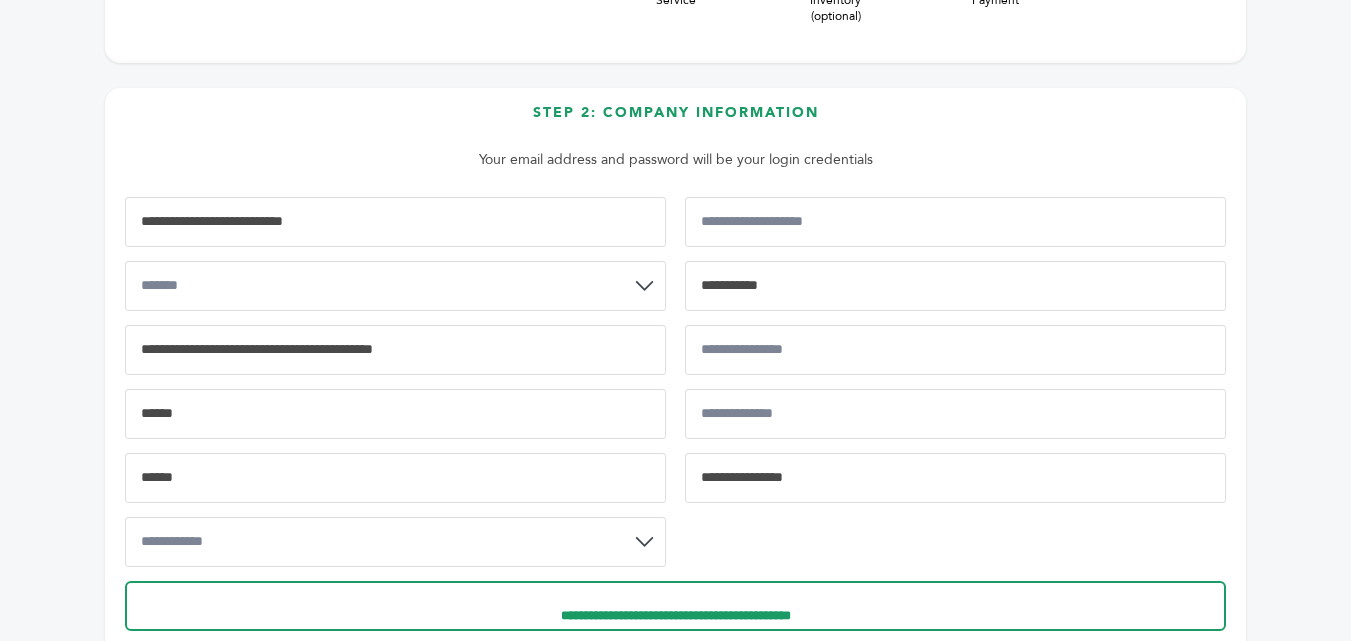 click at bounding box center (955, 478) 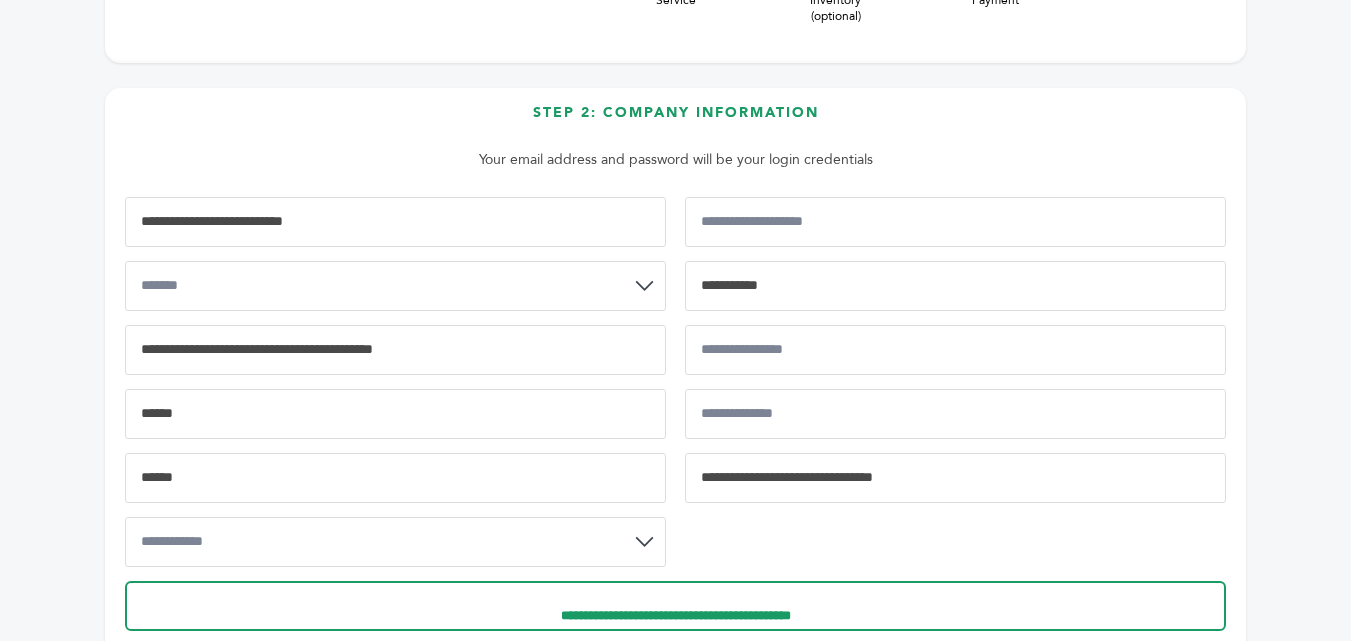 type on "**********" 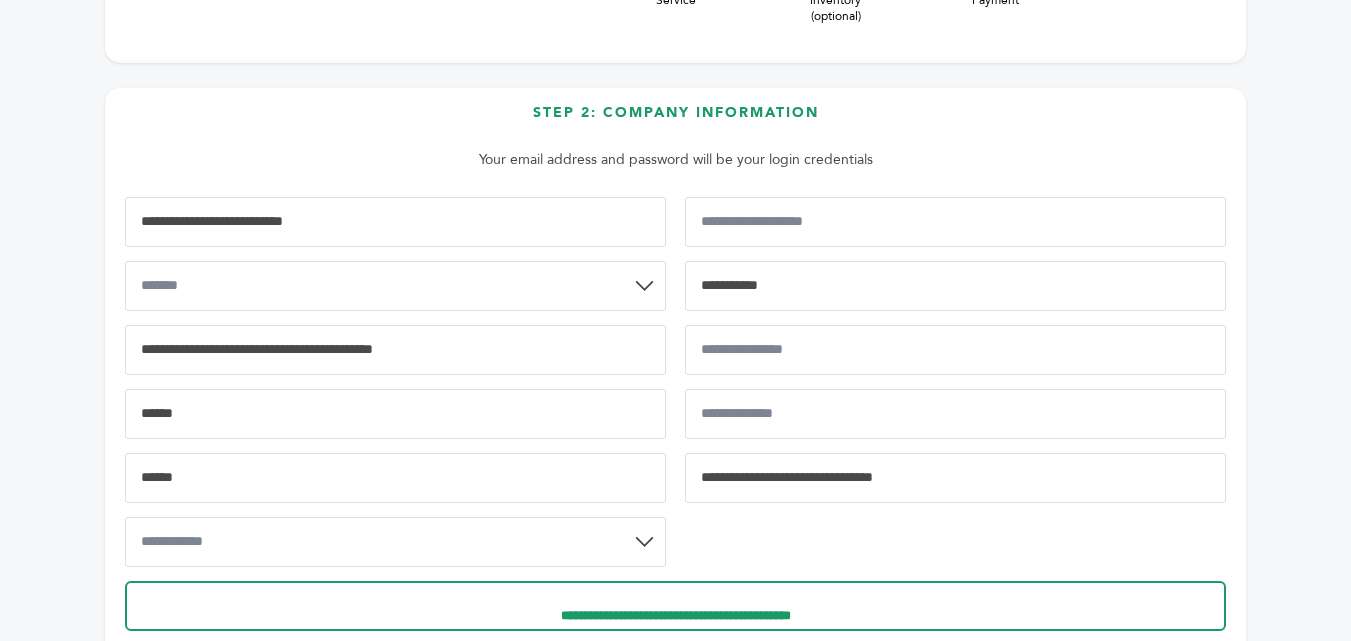 click on "**********" at bounding box center (395, 542) 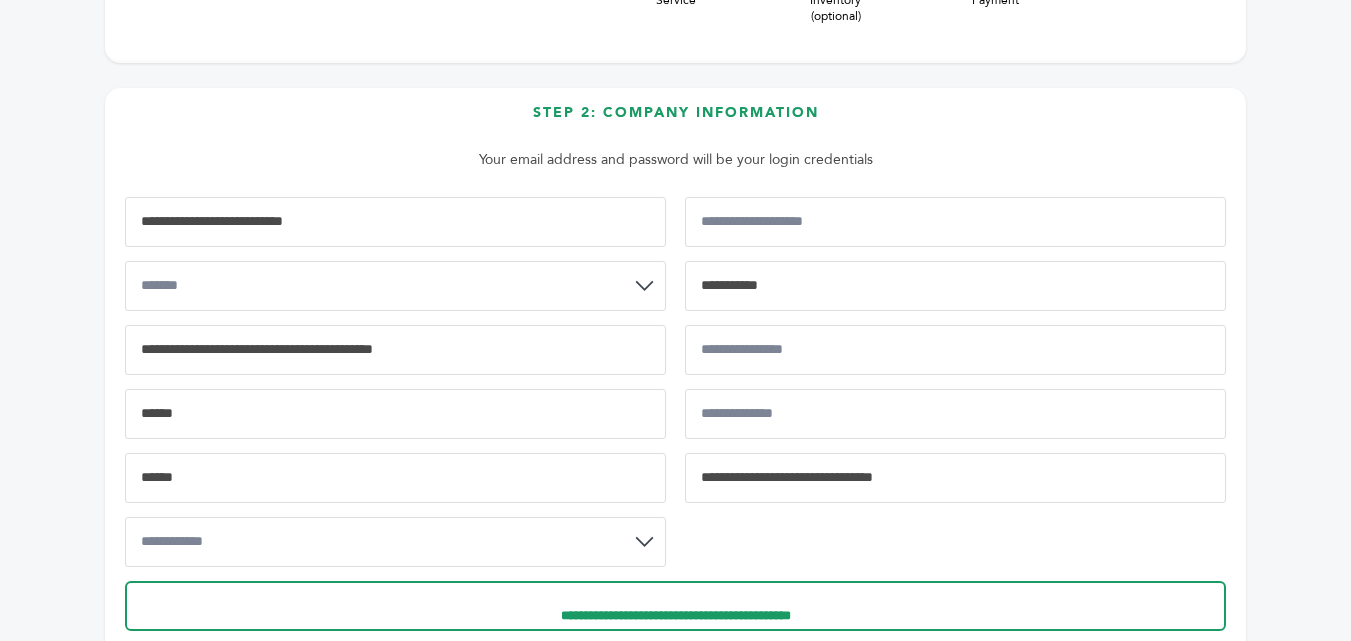click on "**********" at bounding box center (395, 542) 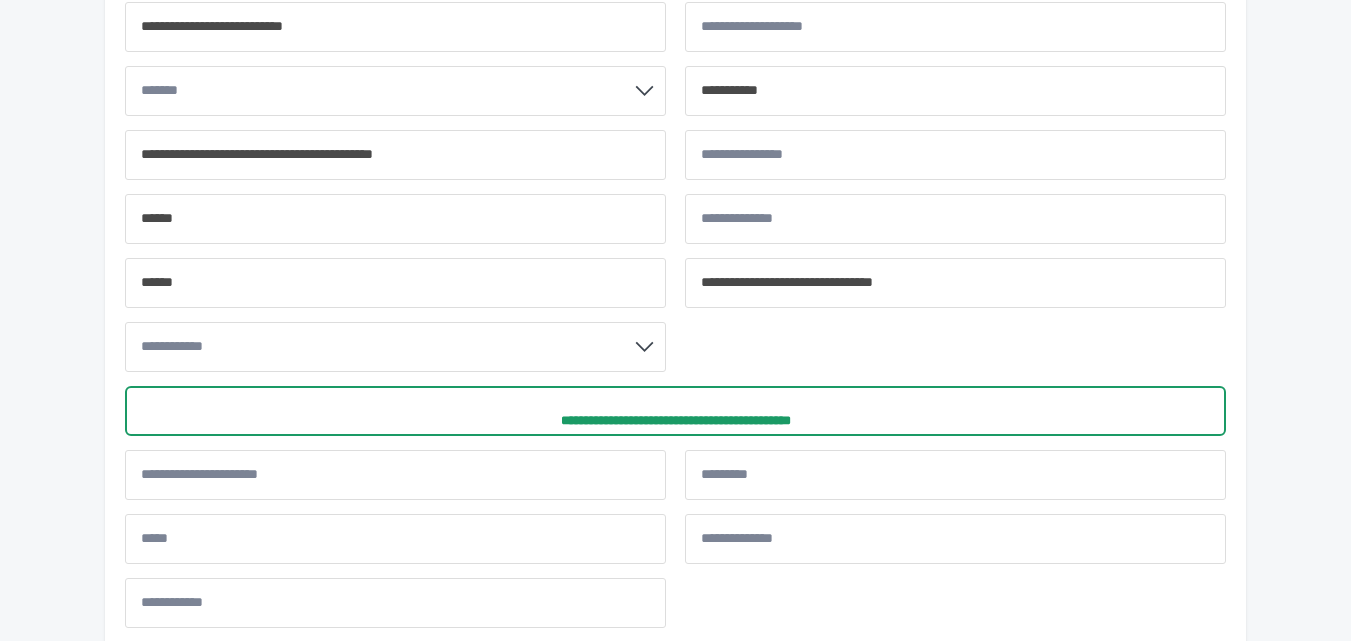 scroll, scrollTop: 600, scrollLeft: 0, axis: vertical 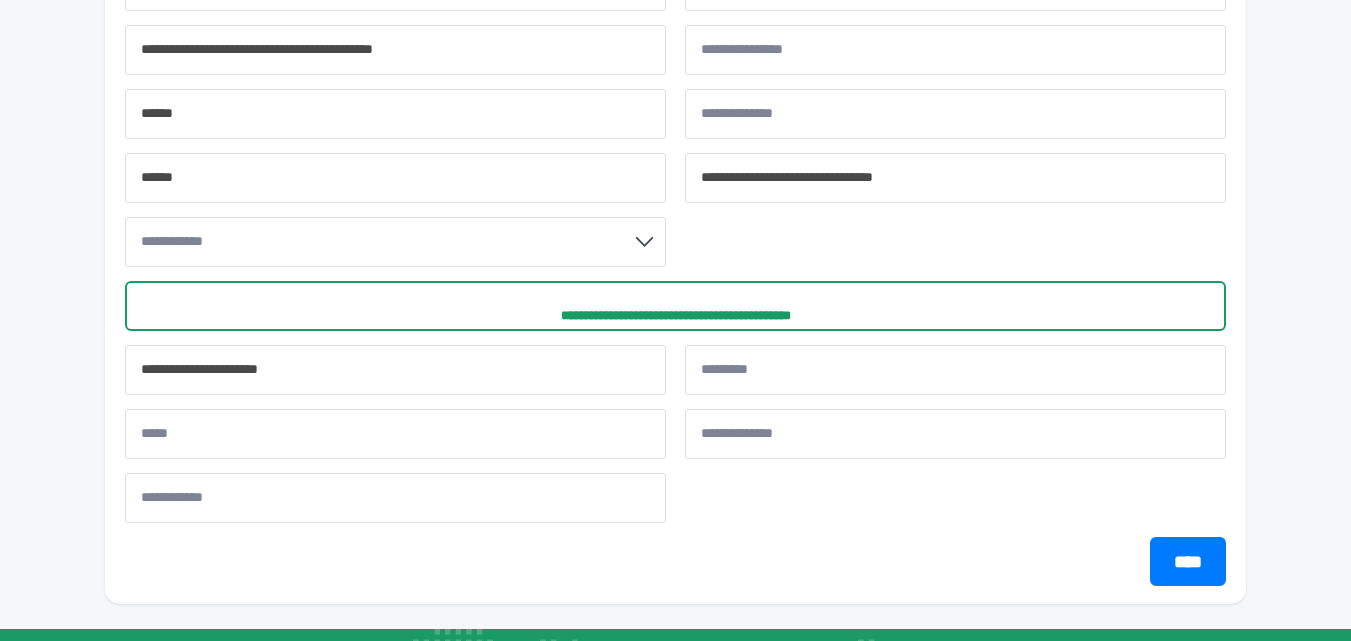 click at bounding box center [395, 370] 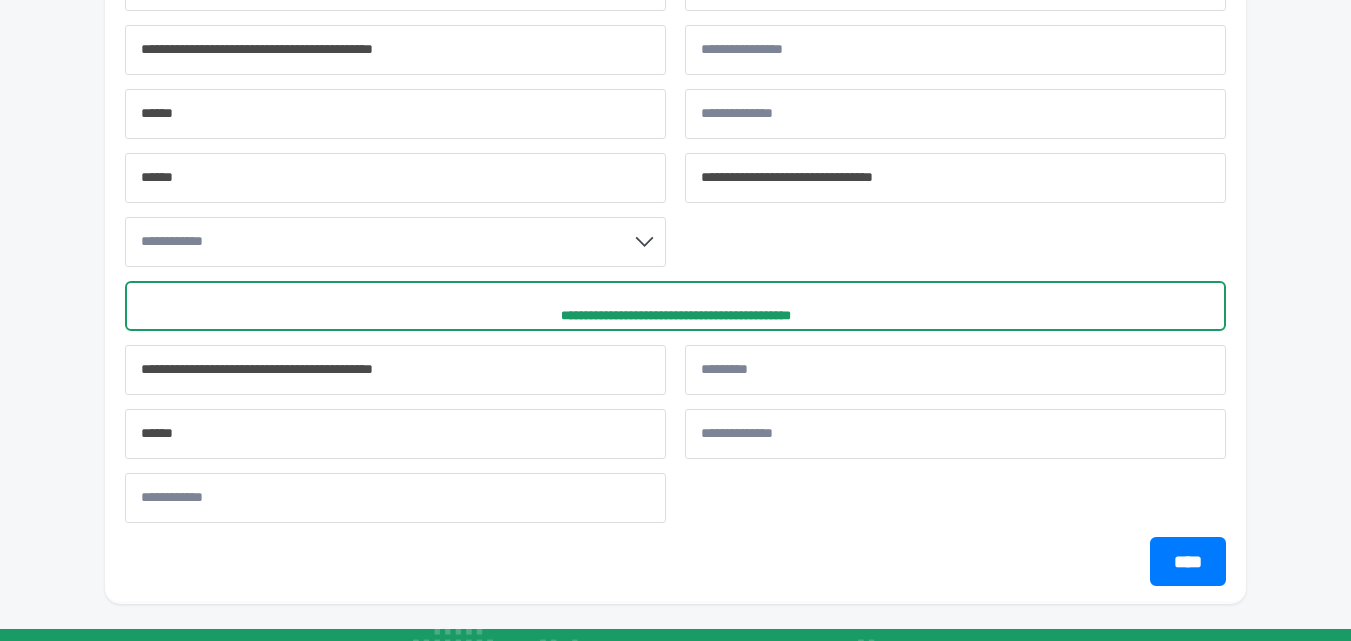type on "******" 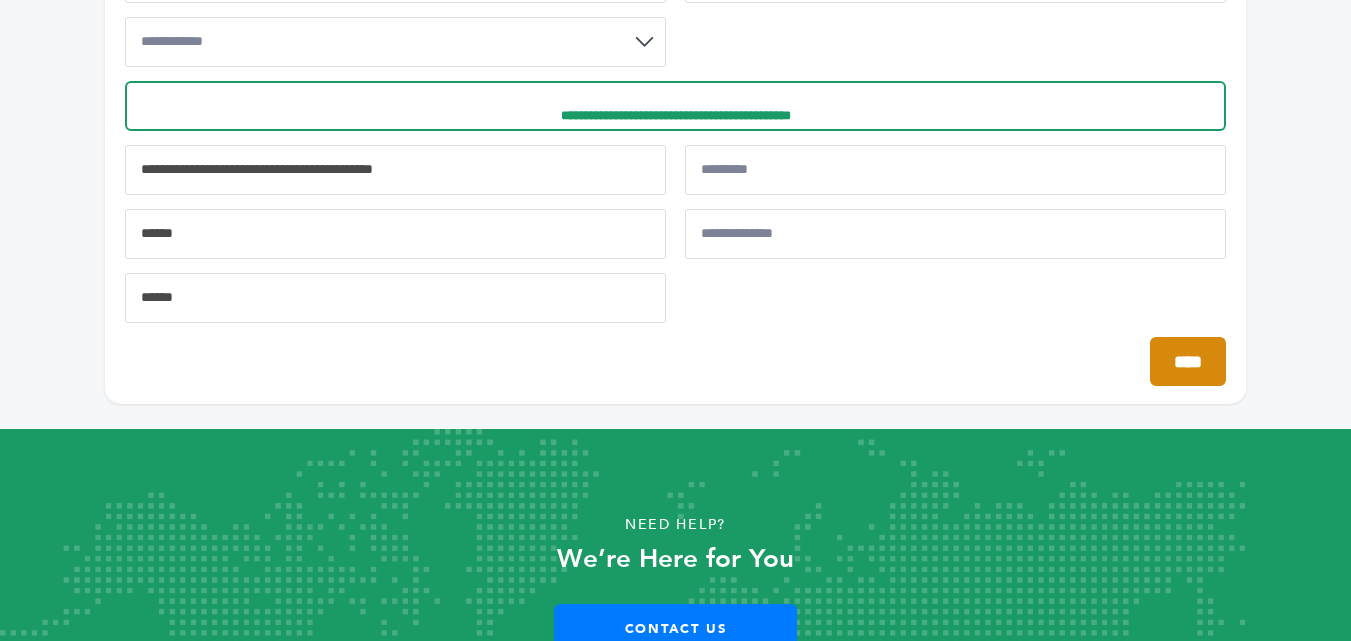 click on "****" at bounding box center (1188, 361) 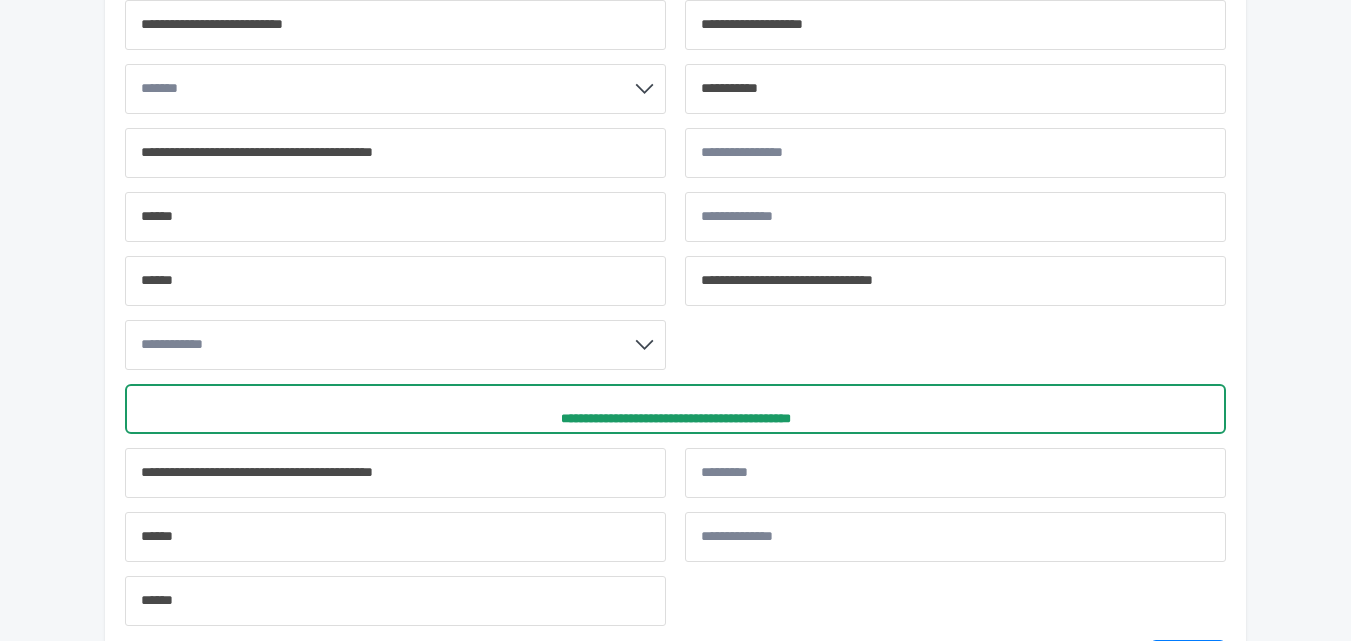 click at bounding box center (955, 25) 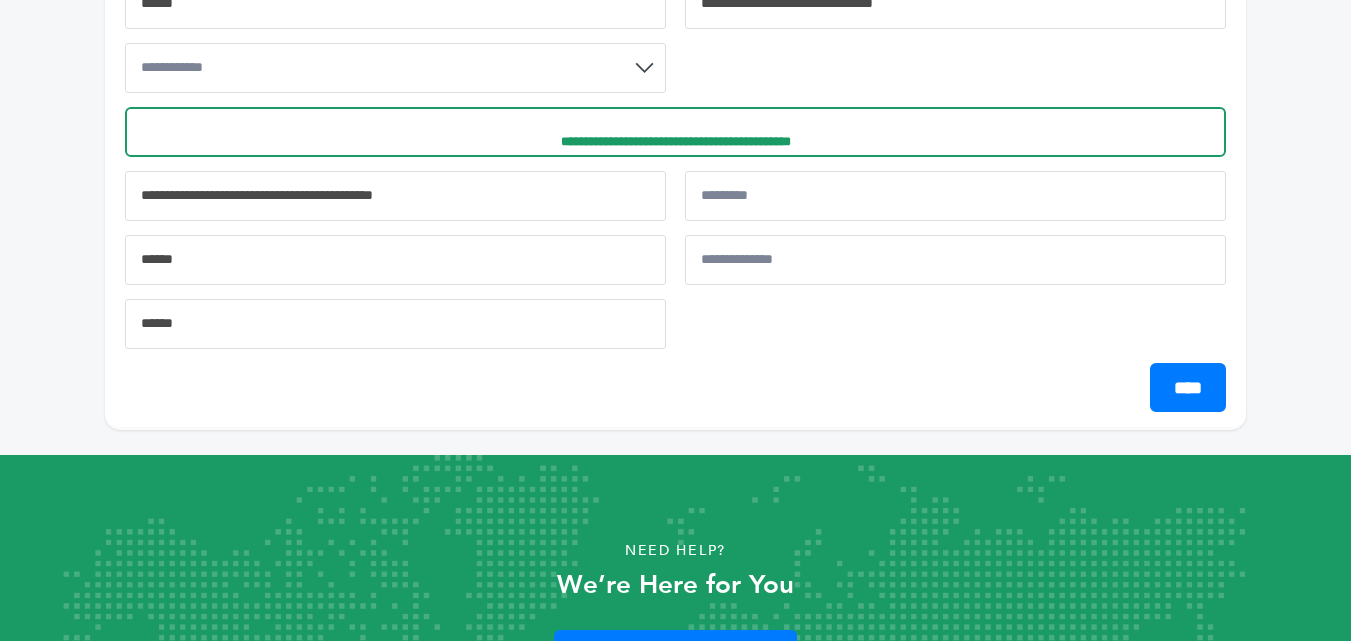 scroll, scrollTop: 797, scrollLeft: 0, axis: vertical 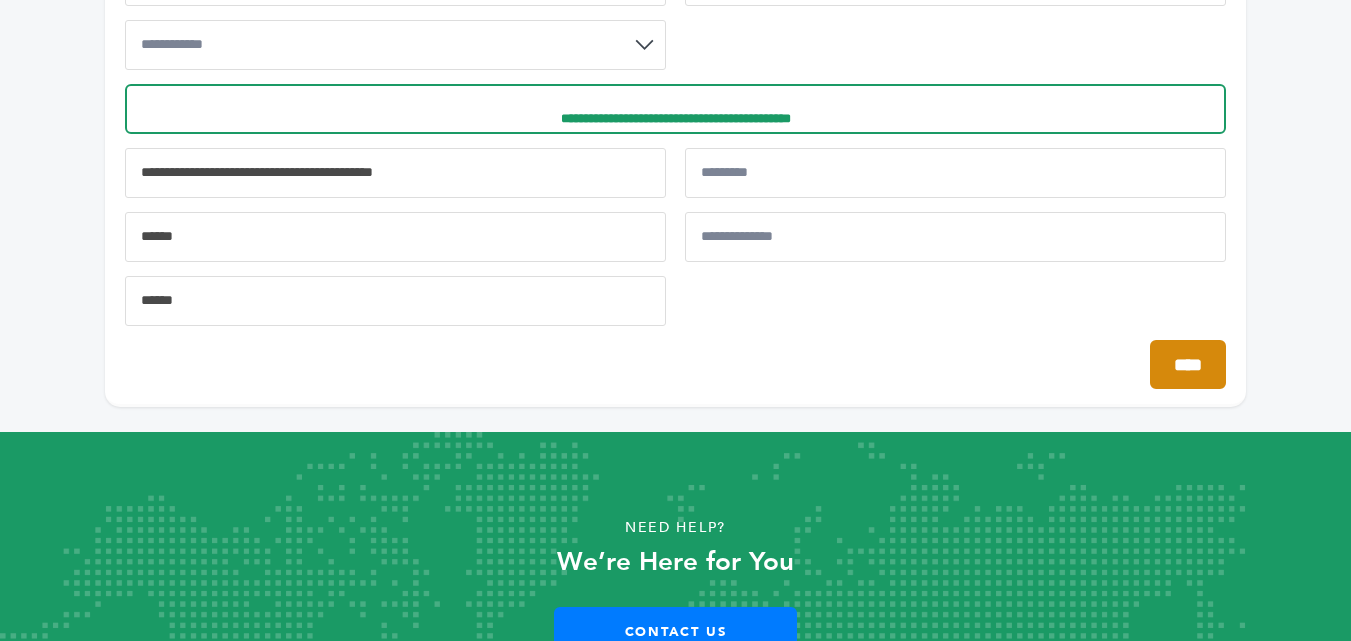 type on "**********" 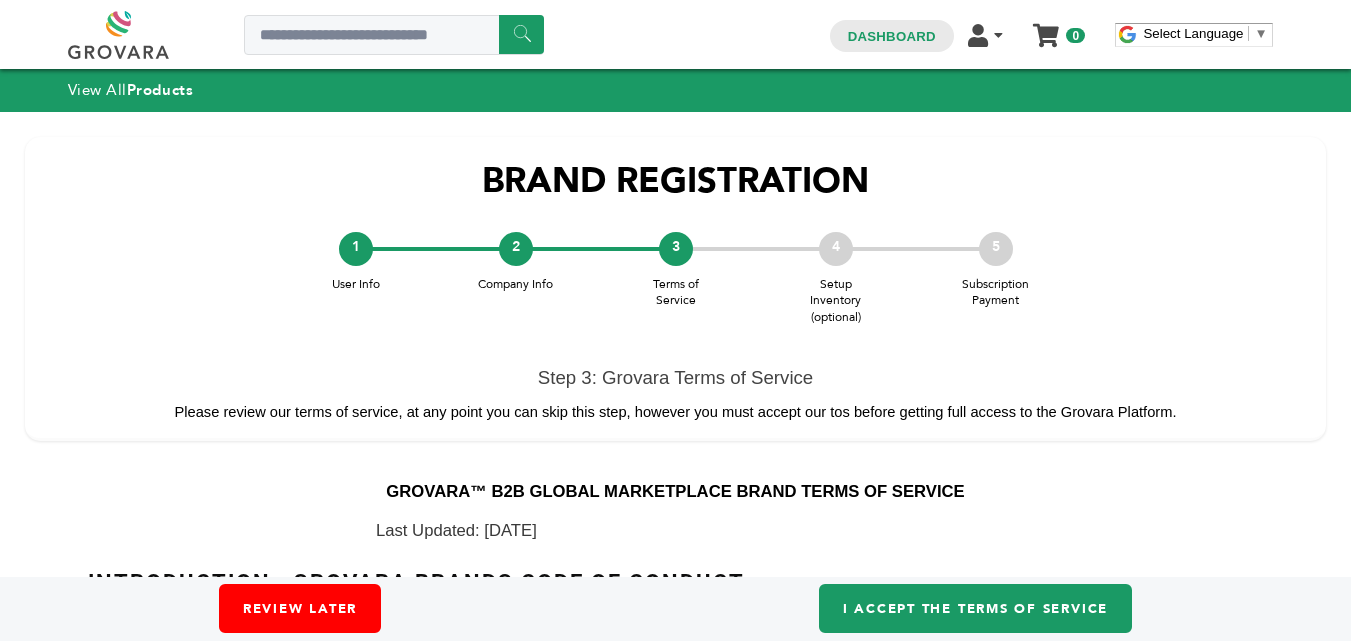 scroll, scrollTop: 0, scrollLeft: 0, axis: both 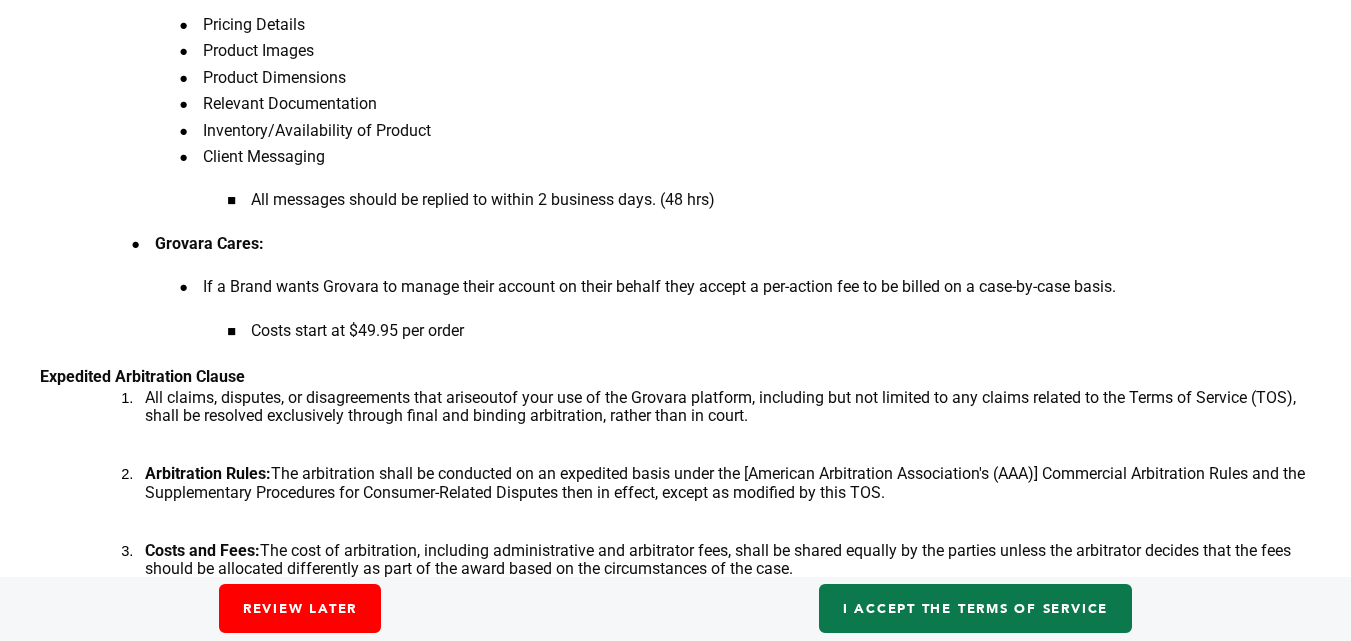 click on "I accept the Terms of Service" at bounding box center (975, 608) 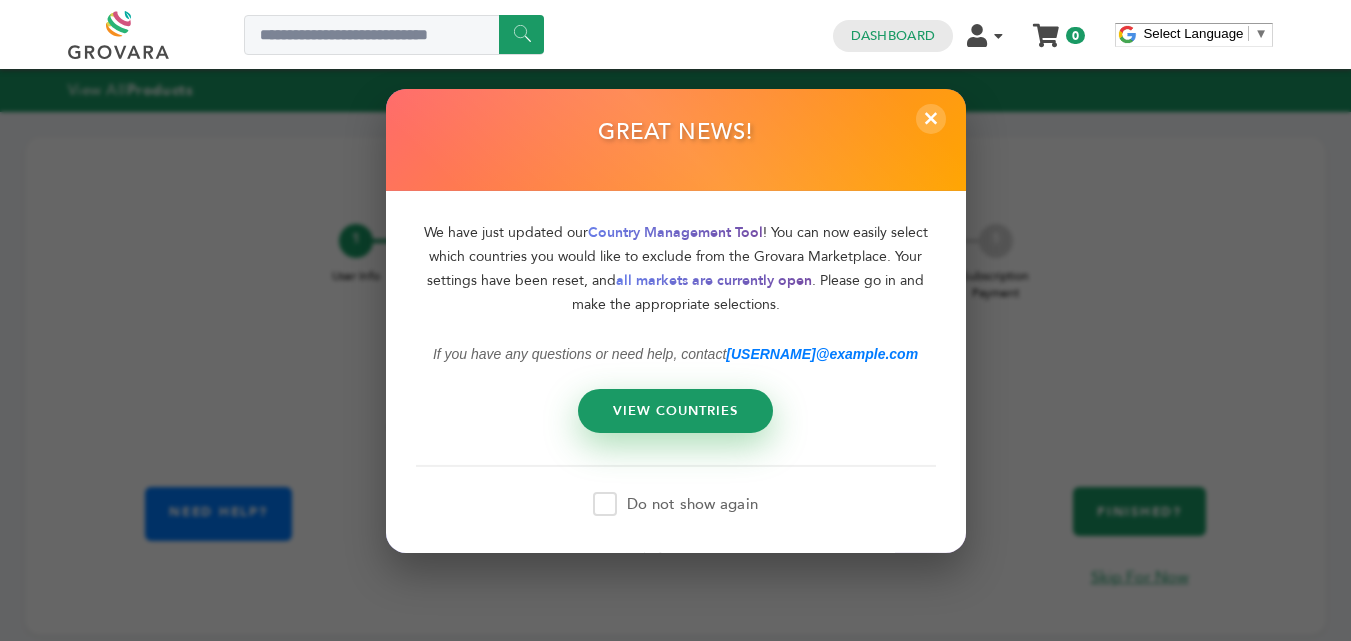 scroll, scrollTop: 0, scrollLeft: 0, axis: both 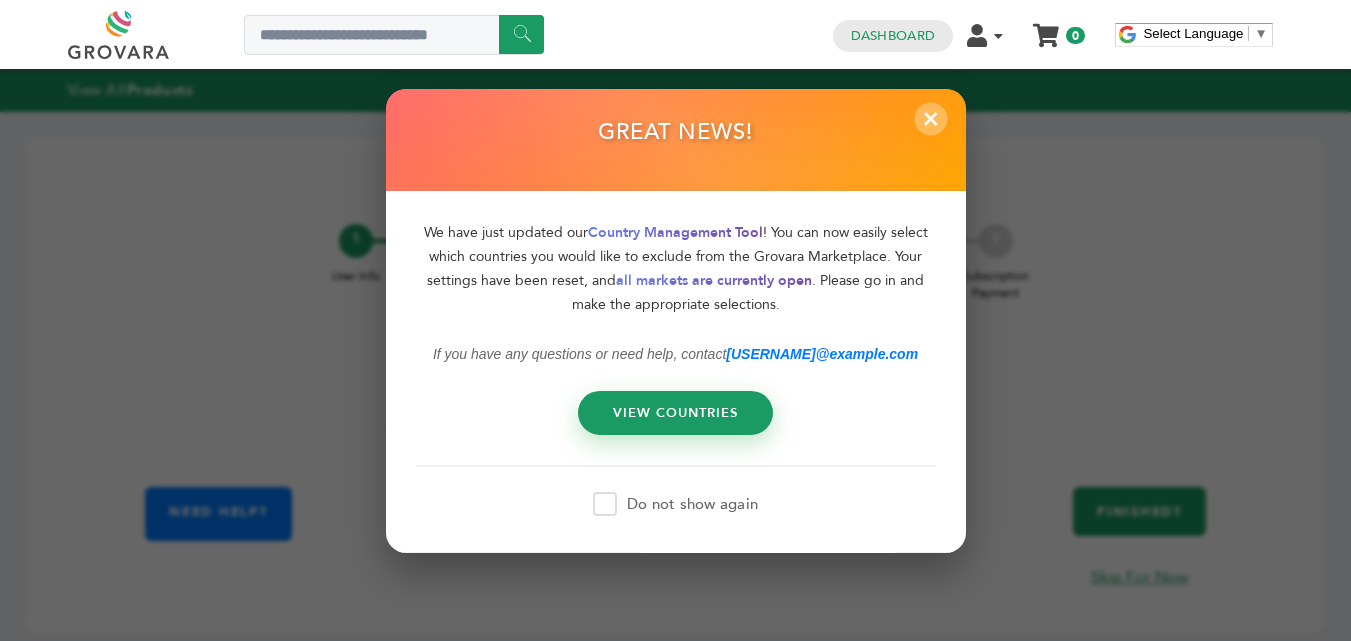 click on "×" at bounding box center [930, 118] 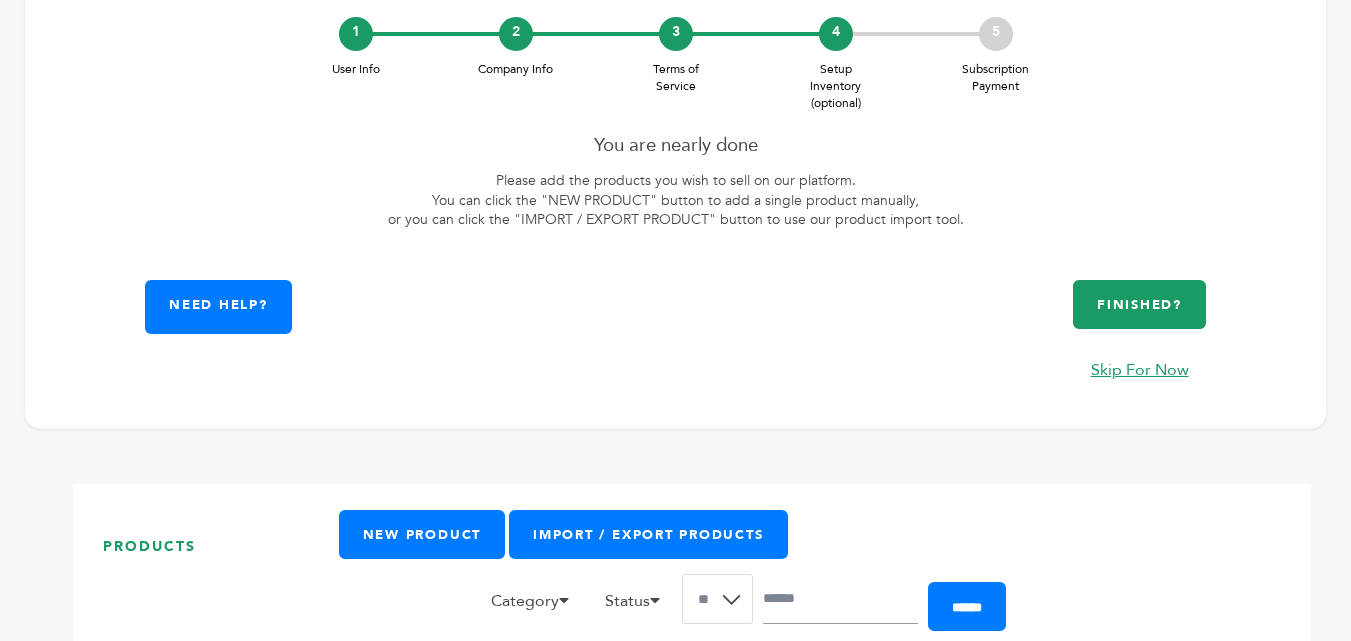 scroll, scrollTop: 200, scrollLeft: 0, axis: vertical 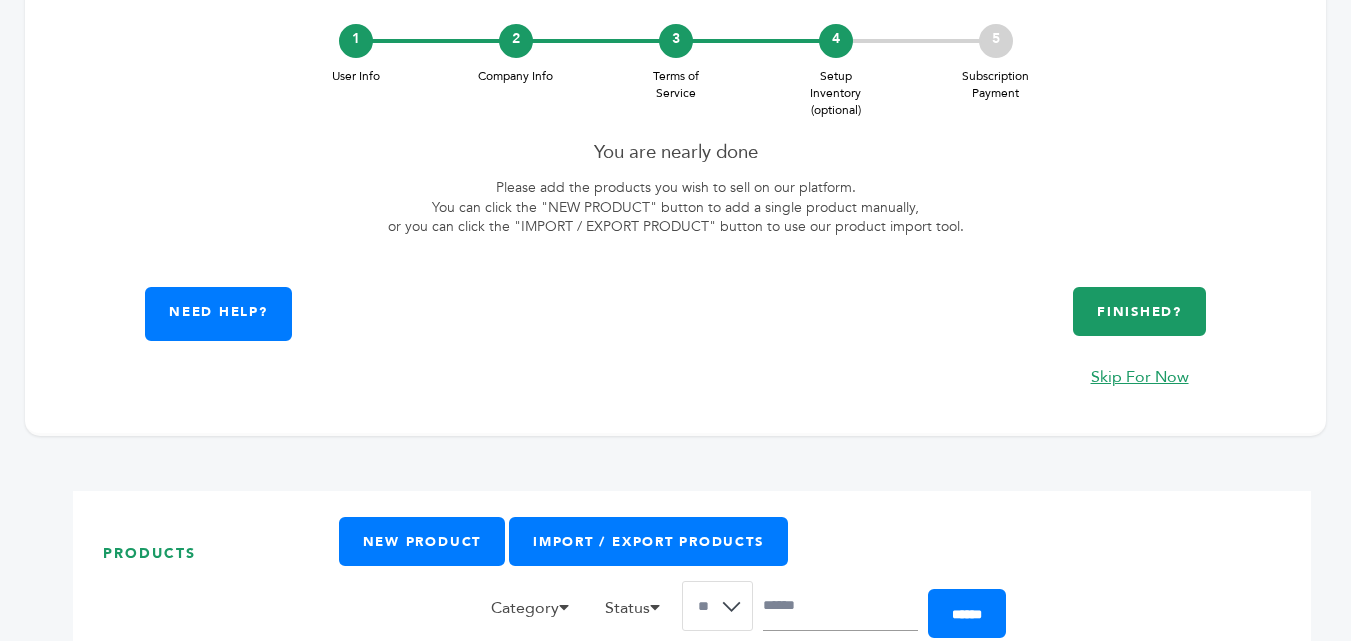 click on "Skip For Now" at bounding box center (1139, 377) 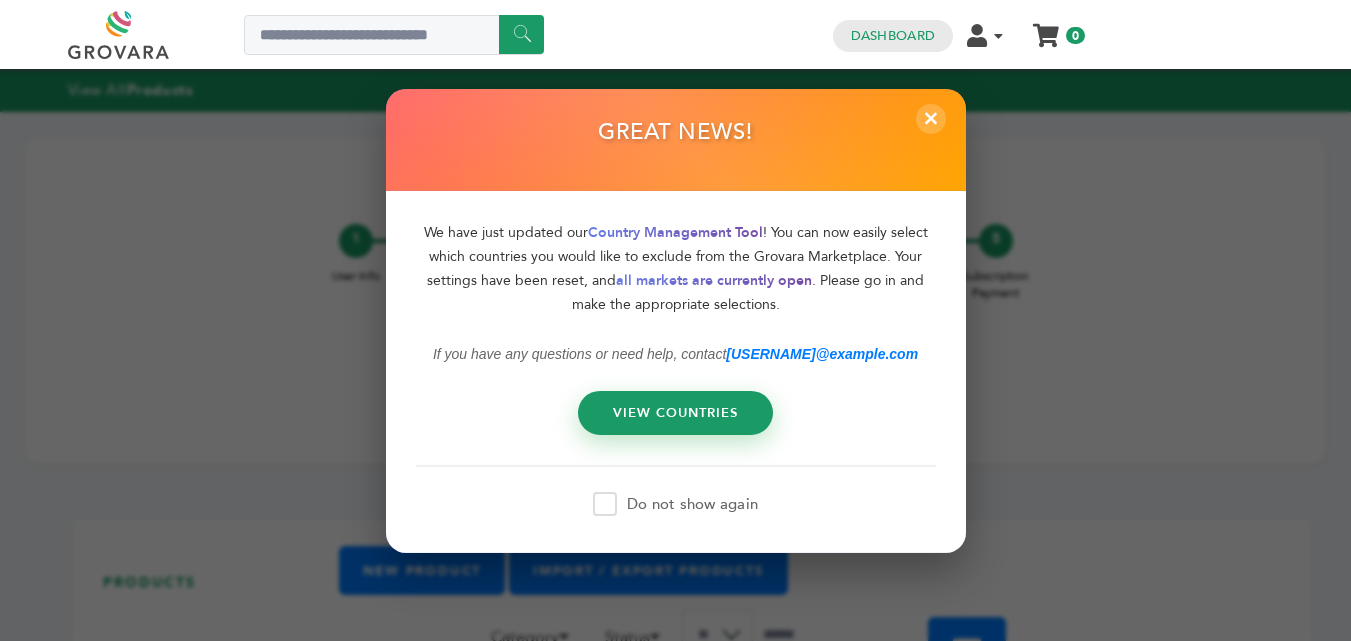 scroll, scrollTop: 0, scrollLeft: 0, axis: both 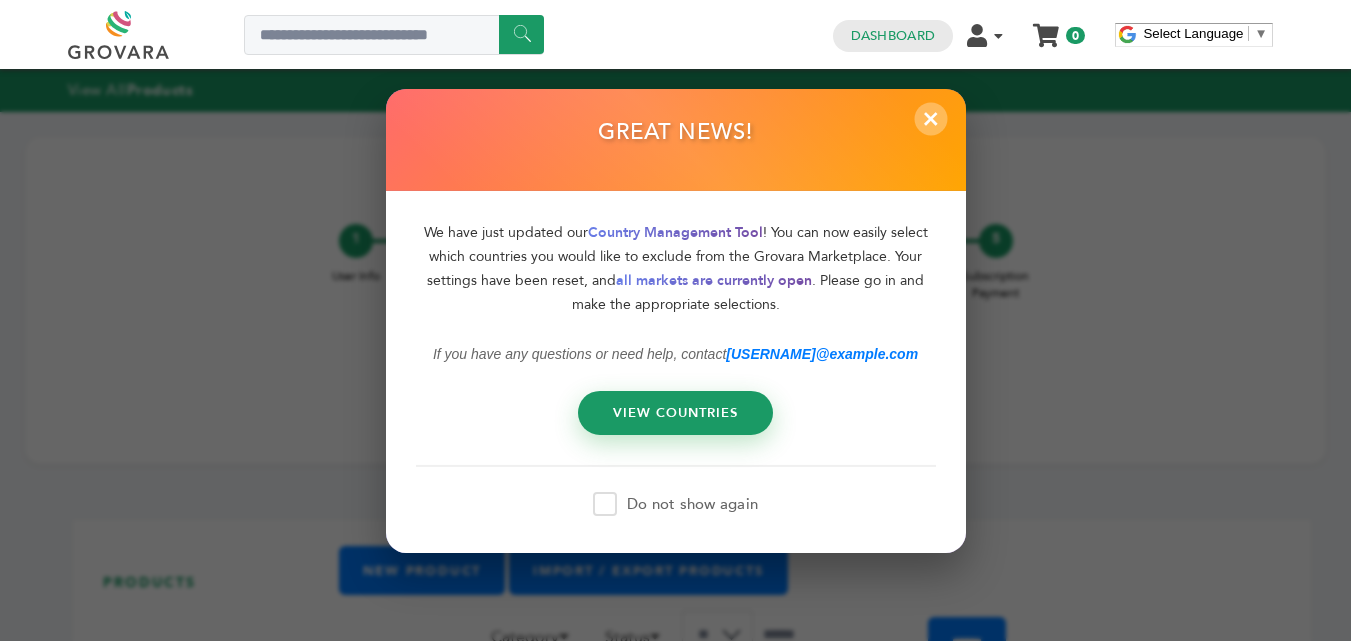 click on "×" at bounding box center [930, 118] 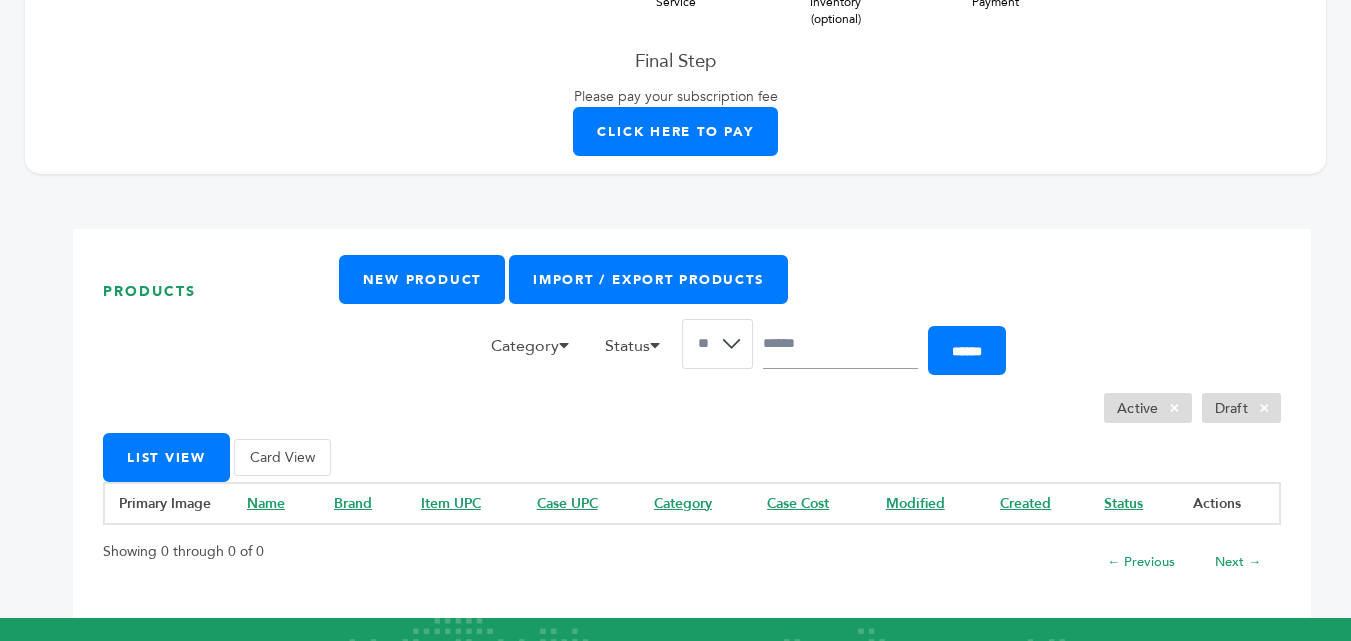 scroll, scrollTop: 300, scrollLeft: 0, axis: vertical 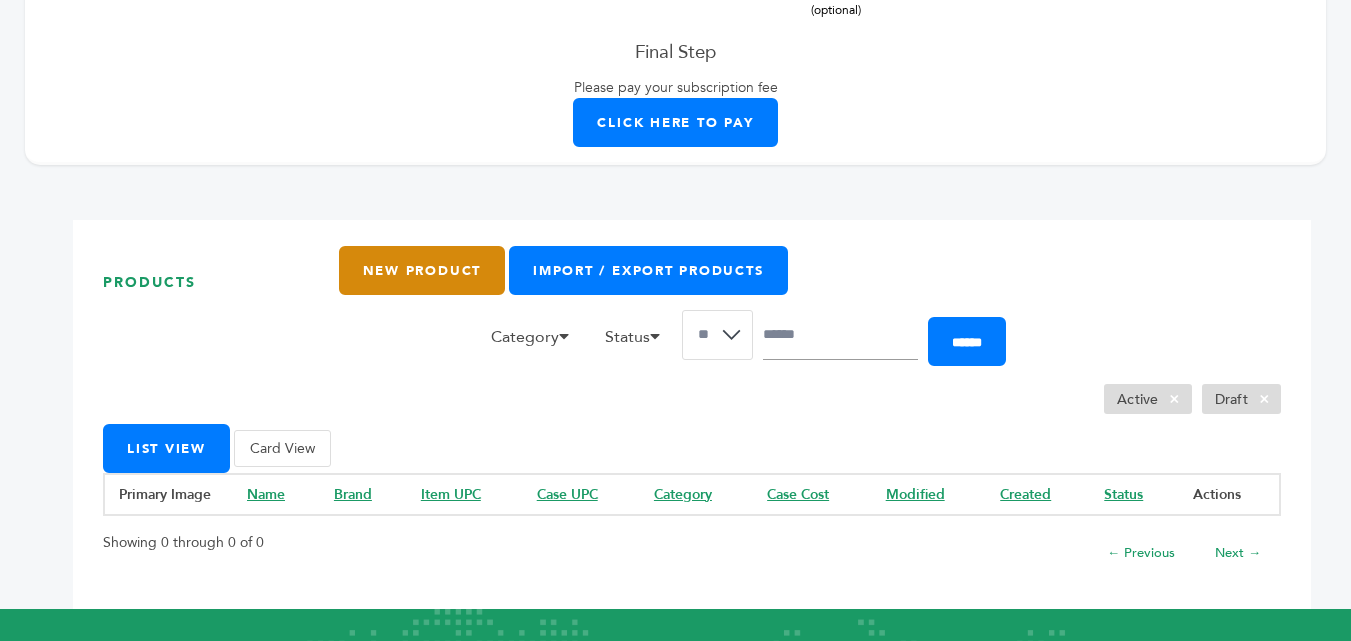 click on "New Product" at bounding box center [422, 270] 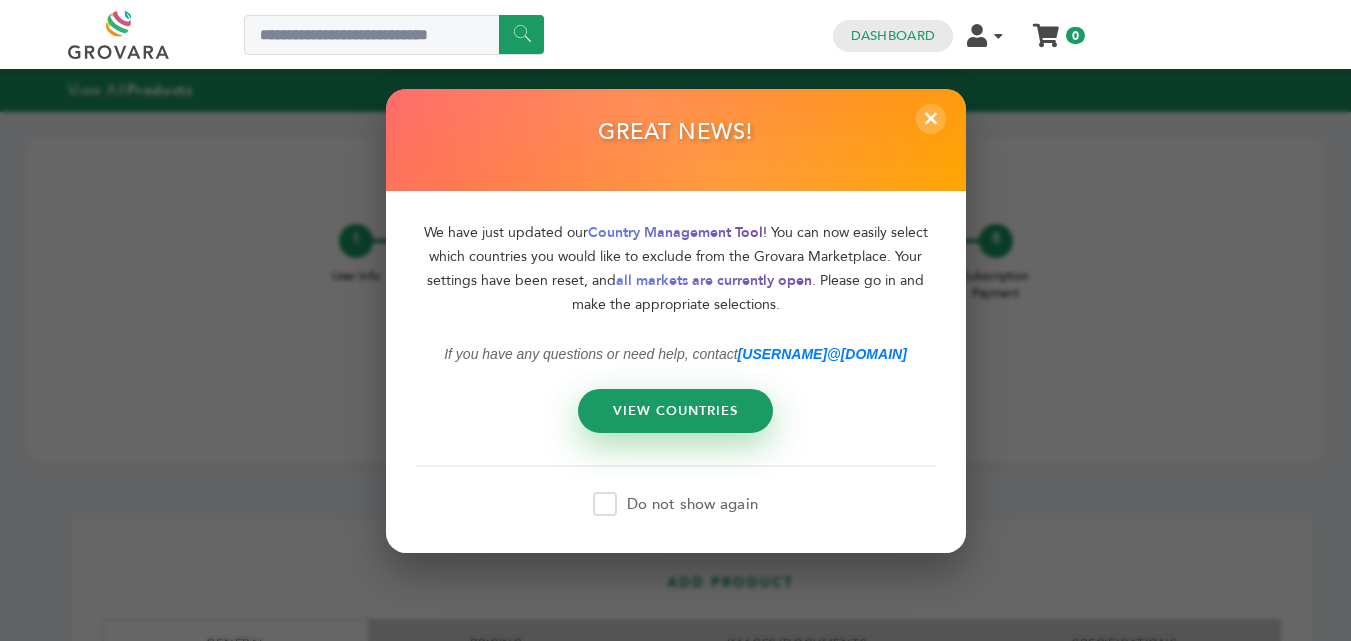 scroll, scrollTop: 0, scrollLeft: 0, axis: both 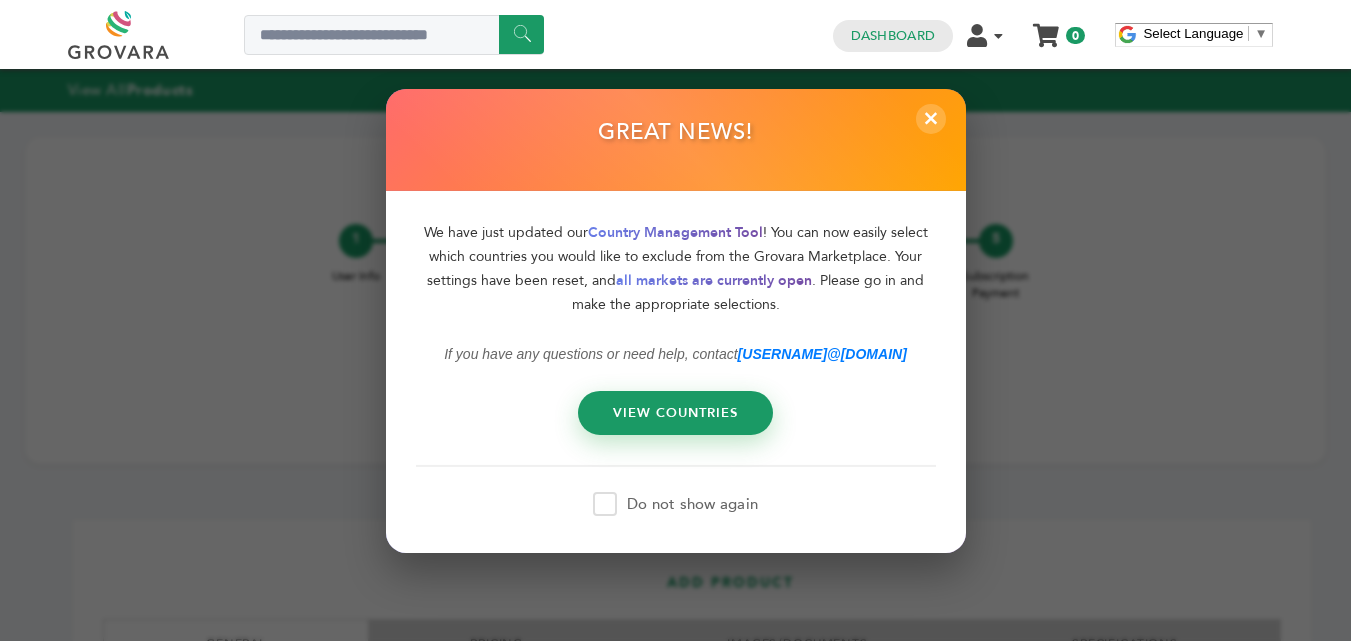click at bounding box center [605, 504] 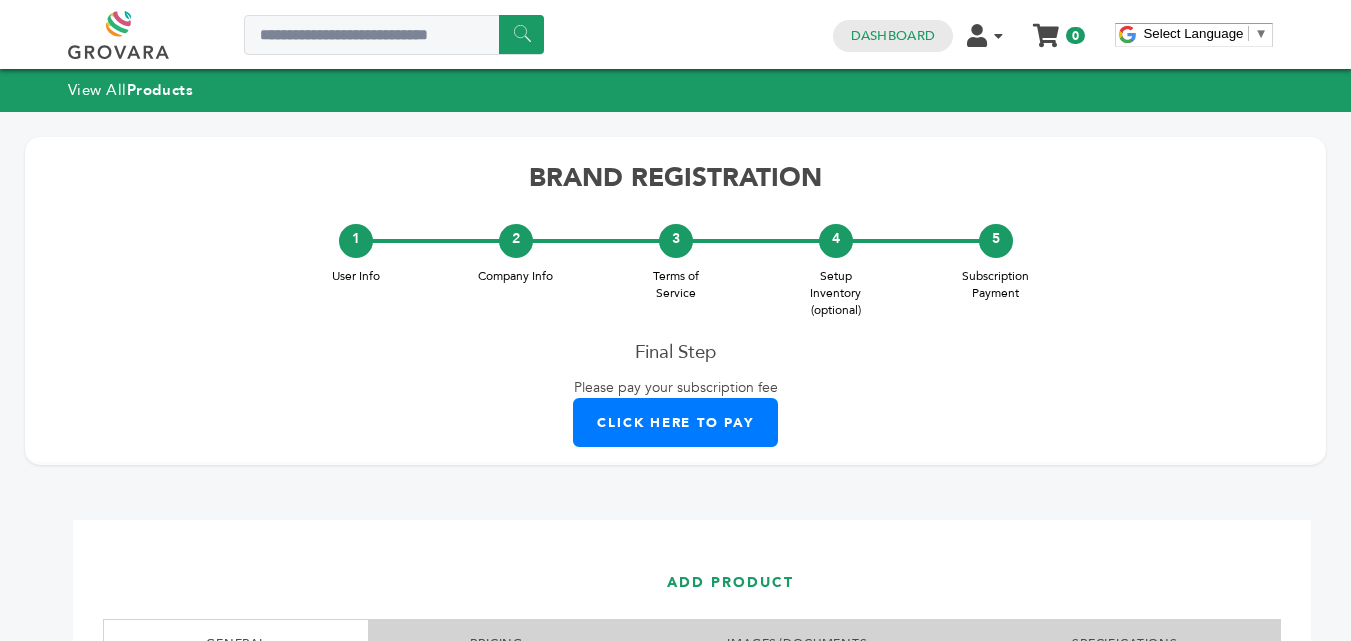 click on "******
0															0
Dashboard
Your Subscription
Product Management
Order Management
Sign Out
My Cart
Your cart is empty
0
Select Language ​ ▼
Menu
Solutions
Going Global" at bounding box center (675, 232) 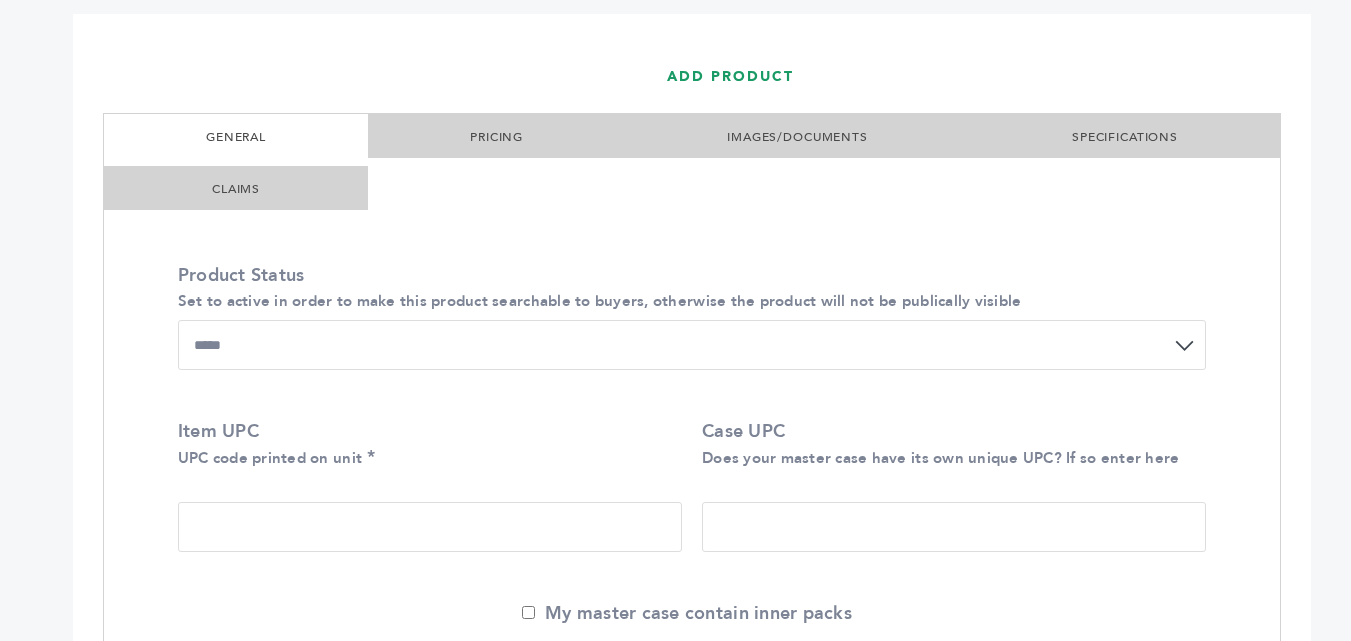 scroll, scrollTop: 700, scrollLeft: 0, axis: vertical 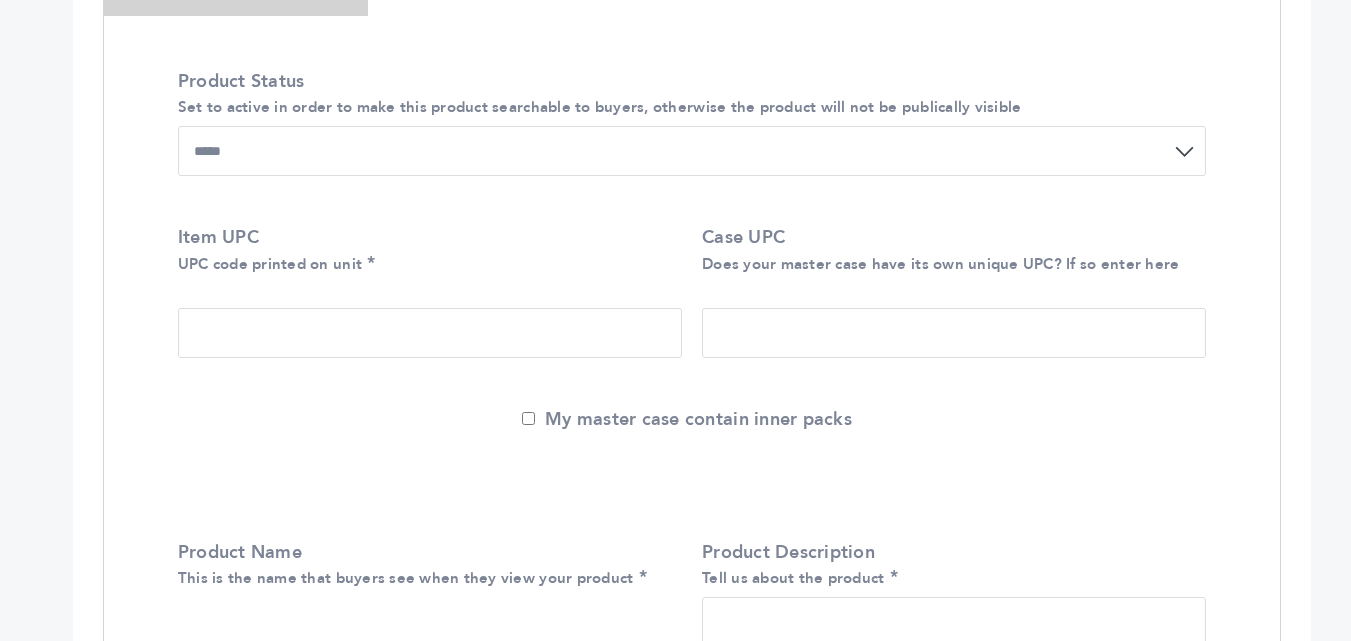 click on "**********" at bounding box center (692, 151) 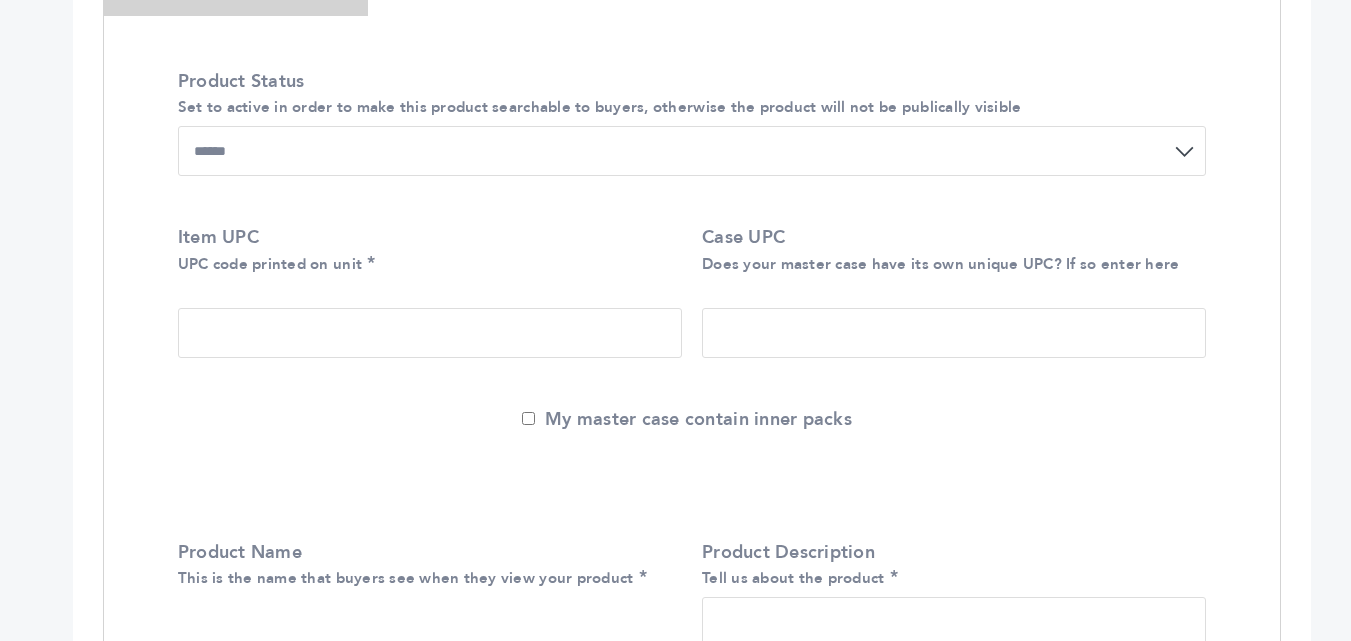click on "**********" at bounding box center [692, 151] 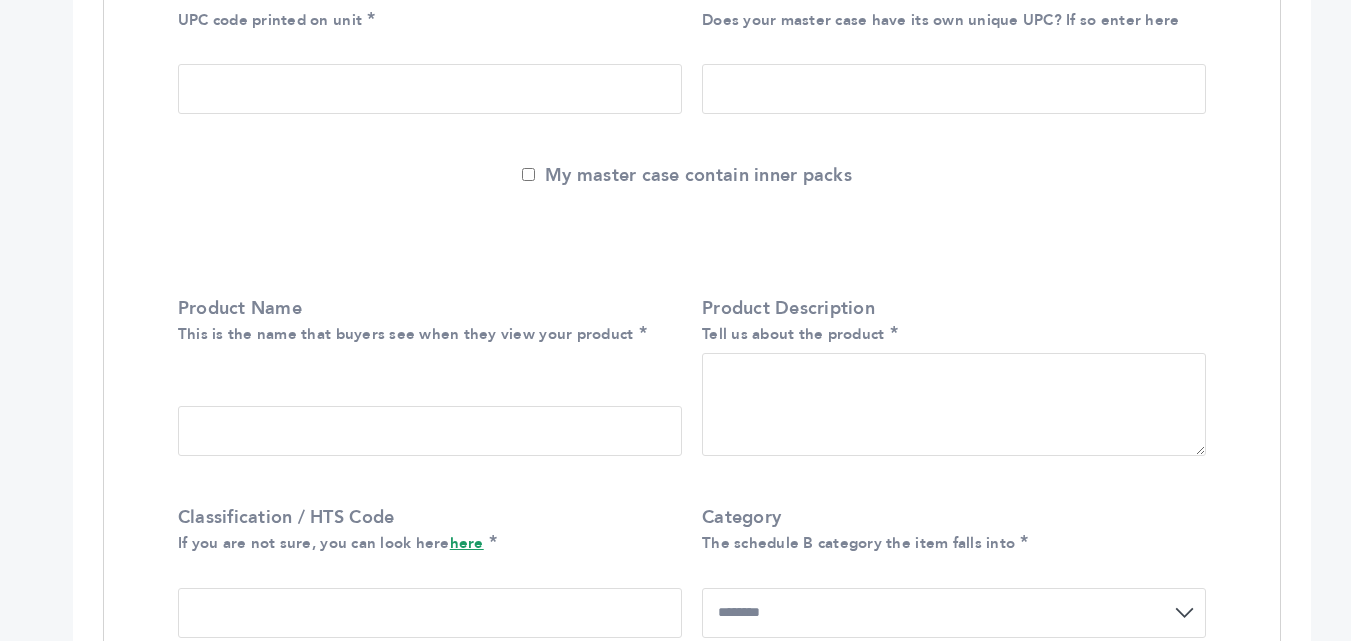 scroll, scrollTop: 700, scrollLeft: 0, axis: vertical 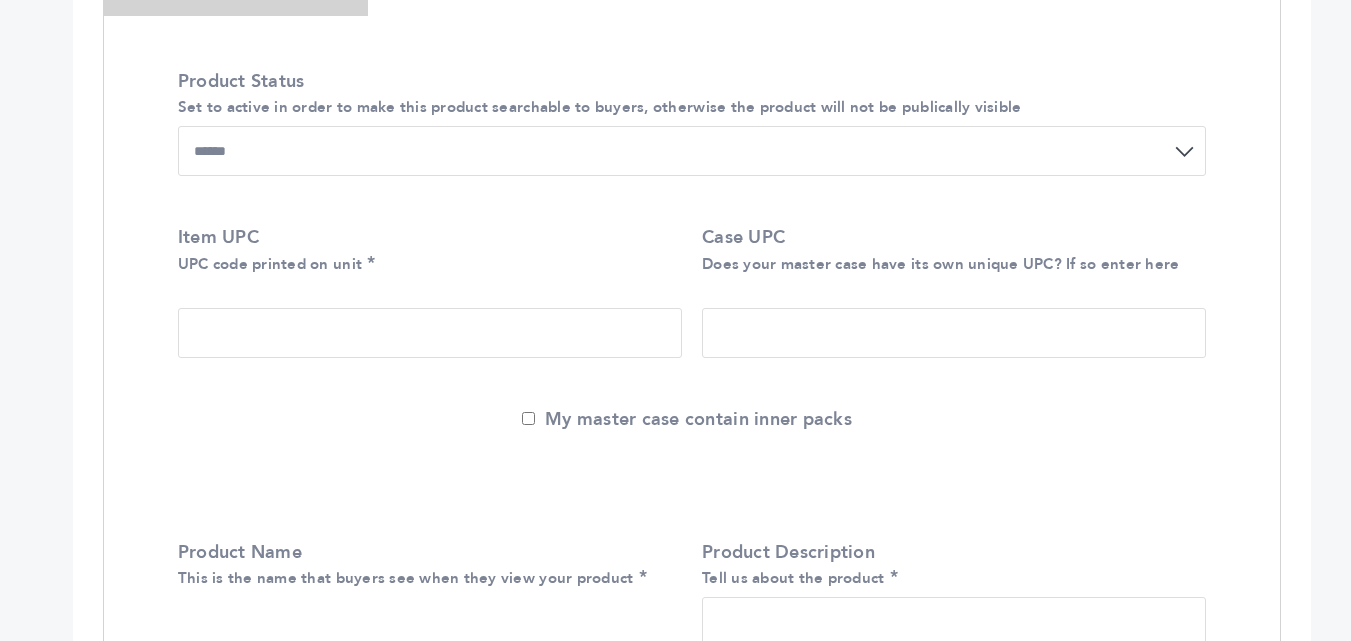 click on "Item UPC UPC code printed on unit" at bounding box center [430, 333] 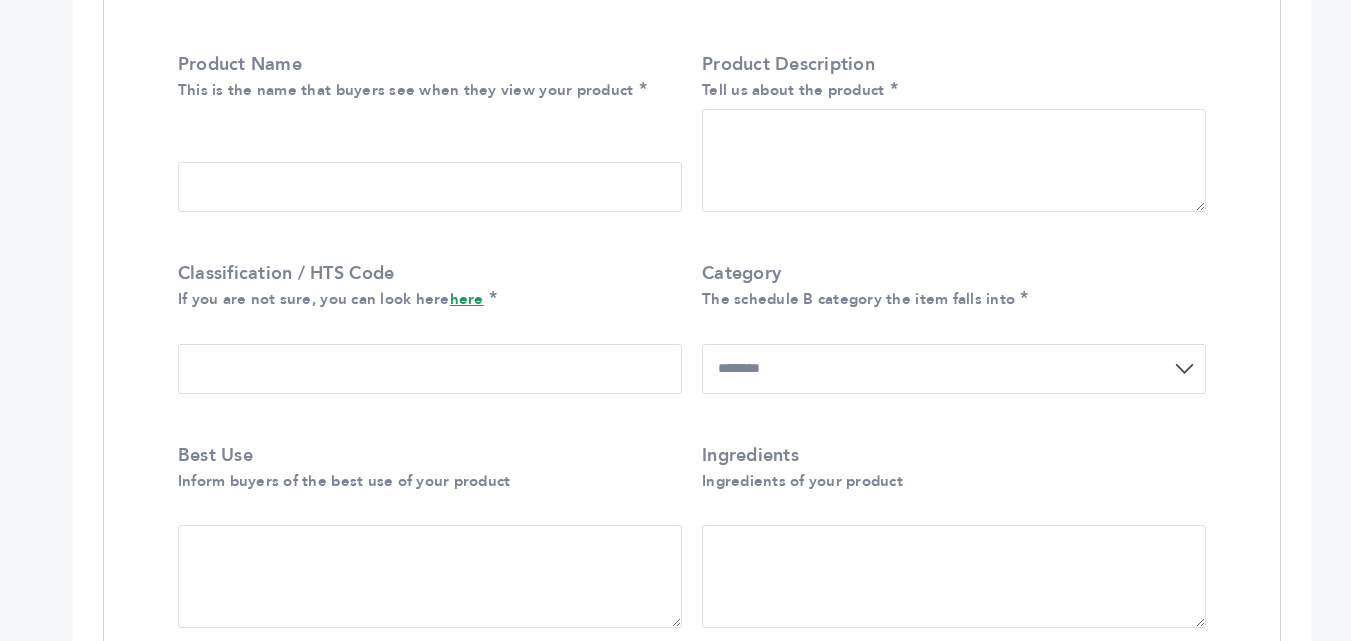 scroll, scrollTop: 1200, scrollLeft: 0, axis: vertical 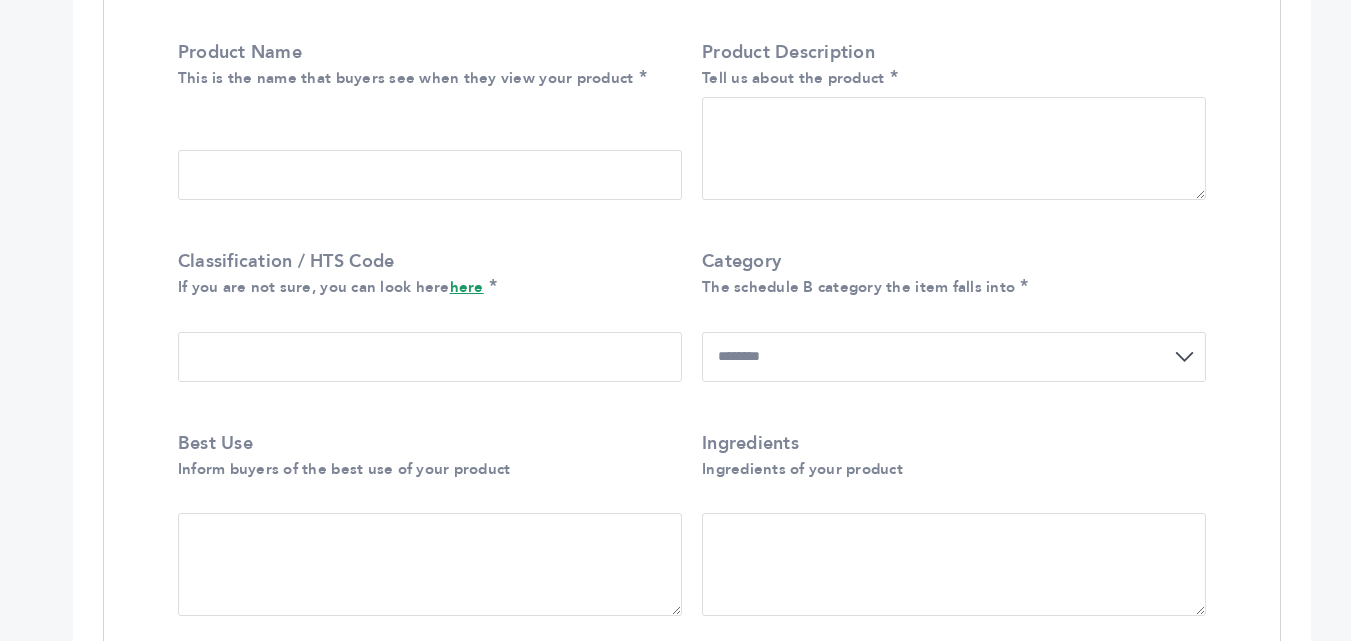 type on "*" 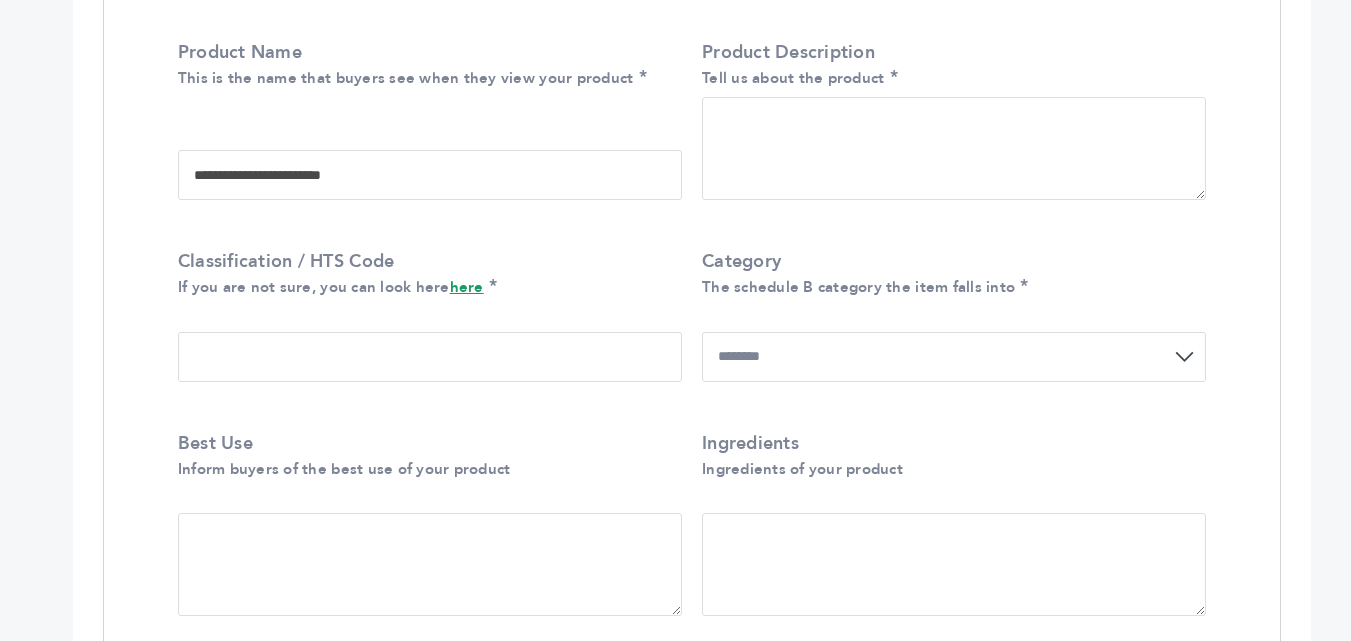 click on "Product Description Tell us about the product" at bounding box center [954, 148] 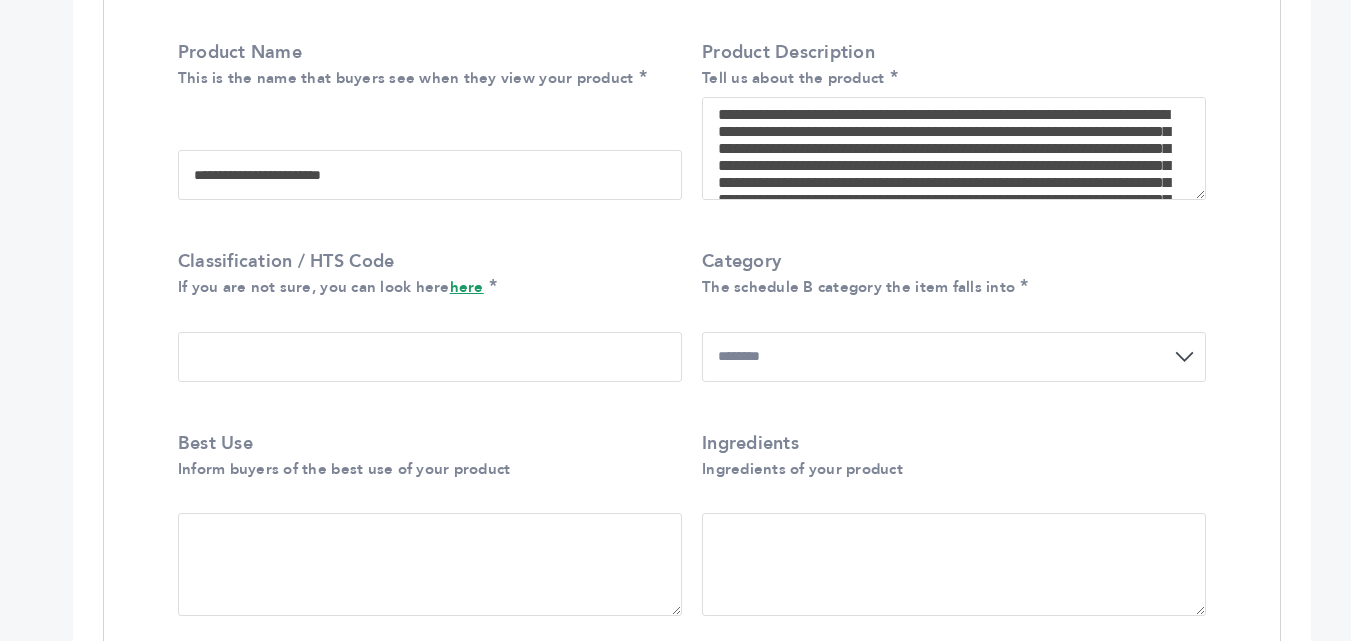 scroll, scrollTop: 124, scrollLeft: 0, axis: vertical 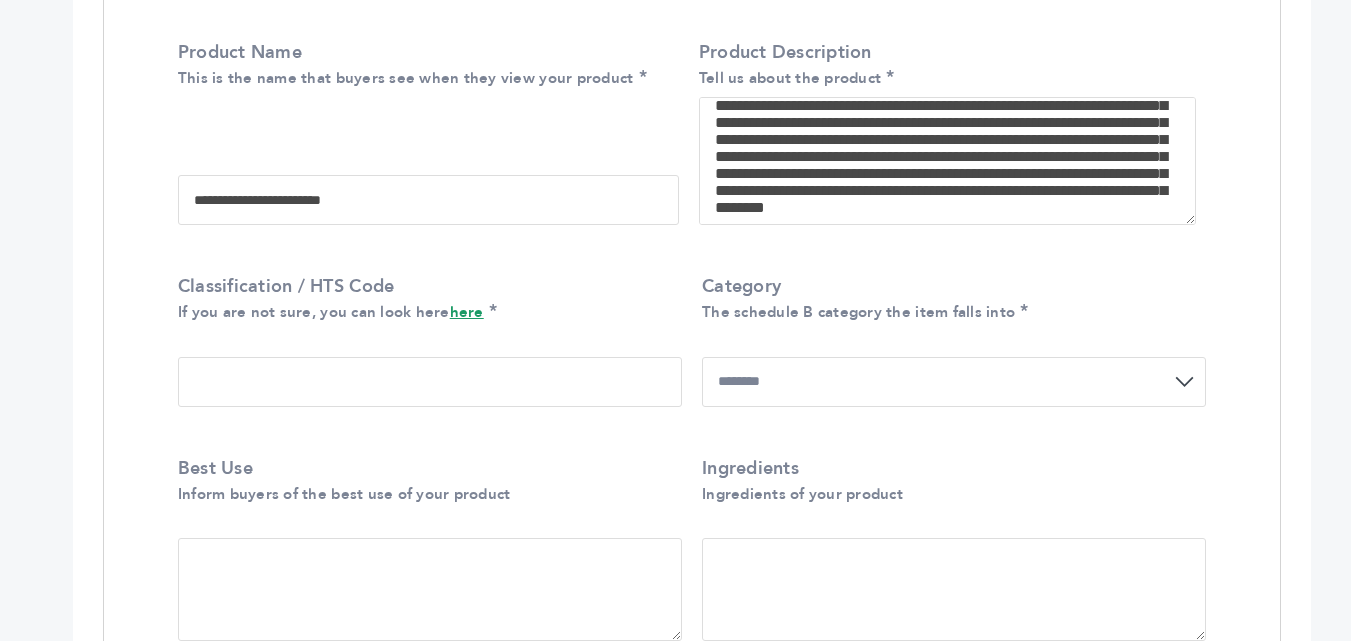 type on "**********" 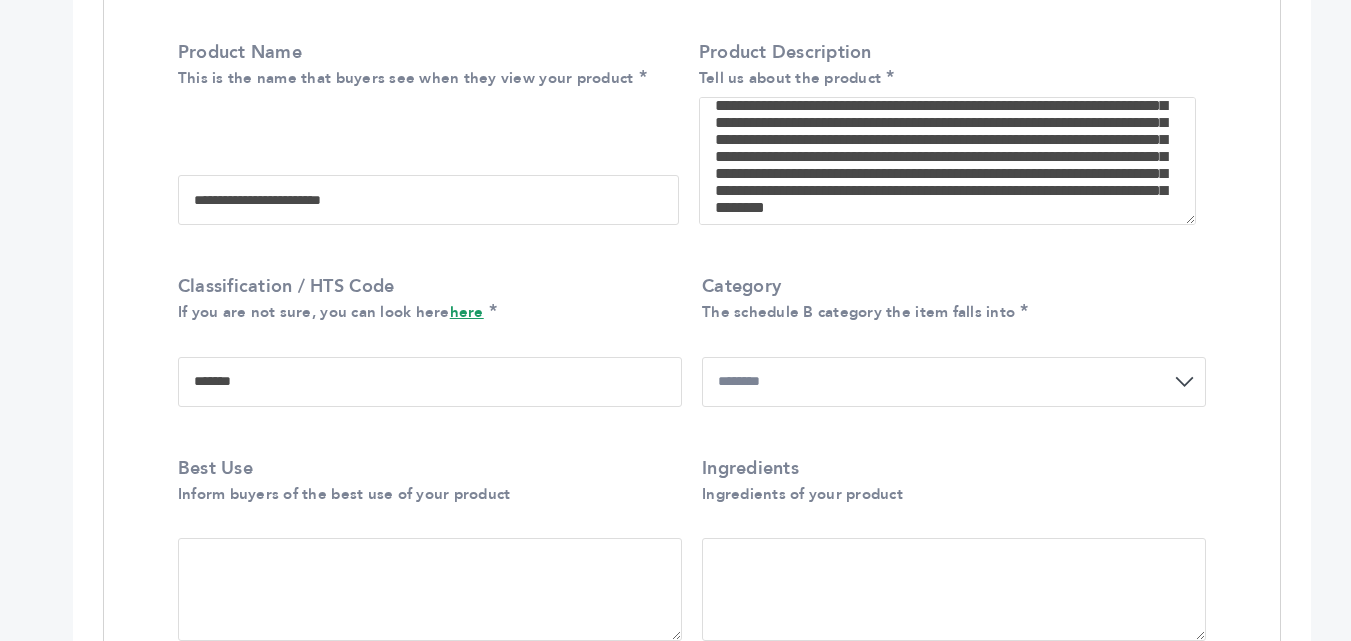 type on "*******" 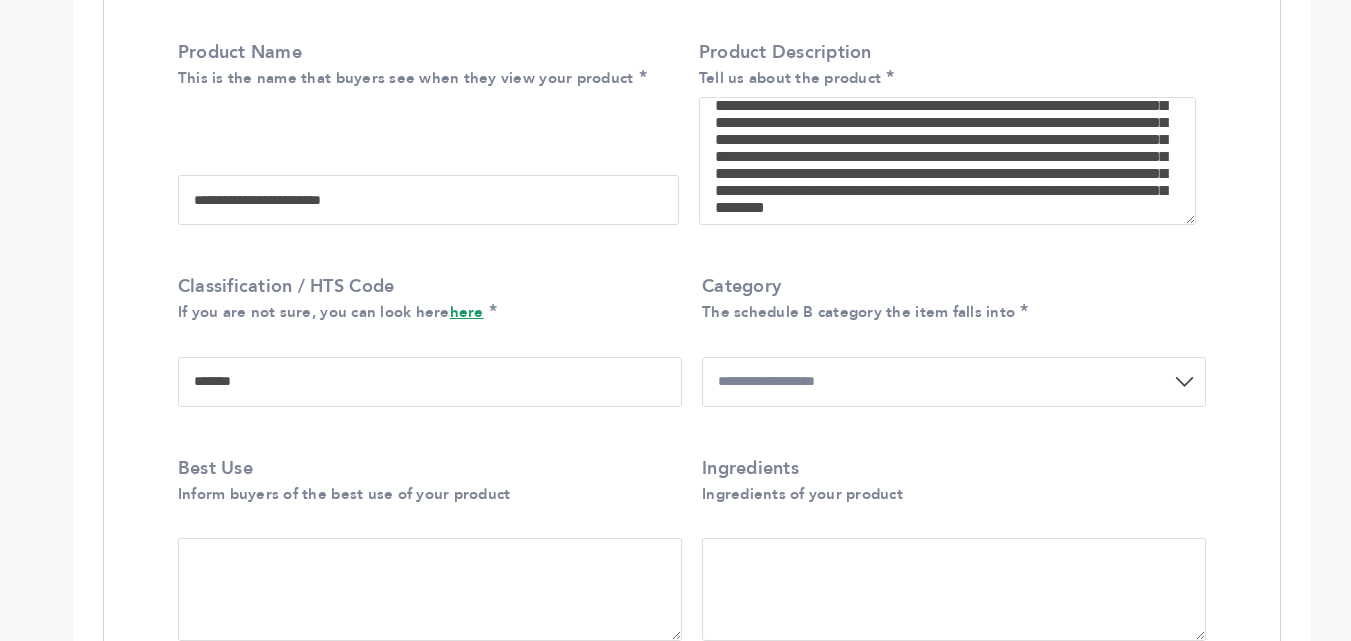 click on "**********" at bounding box center [954, 382] 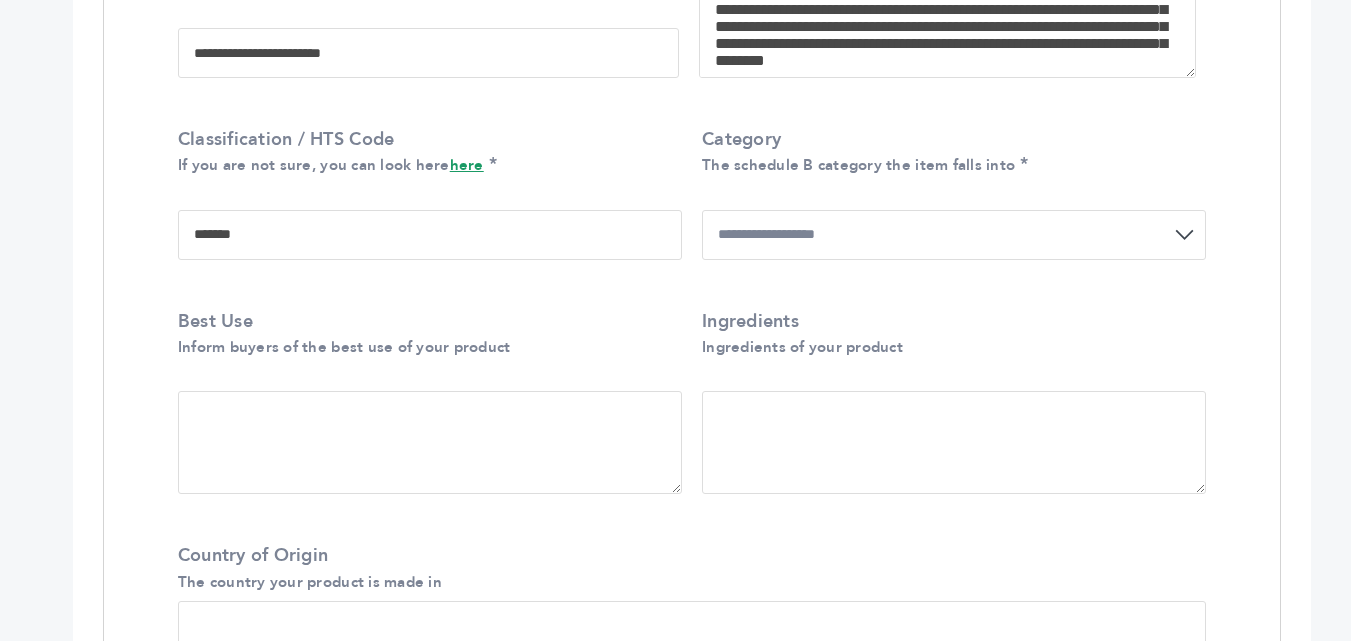 scroll, scrollTop: 1400, scrollLeft: 0, axis: vertical 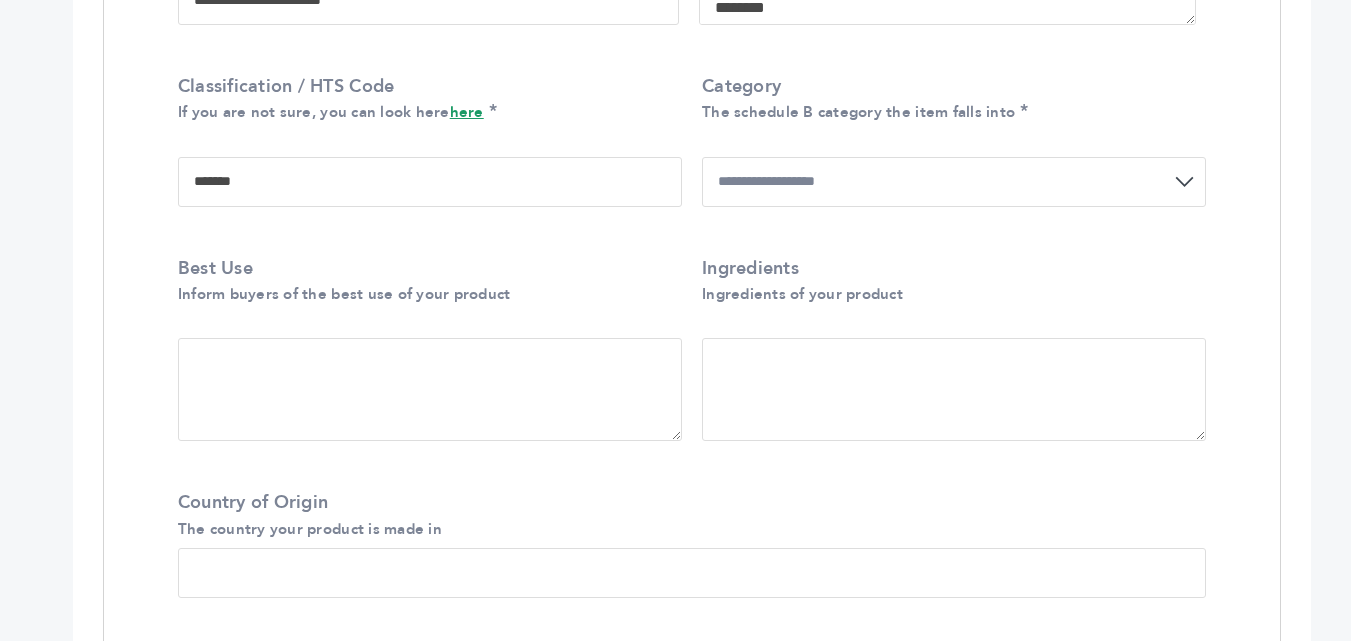 click on "Best Use Inform buyers of the best use of your product" at bounding box center (430, 389) 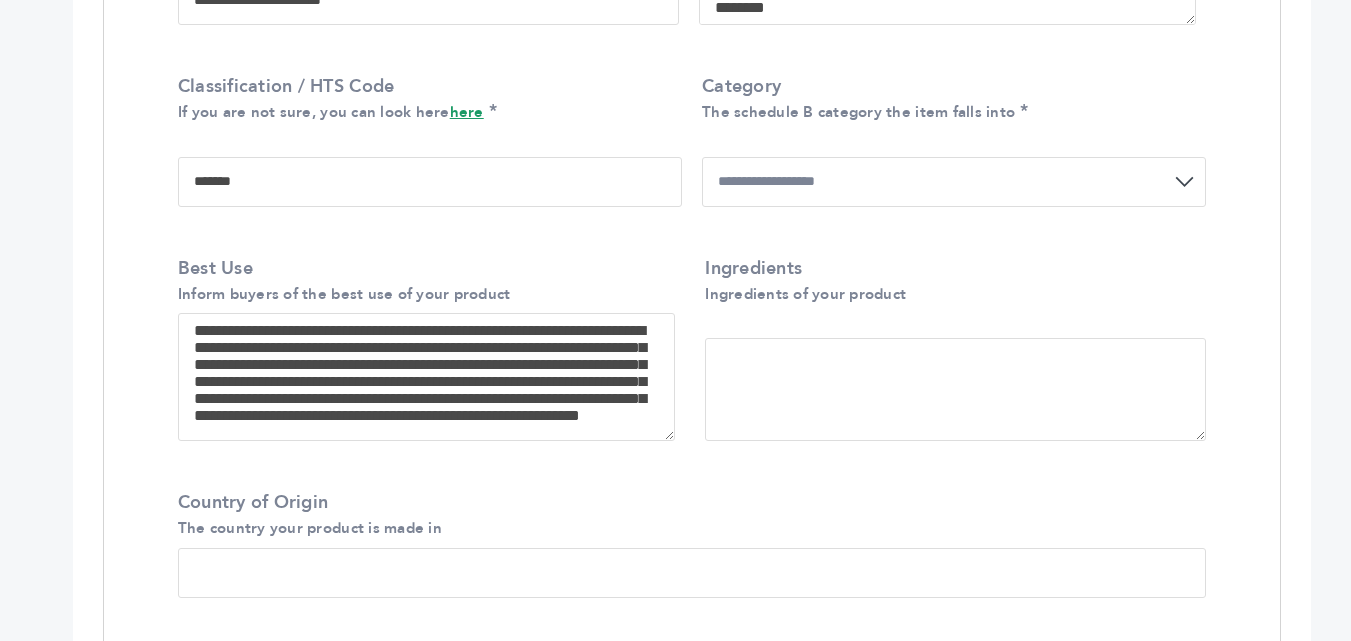 scroll, scrollTop: 0, scrollLeft: 0, axis: both 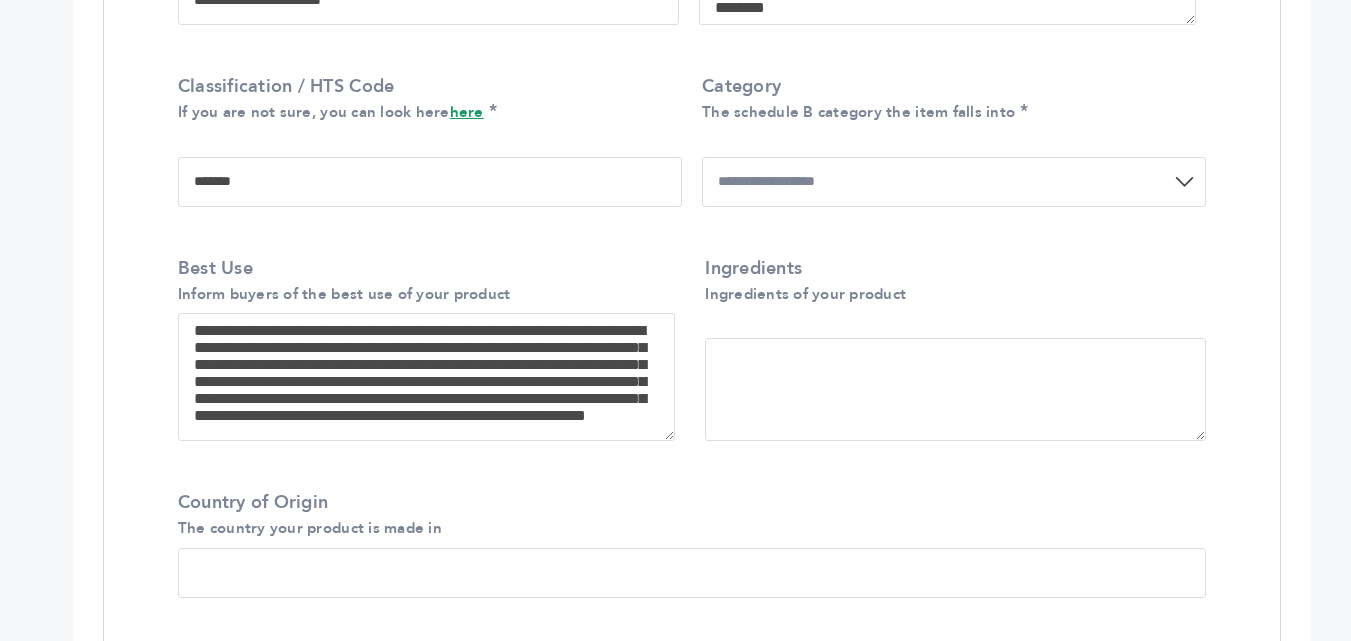type on "**********" 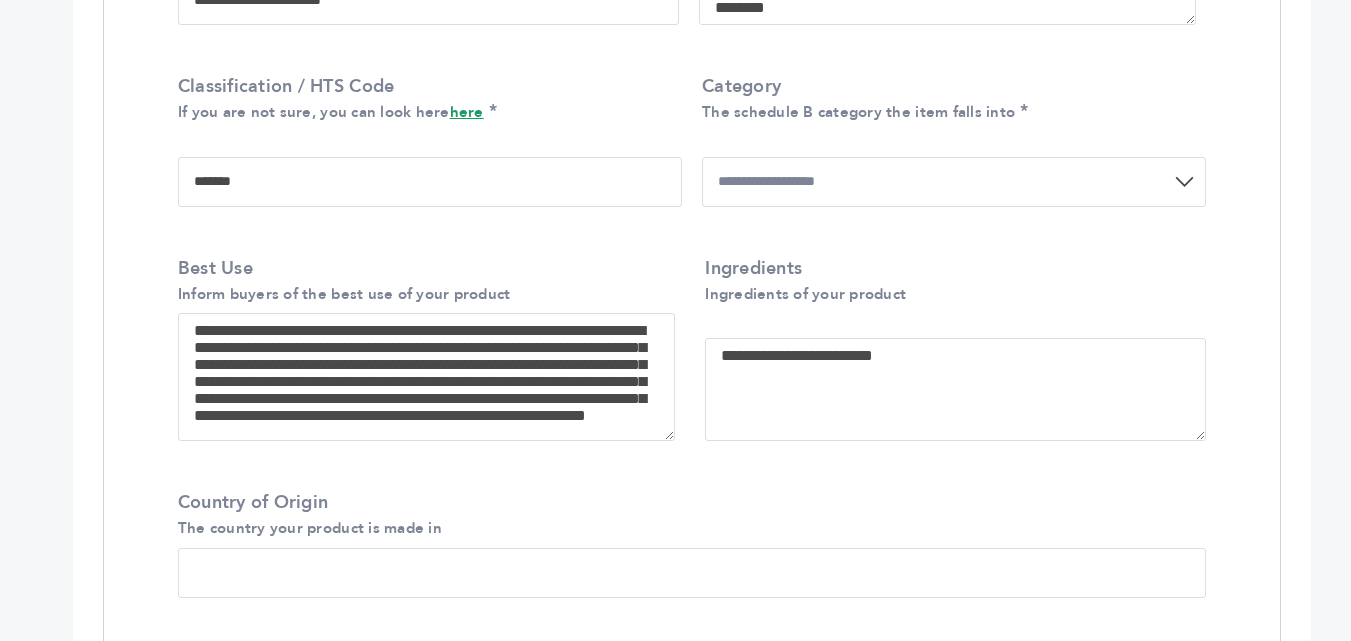 type on "**********" 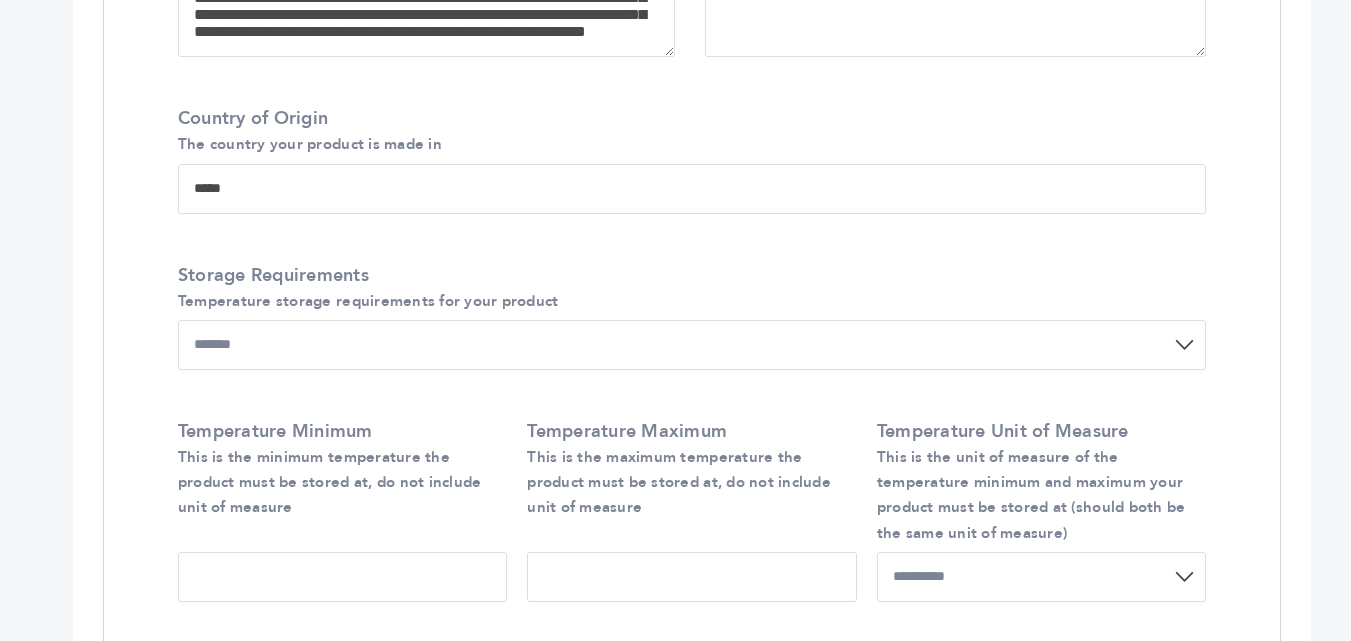 scroll, scrollTop: 1800, scrollLeft: 0, axis: vertical 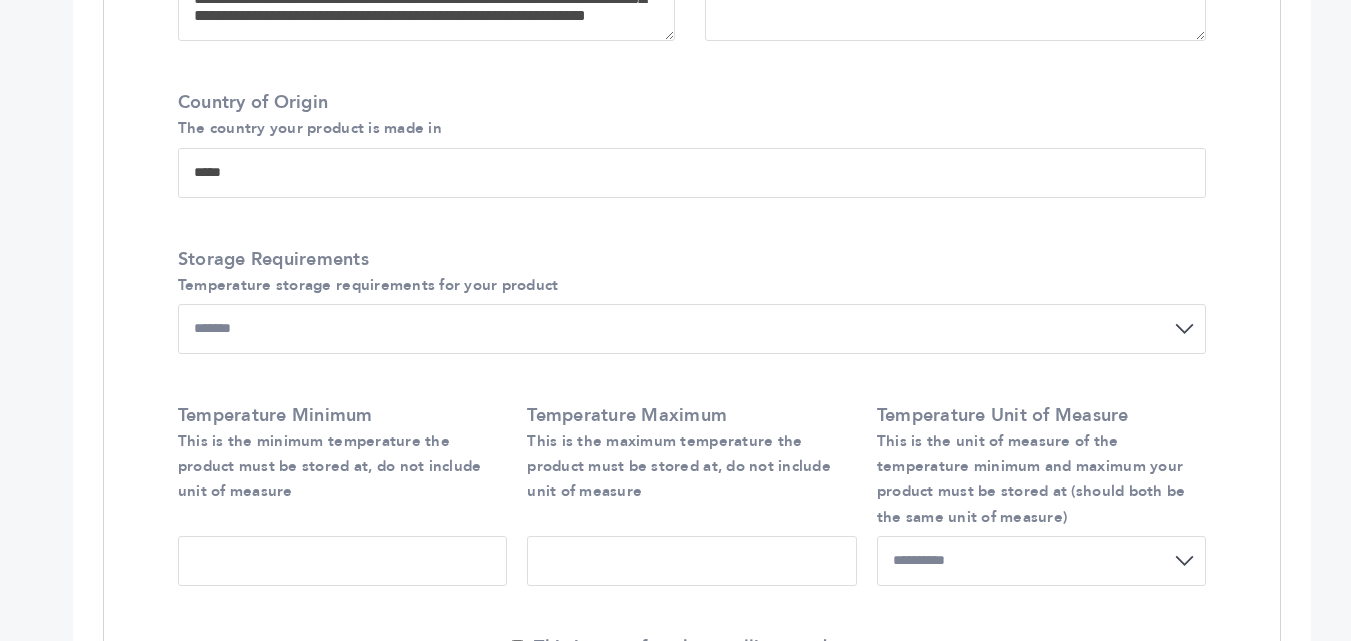 click on "******* ******* ******* ****** ***" at bounding box center (692, 329) 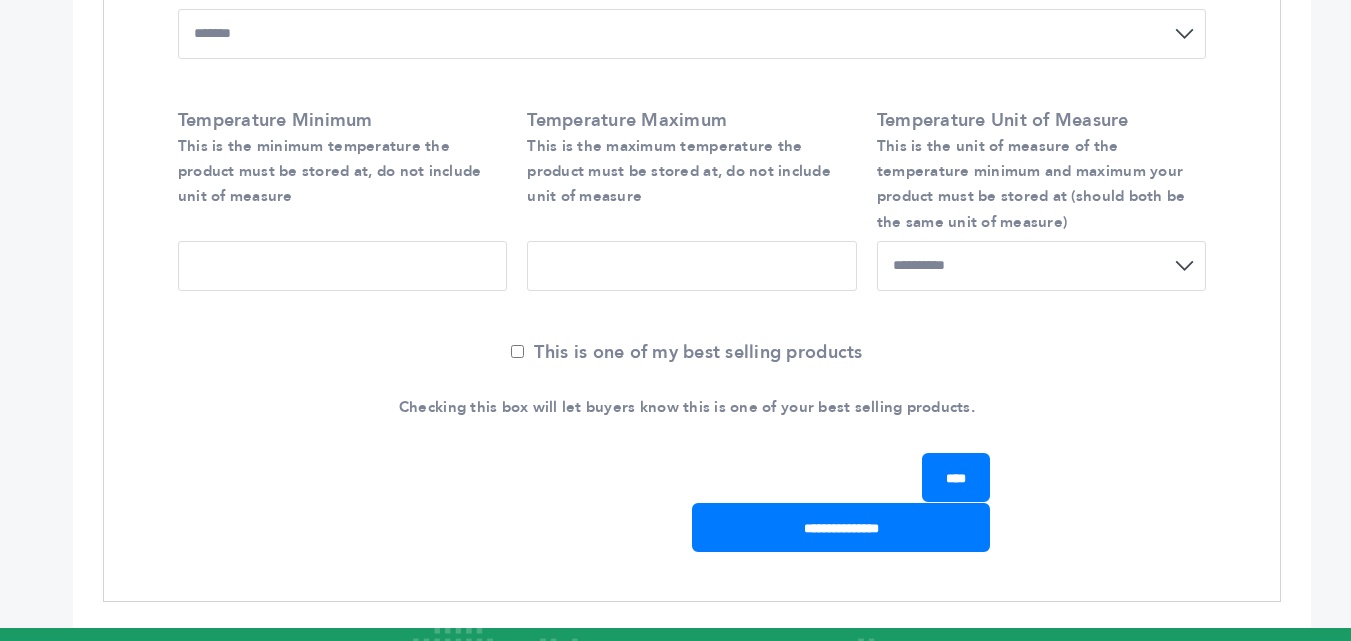 scroll, scrollTop: 2100, scrollLeft: 0, axis: vertical 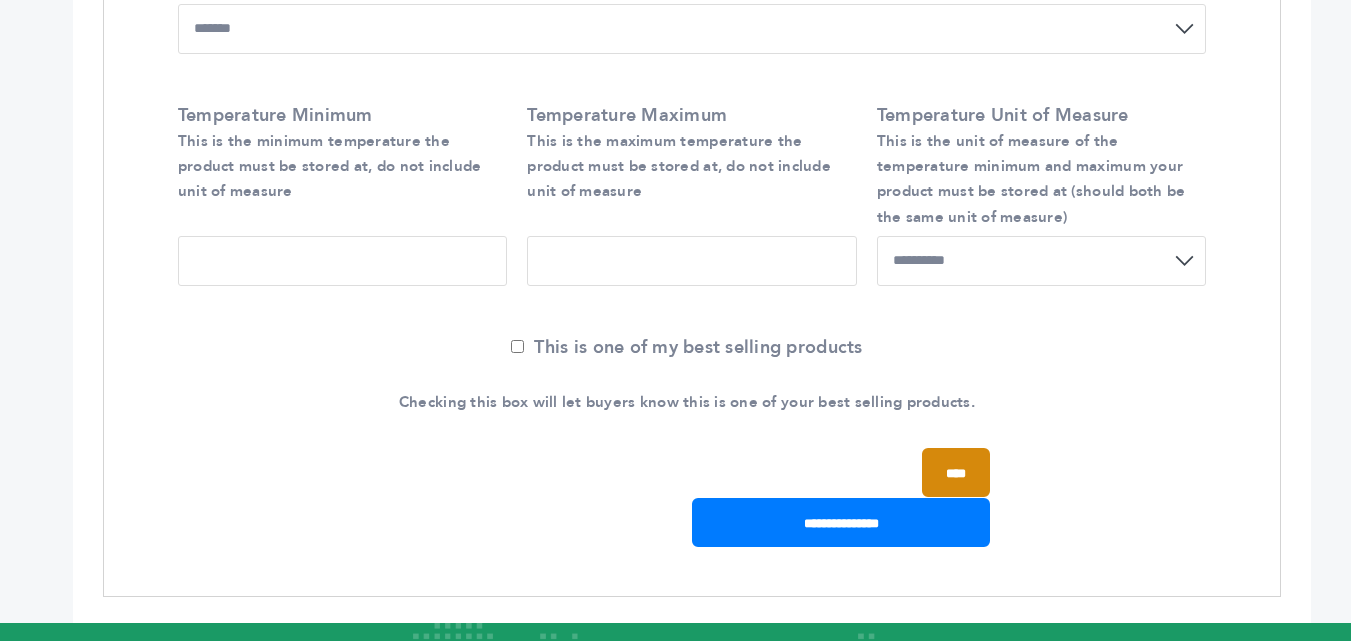 drag, startPoint x: 917, startPoint y: 524, endPoint x: 937, endPoint y: 464, distance: 63.245552 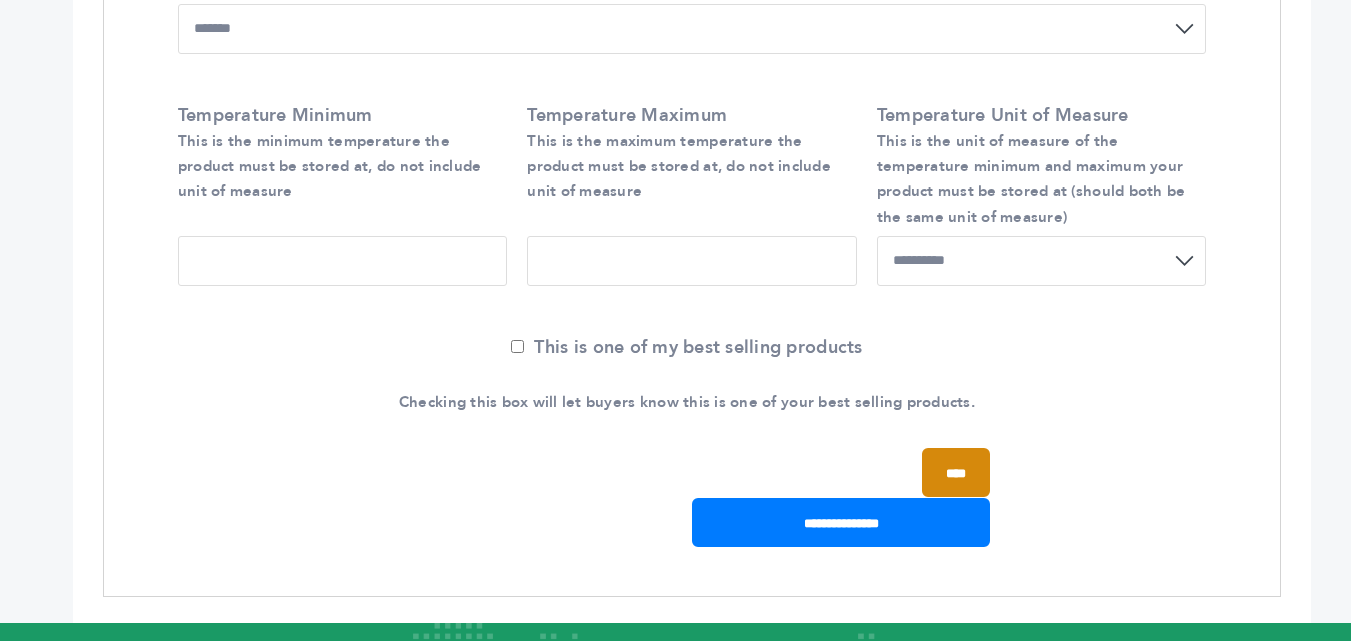 click on "**********" at bounding box center [692, -442] 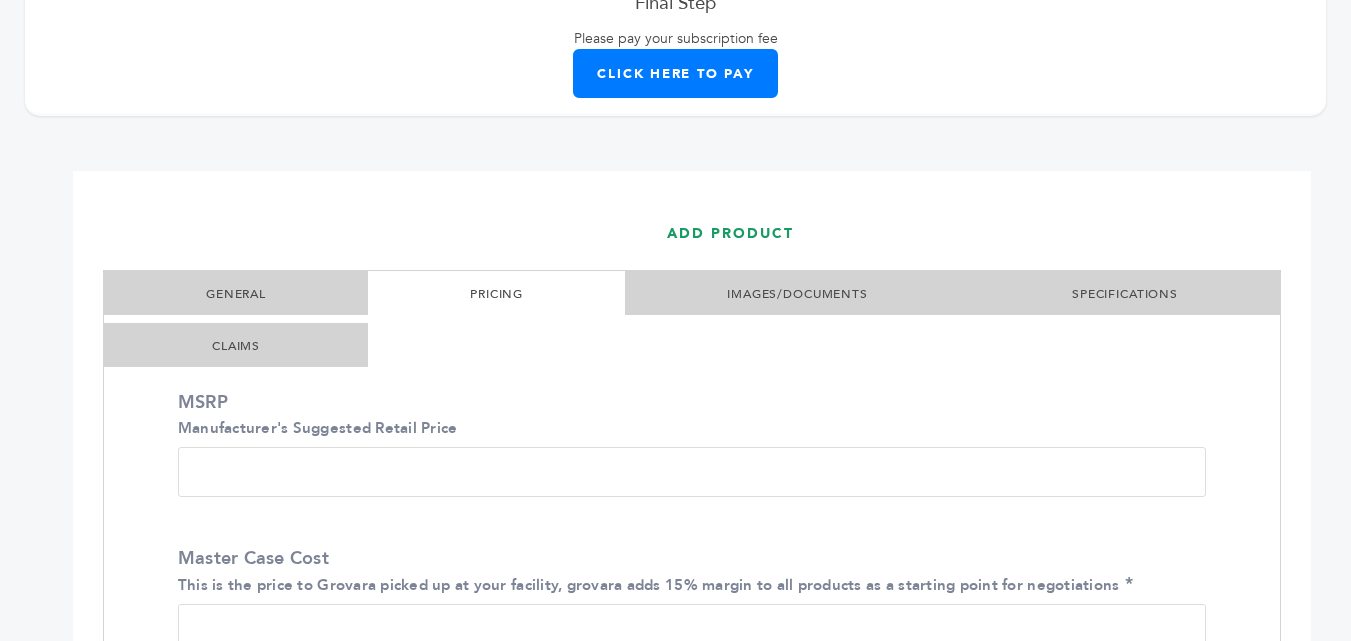 scroll, scrollTop: 340, scrollLeft: 0, axis: vertical 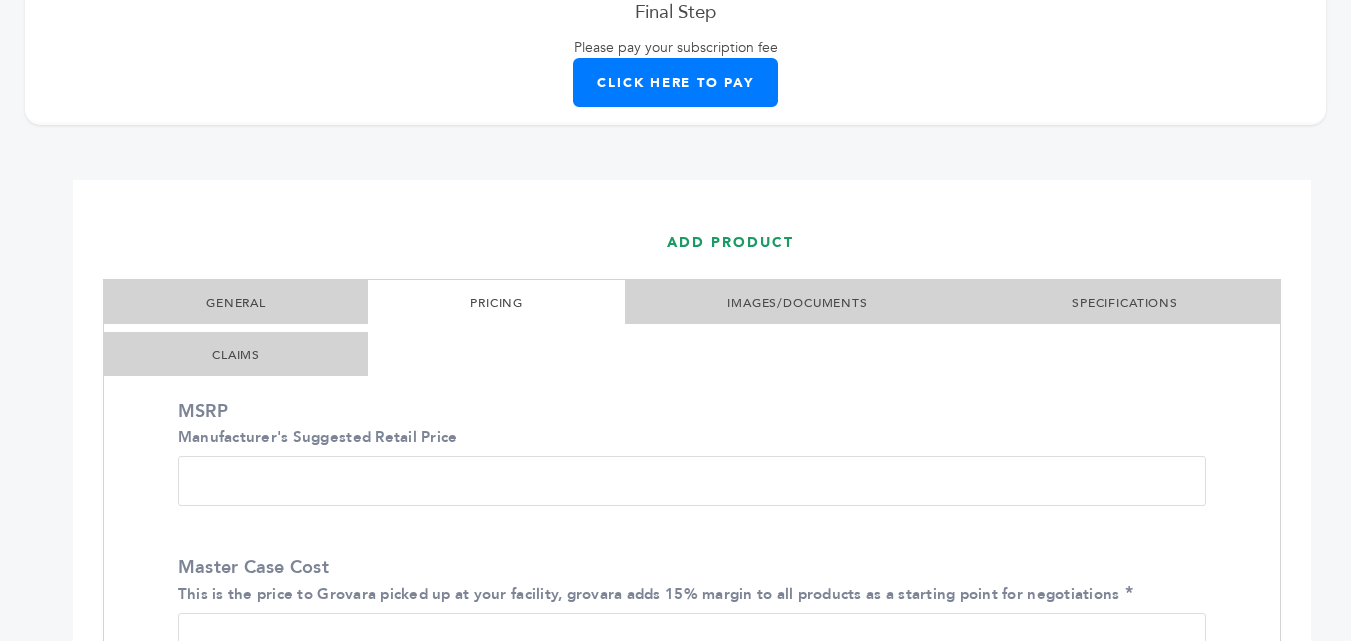 drag, startPoint x: 217, startPoint y: 484, endPoint x: 185, endPoint y: 484, distance: 32 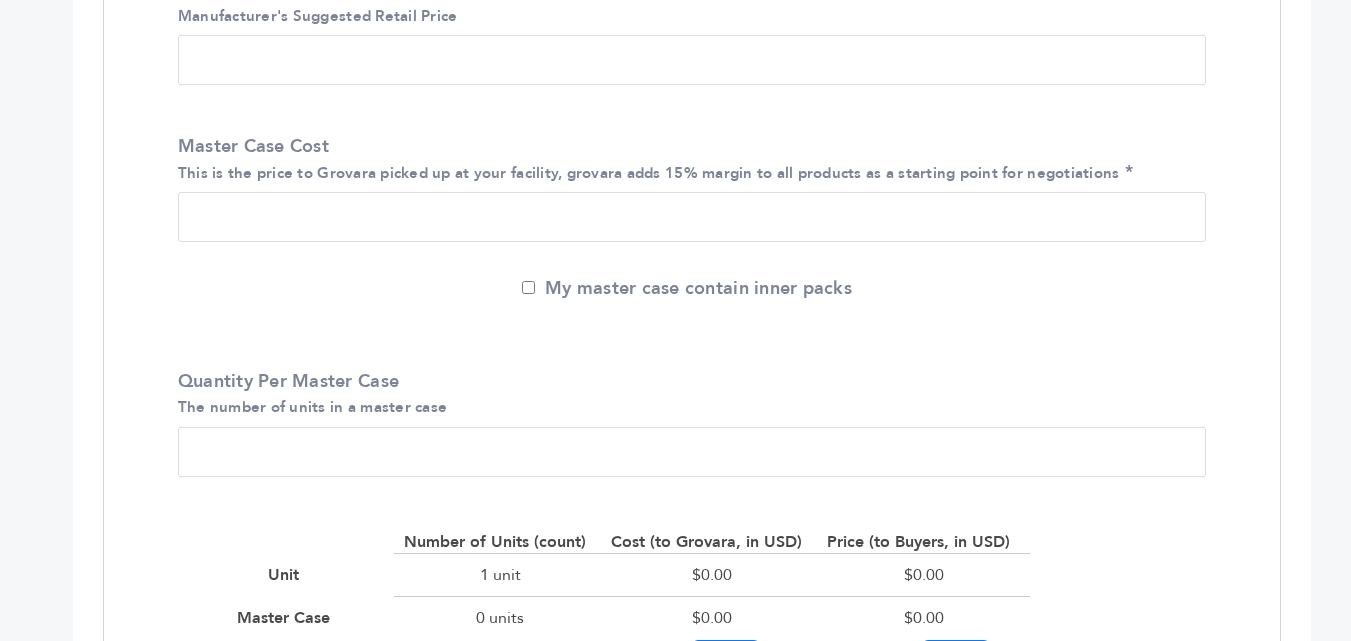 scroll, scrollTop: 640, scrollLeft: 0, axis: vertical 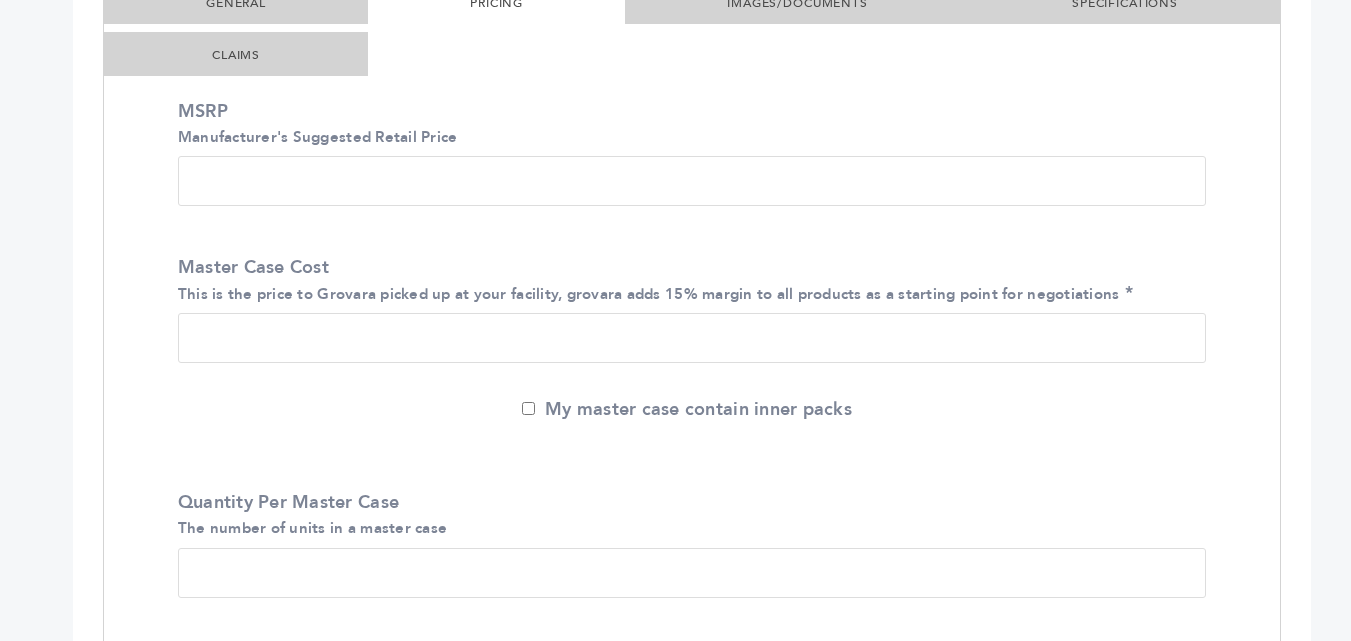 type on "**" 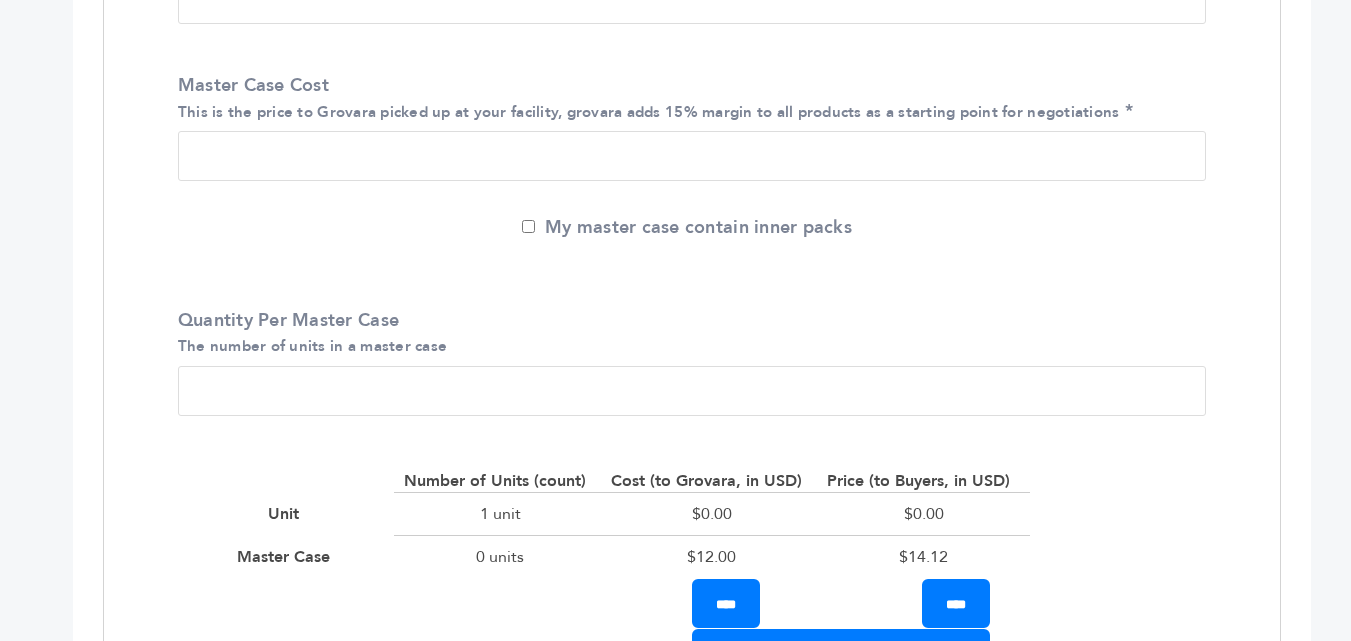 scroll, scrollTop: 840, scrollLeft: 0, axis: vertical 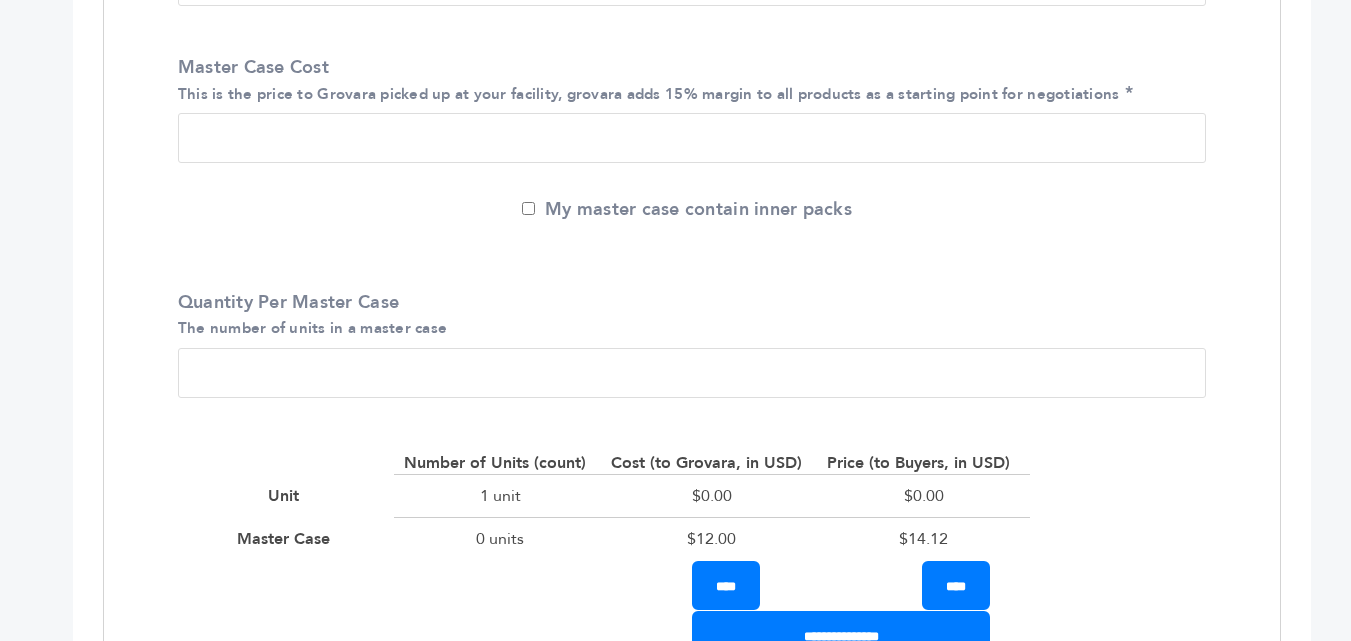type on "**" 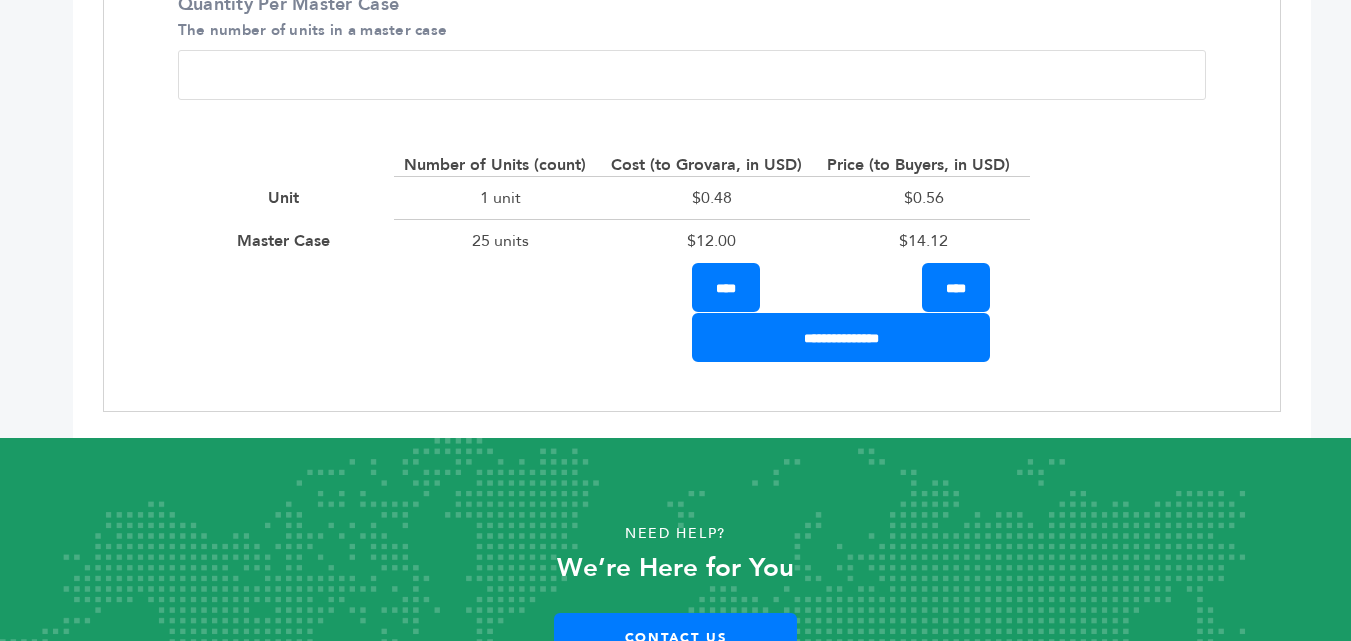 scroll, scrollTop: 1140, scrollLeft: 0, axis: vertical 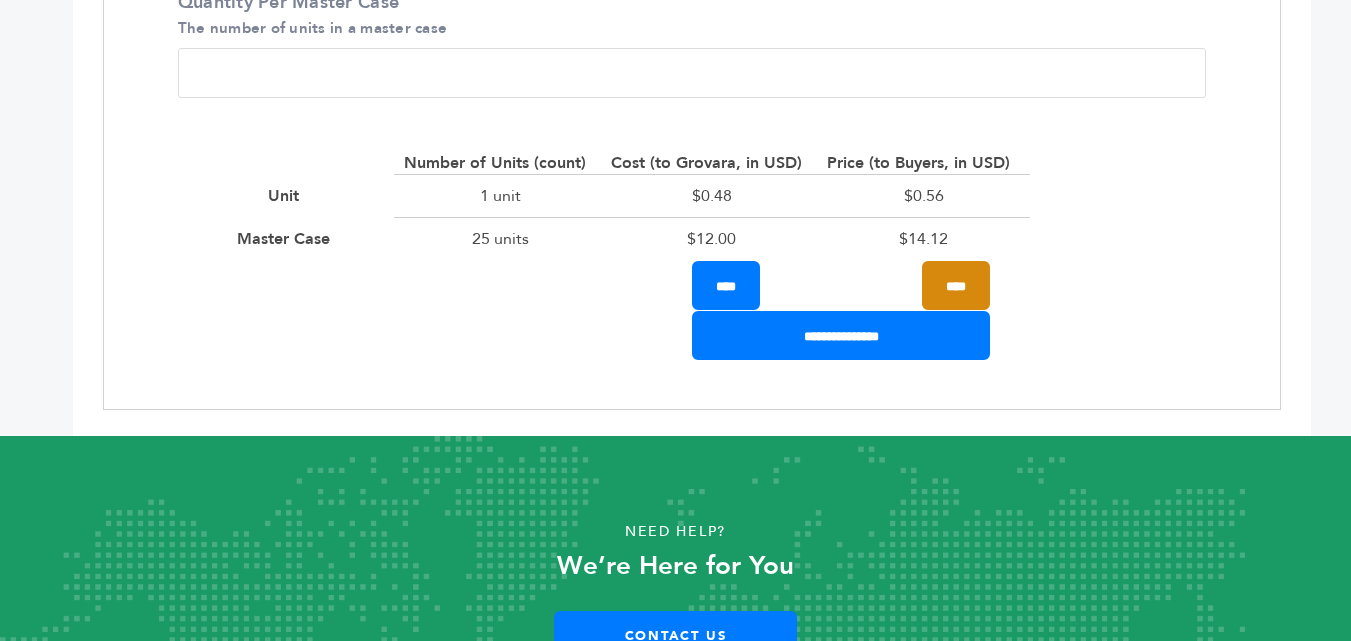 type on "**" 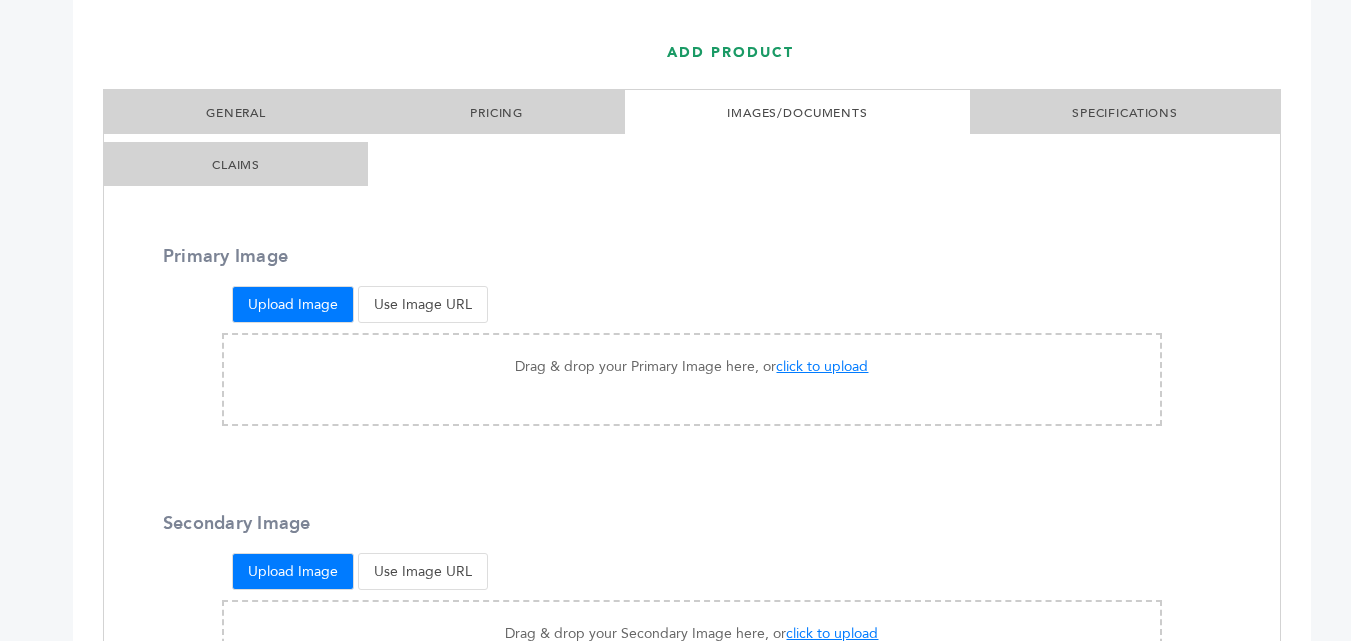 scroll, scrollTop: 440, scrollLeft: 0, axis: vertical 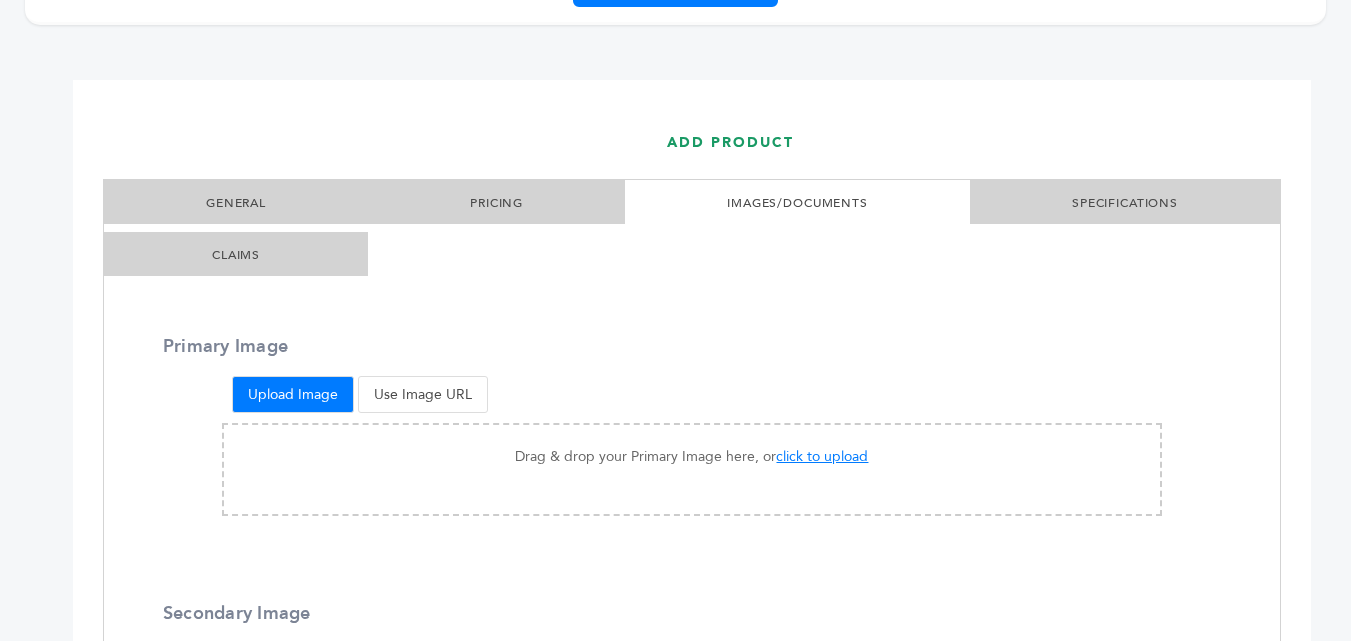 click on "Upload Image" at bounding box center [293, 394] 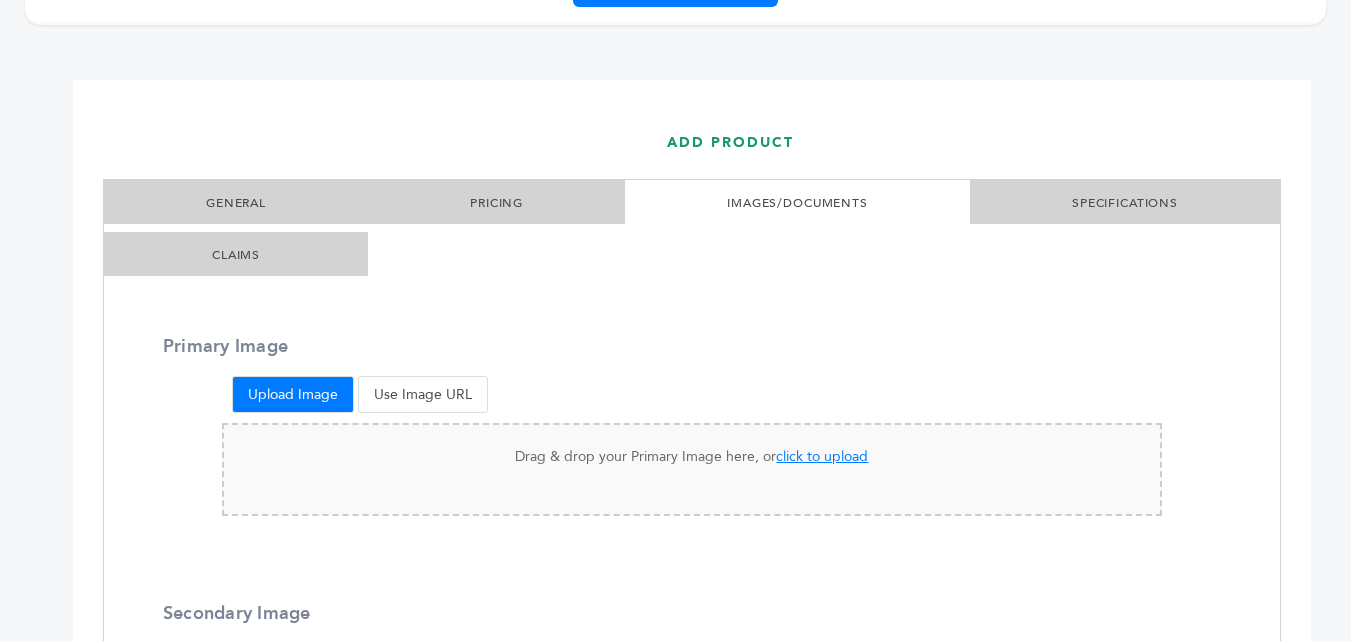 click on "click to upload" at bounding box center (822, 456) 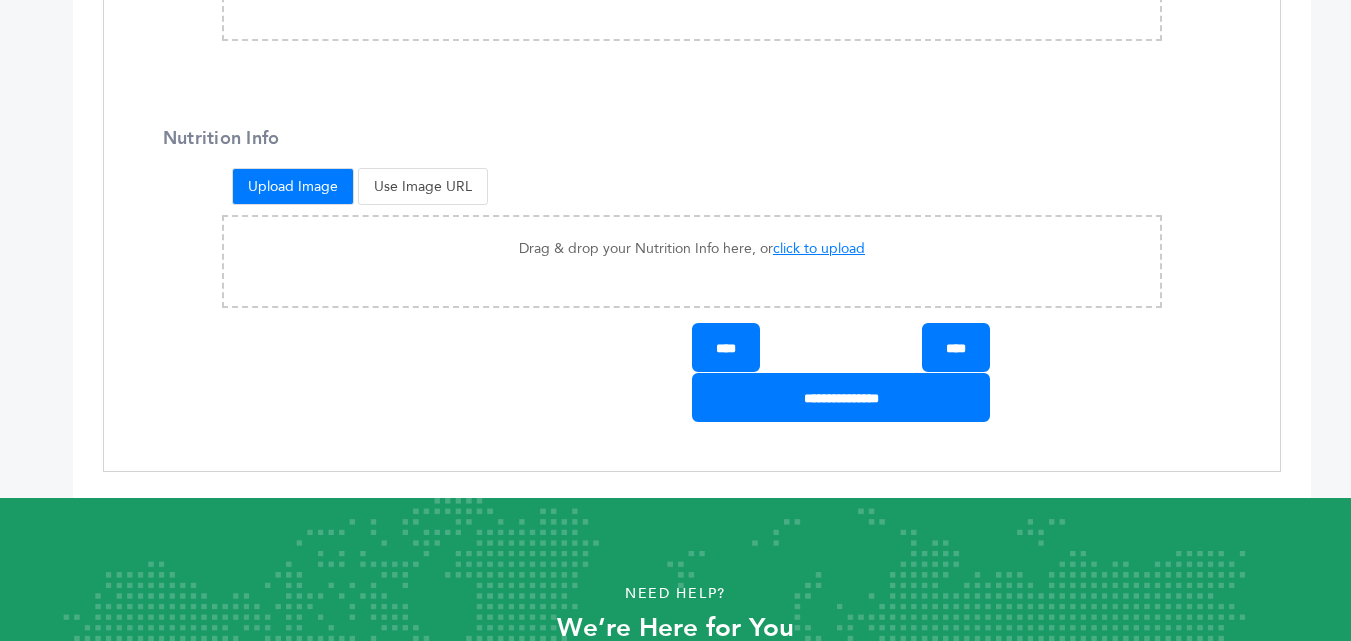 scroll, scrollTop: 2140, scrollLeft: 0, axis: vertical 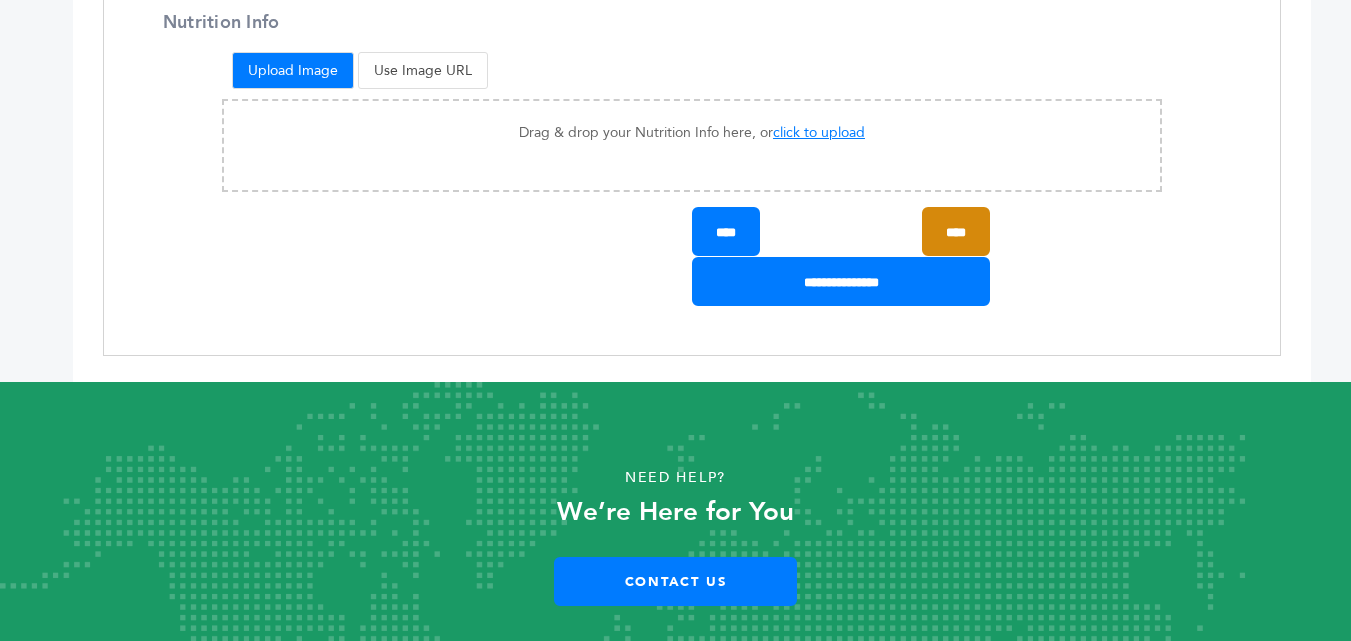click on "****" at bounding box center (956, 231) 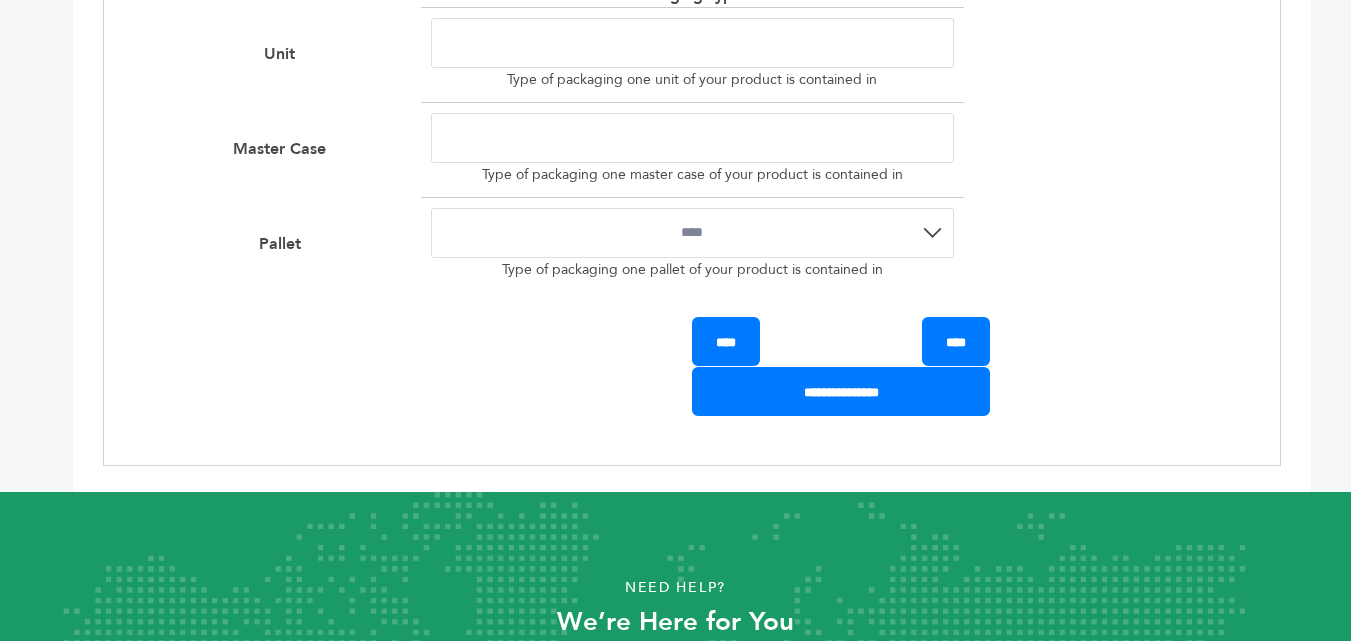 scroll, scrollTop: 2340, scrollLeft: 0, axis: vertical 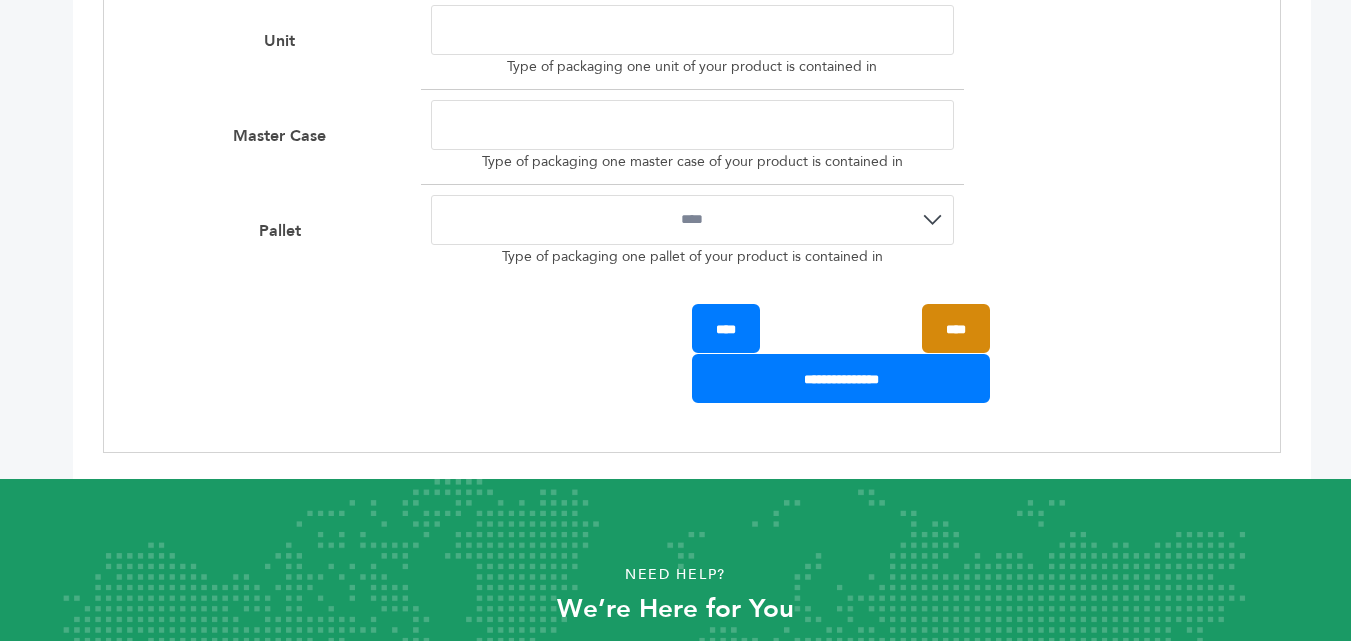 click on "****" at bounding box center [956, 328] 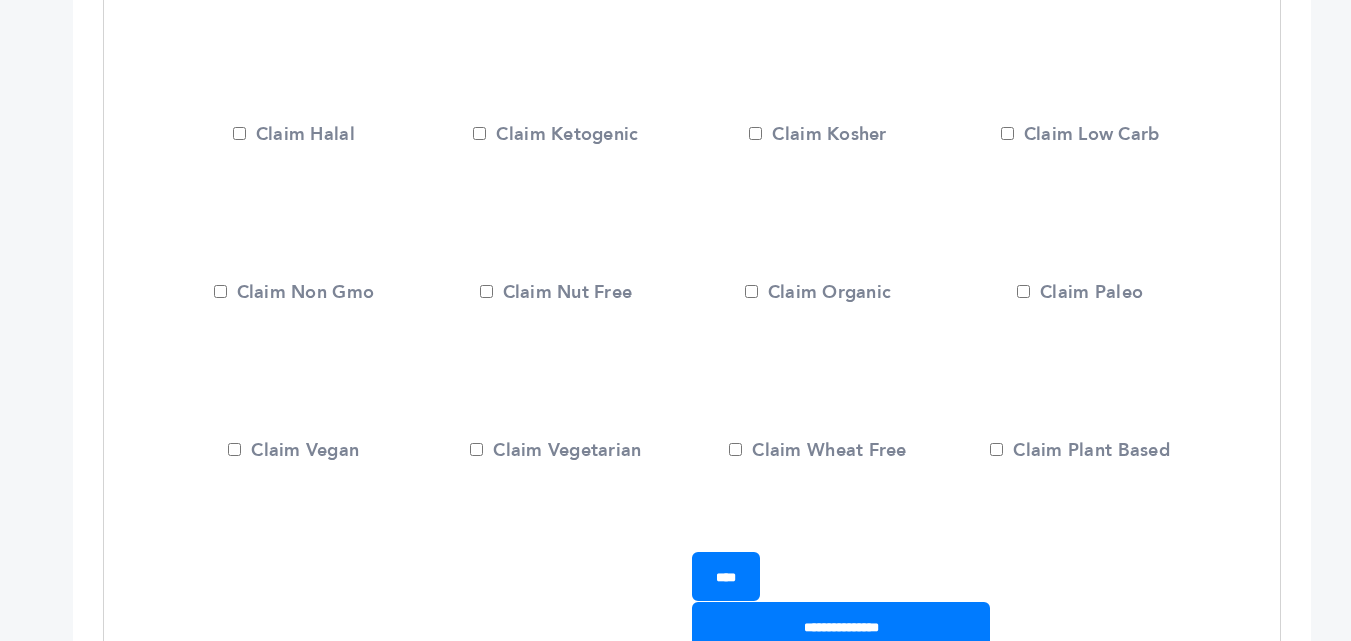 scroll, scrollTop: 866, scrollLeft: 0, axis: vertical 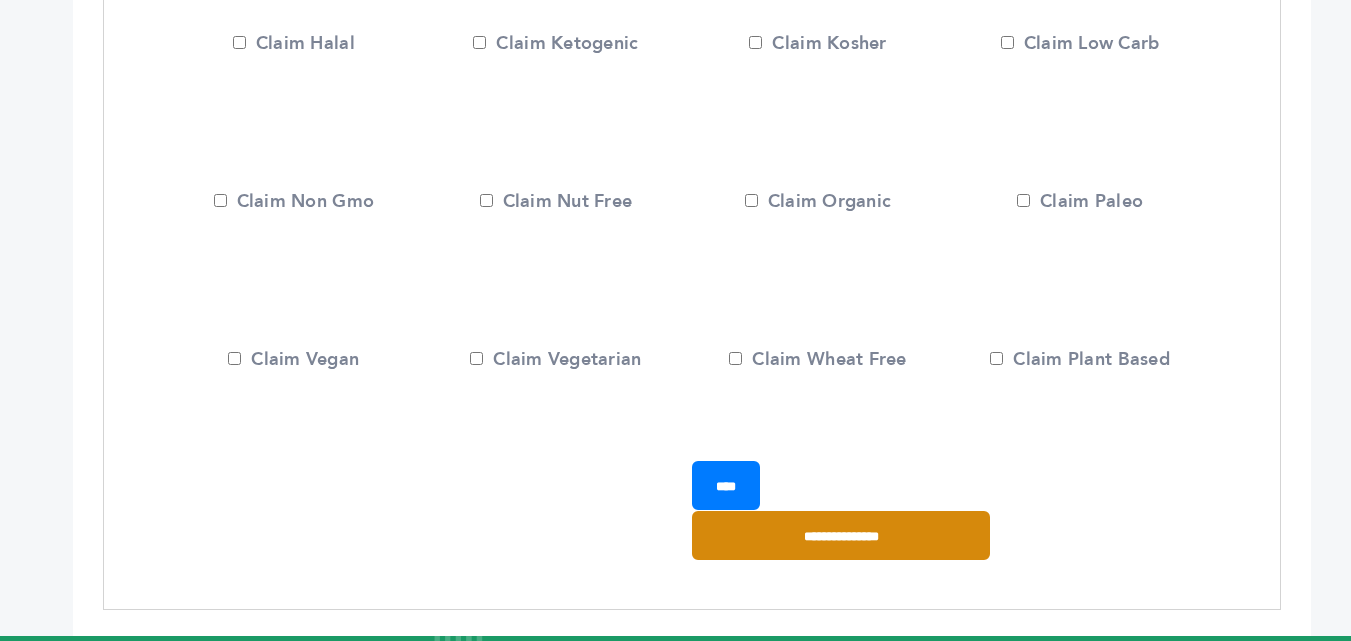 click on "**********" at bounding box center (841, 535) 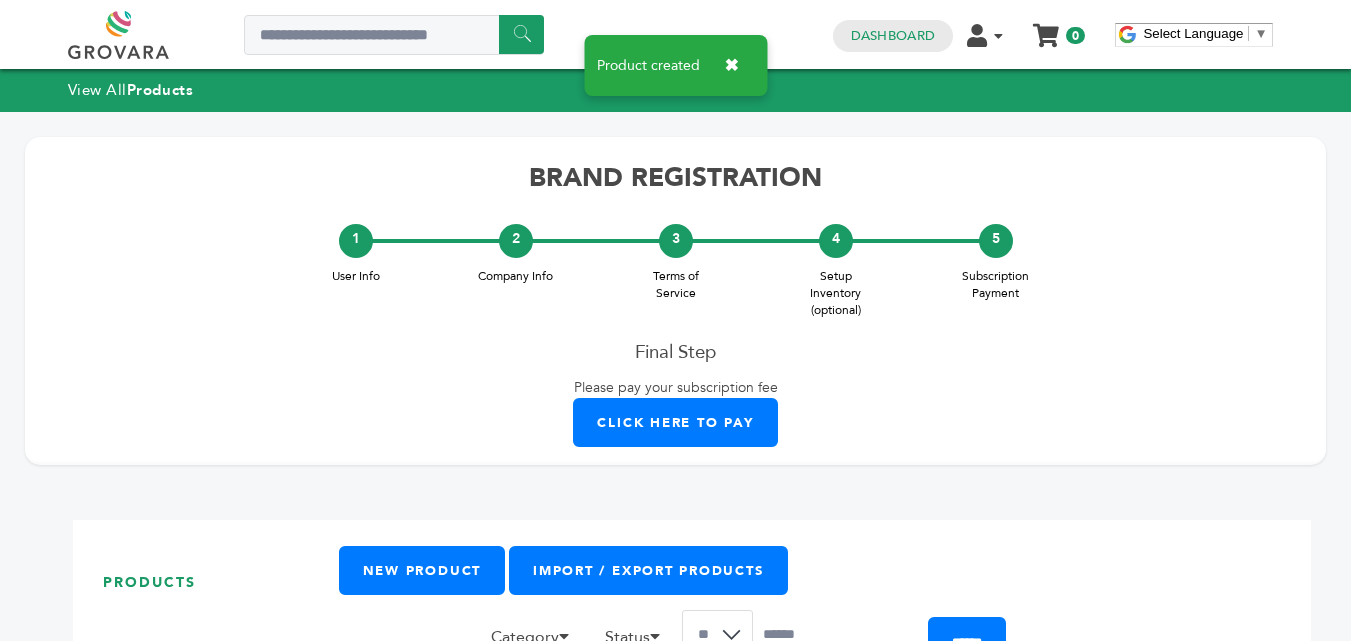 scroll, scrollTop: 0, scrollLeft: 0, axis: both 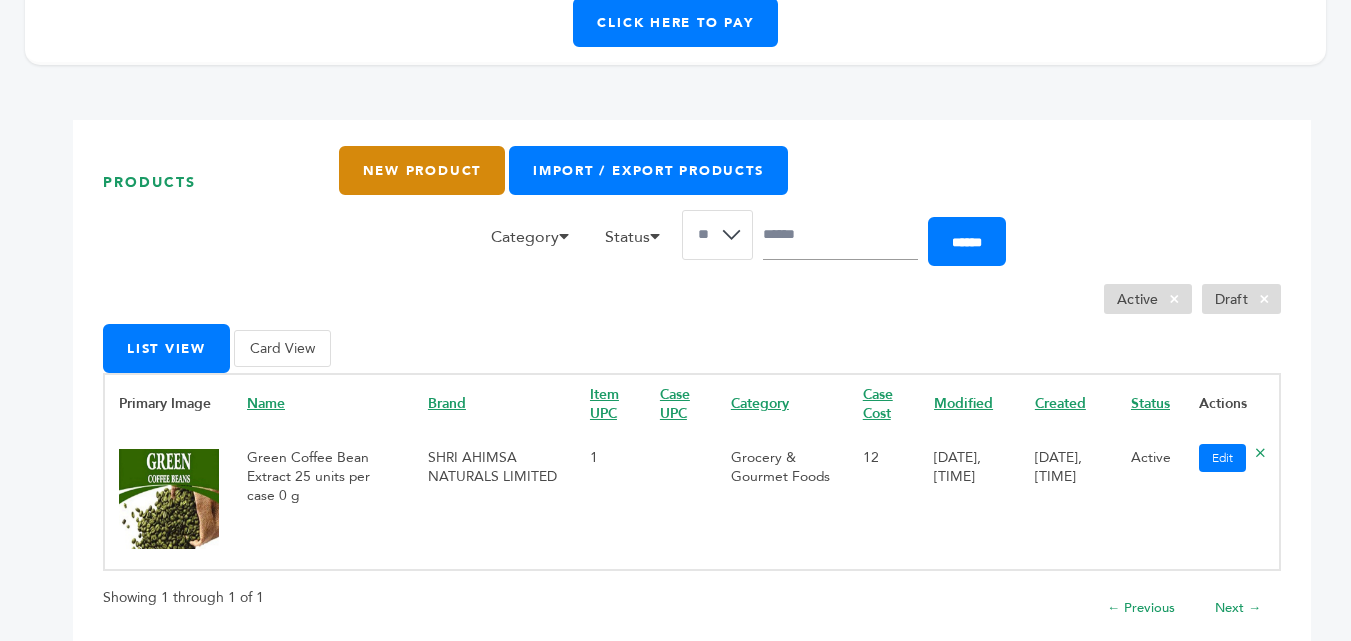 click on "New Product" at bounding box center [422, 170] 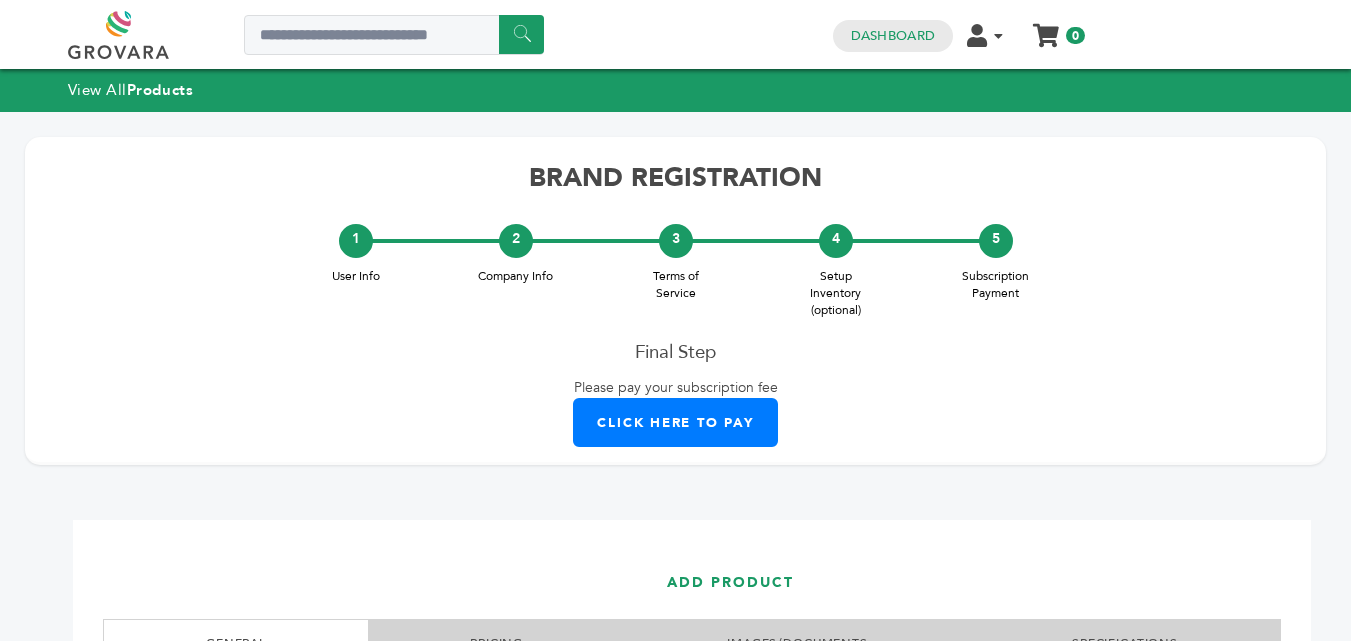 scroll, scrollTop: 0, scrollLeft: 0, axis: both 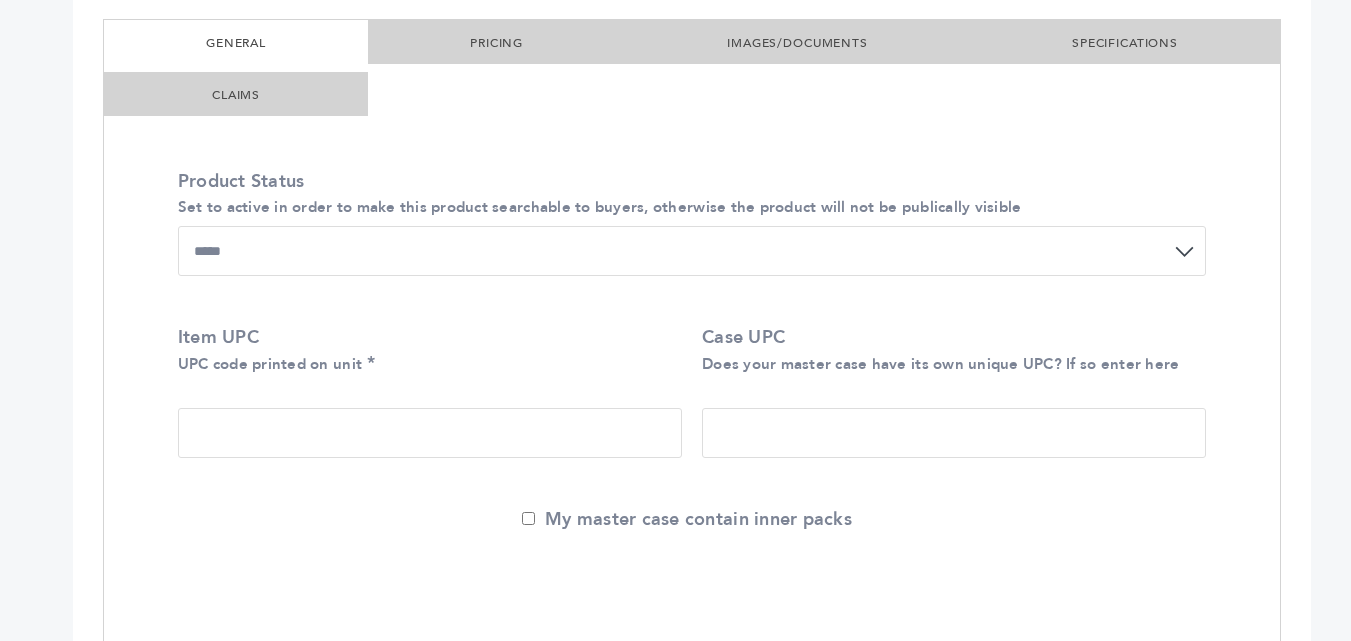 click on "**********" at bounding box center [692, 251] 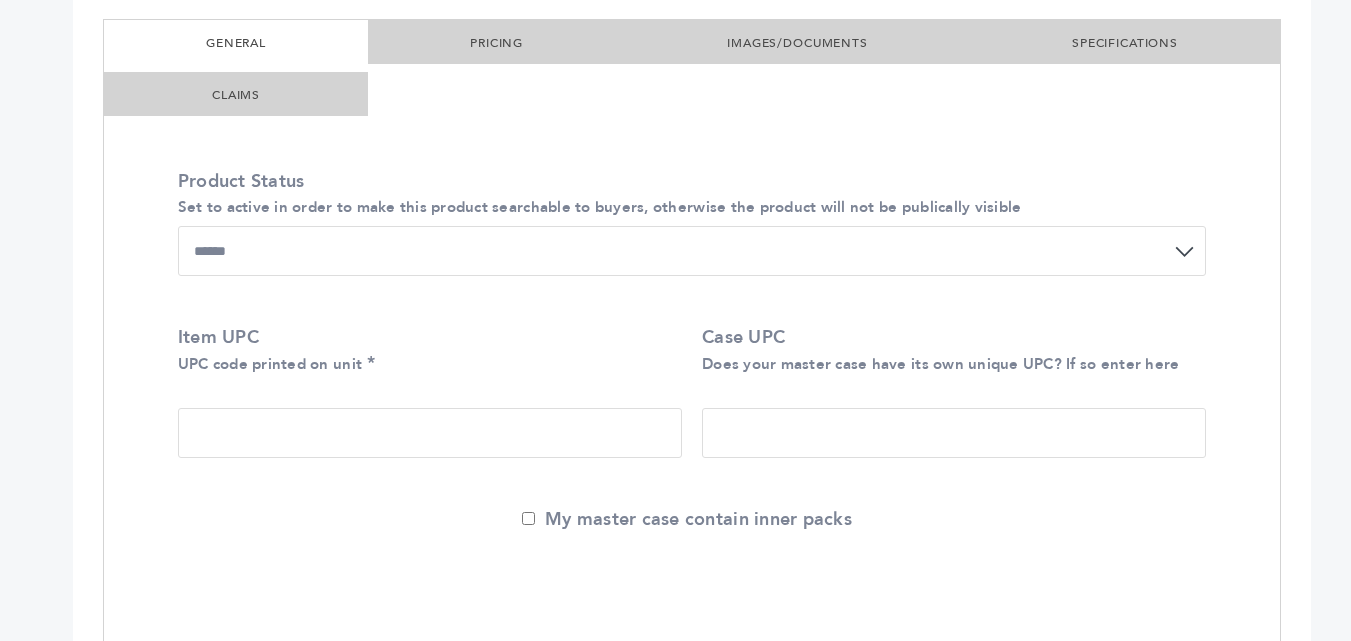 click on "**********" at bounding box center [692, 251] 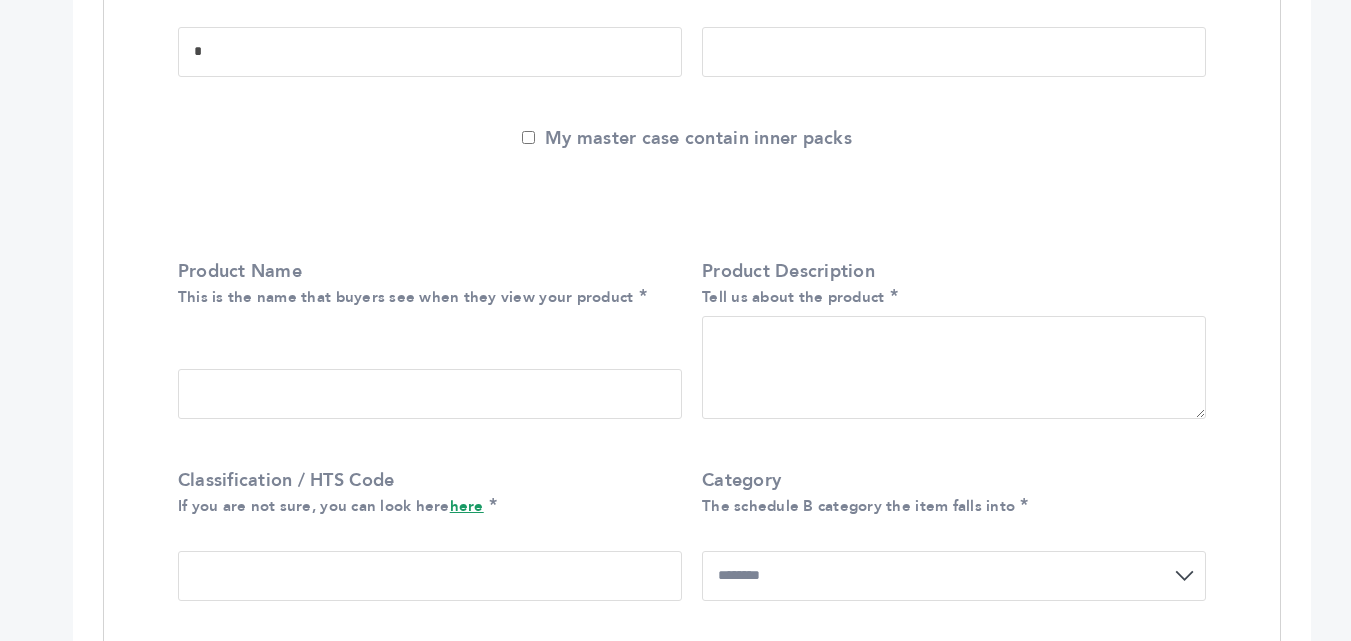 scroll, scrollTop: 1000, scrollLeft: 0, axis: vertical 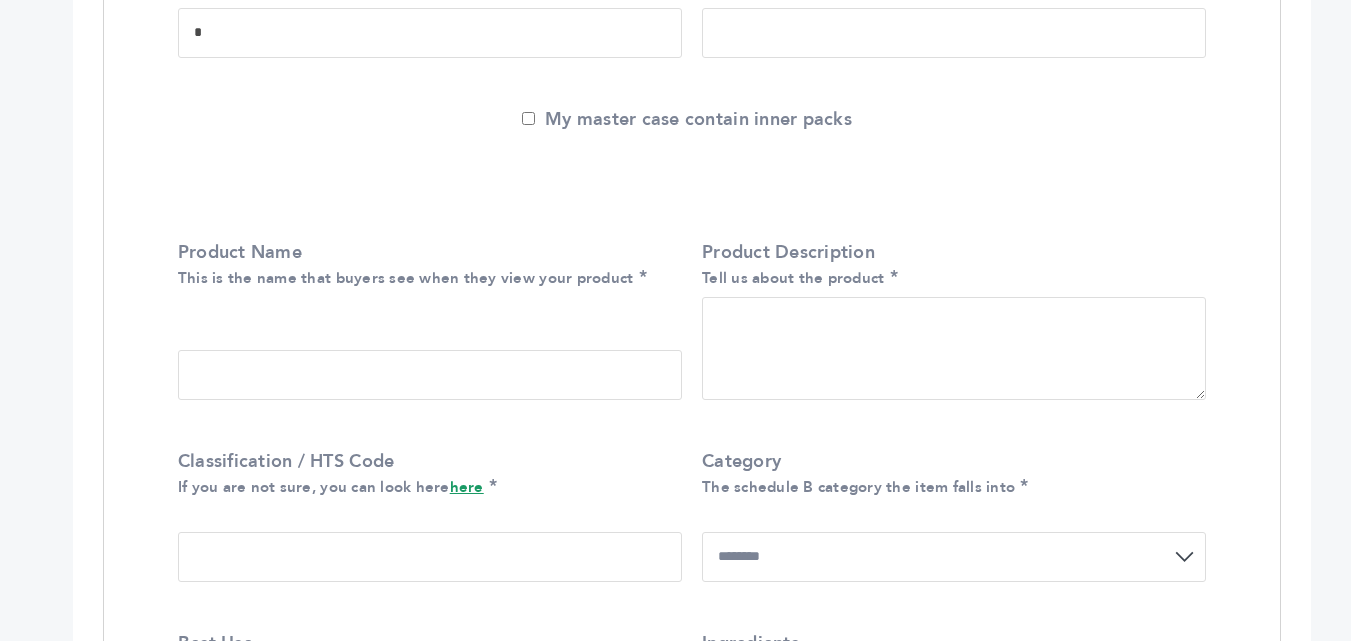 type on "*" 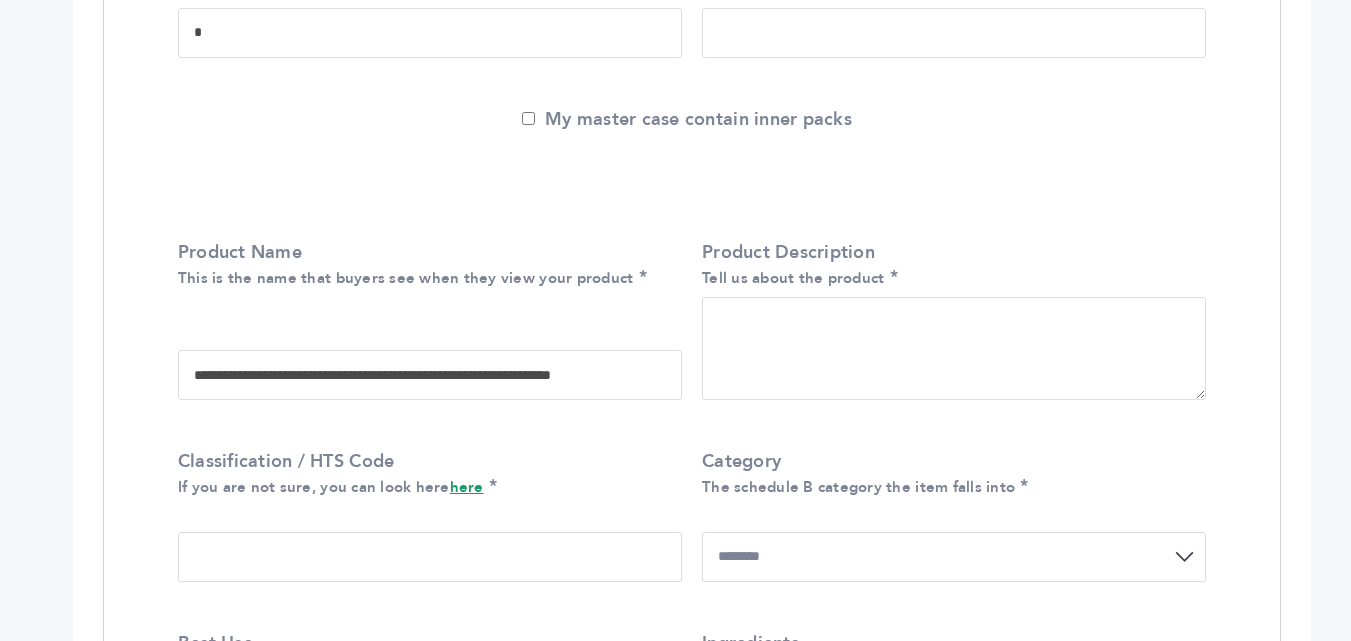 scroll, scrollTop: 0, scrollLeft: 5, axis: horizontal 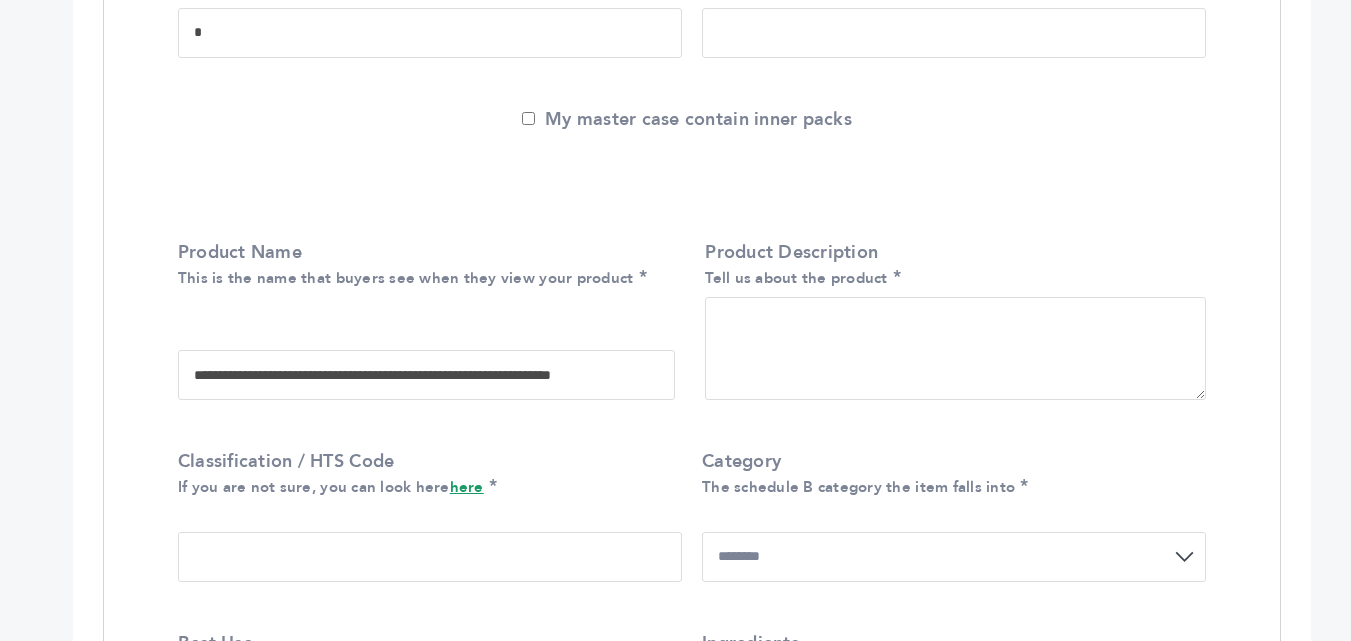type on "**********" 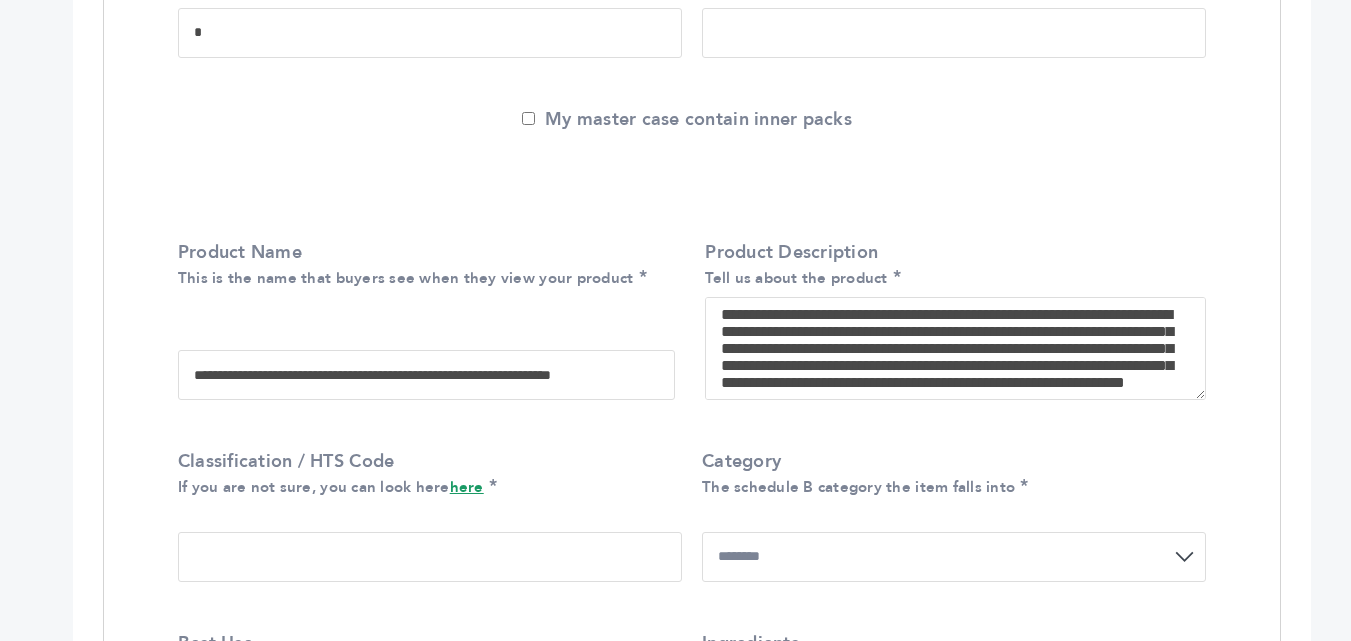 scroll, scrollTop: 190, scrollLeft: 0, axis: vertical 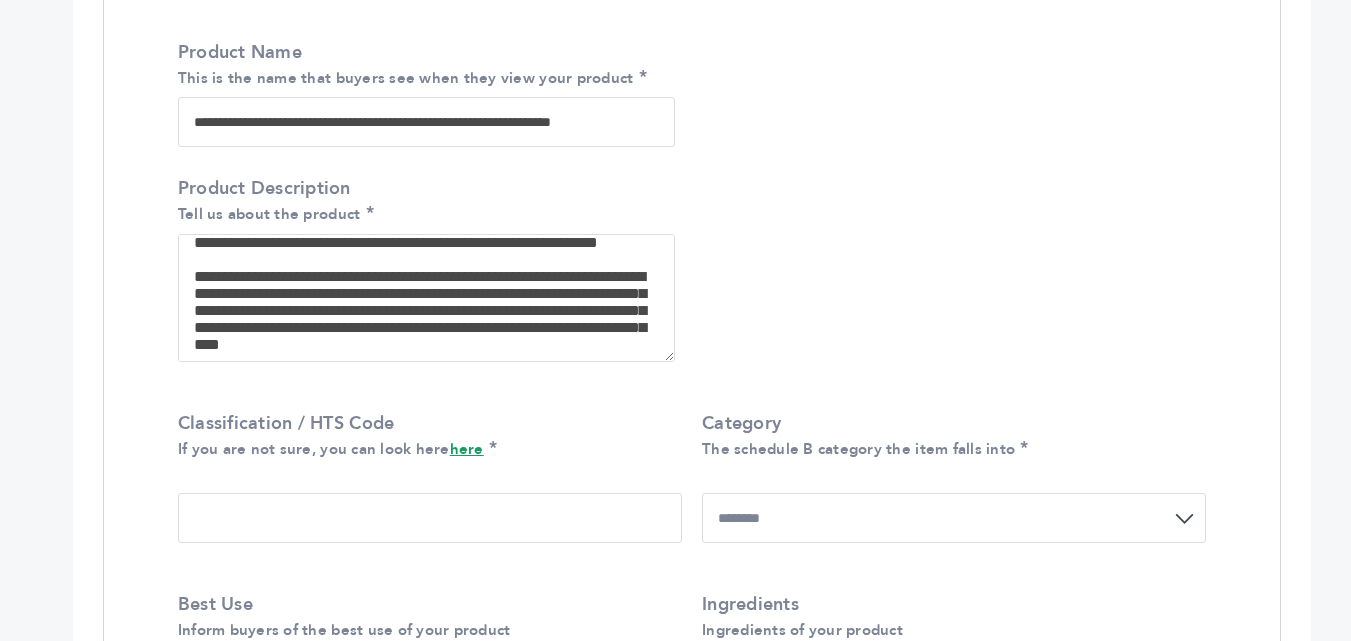 type on "**********" 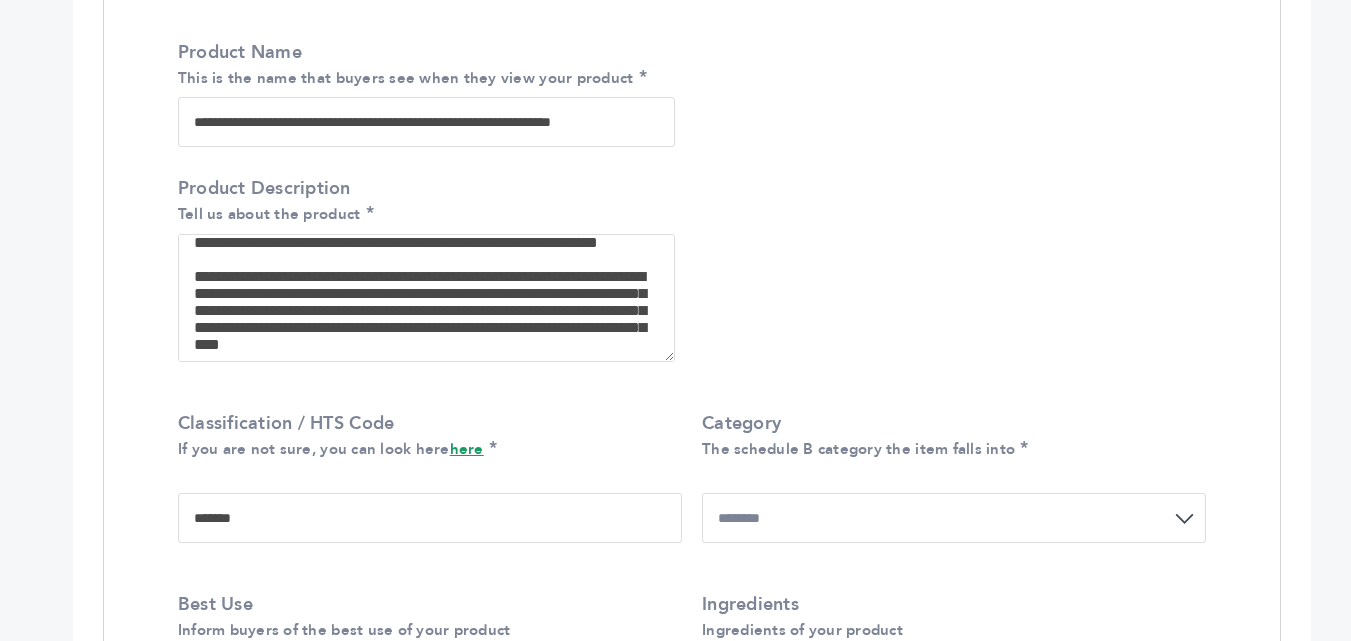 click on "**********" at bounding box center [954, 518] 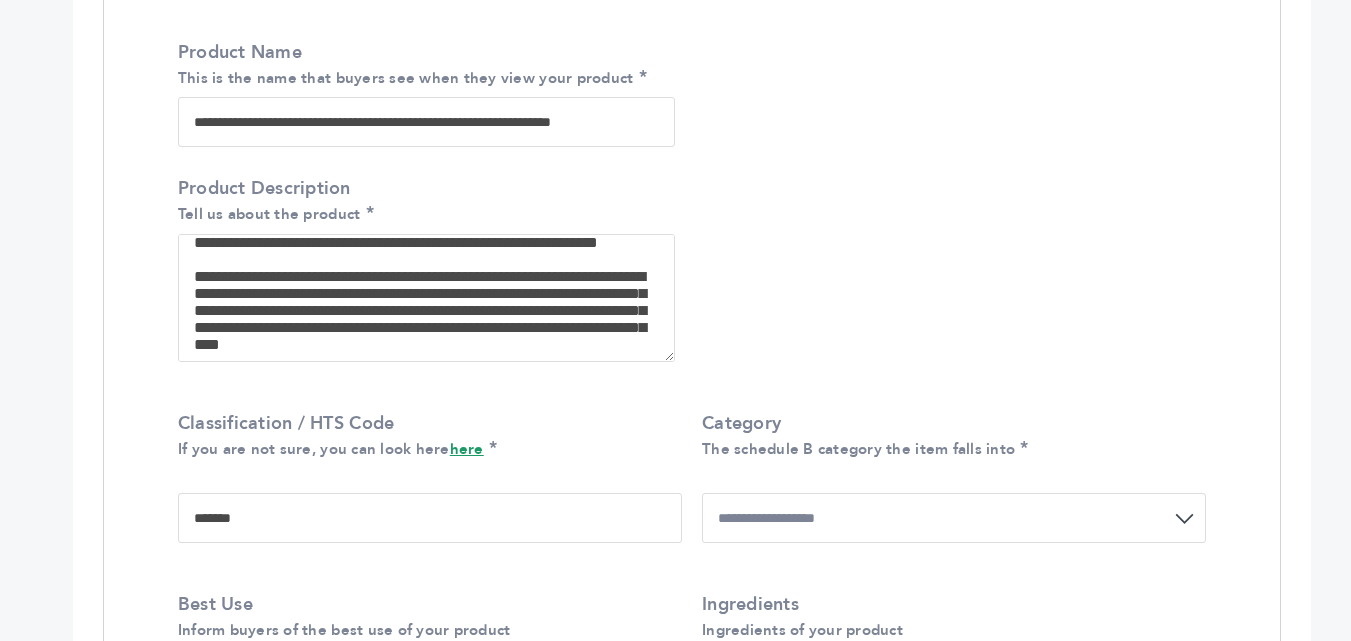 click on "**********" at bounding box center [954, 518] 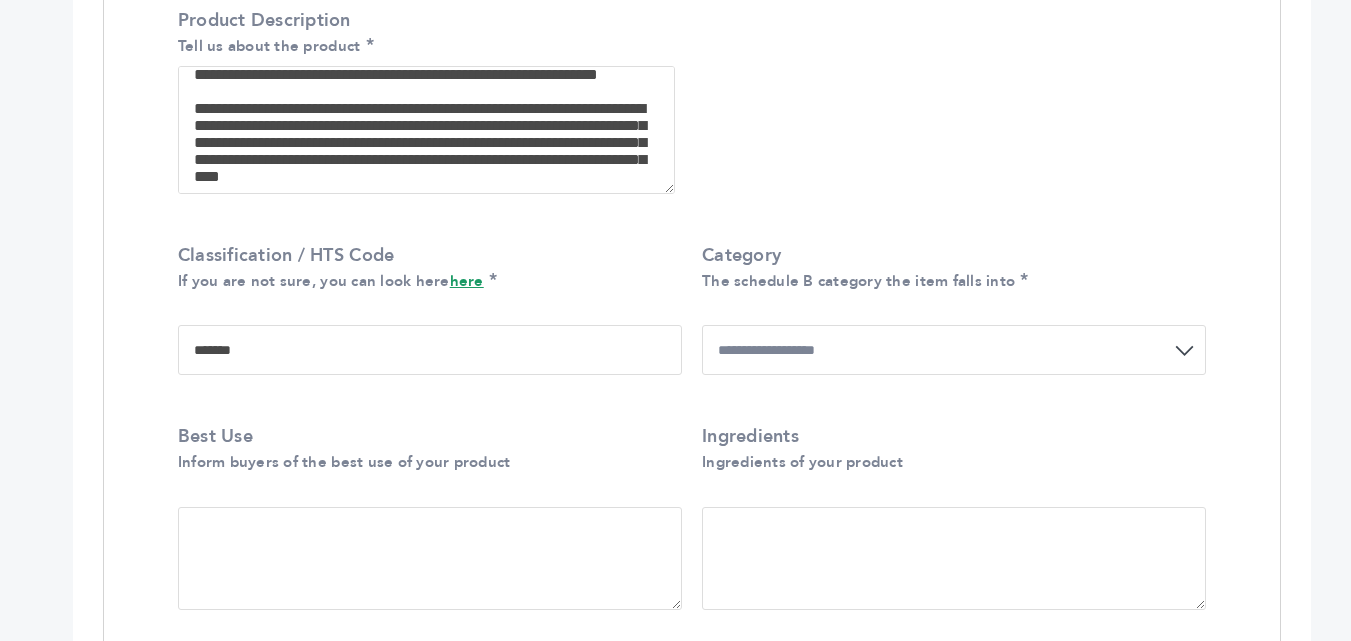 scroll, scrollTop: 1400, scrollLeft: 0, axis: vertical 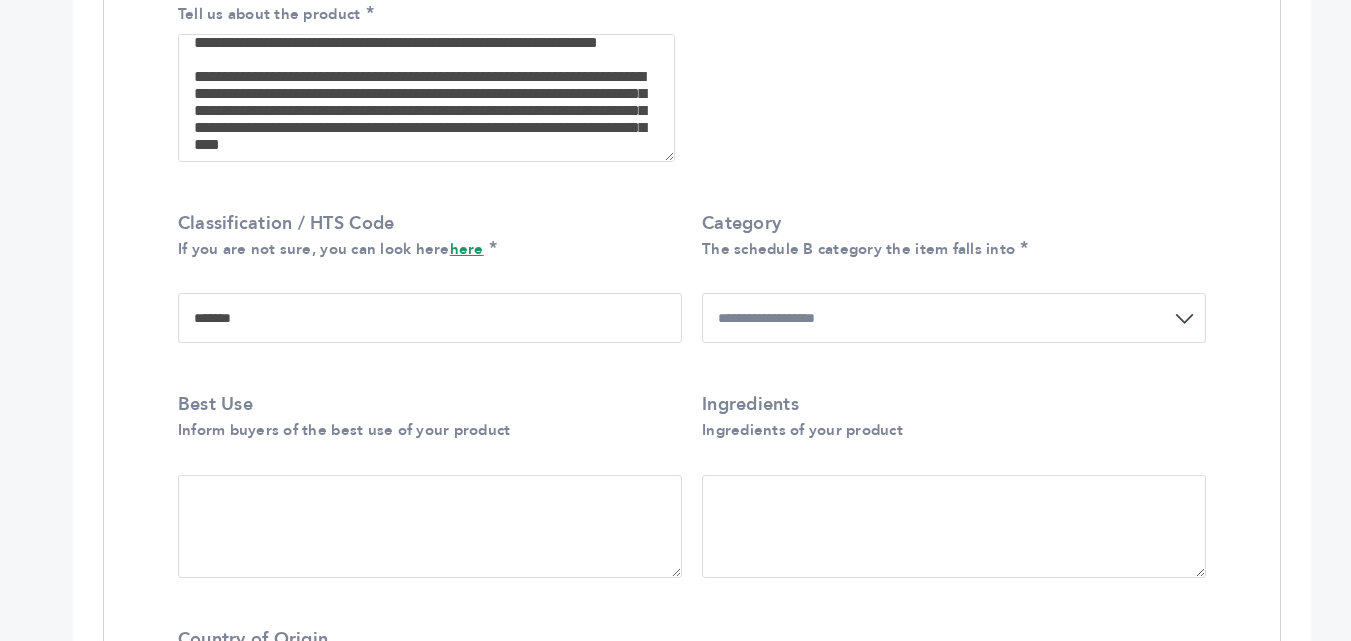 click on "Best Use Inform buyers of the best use of your product" at bounding box center (430, 526) 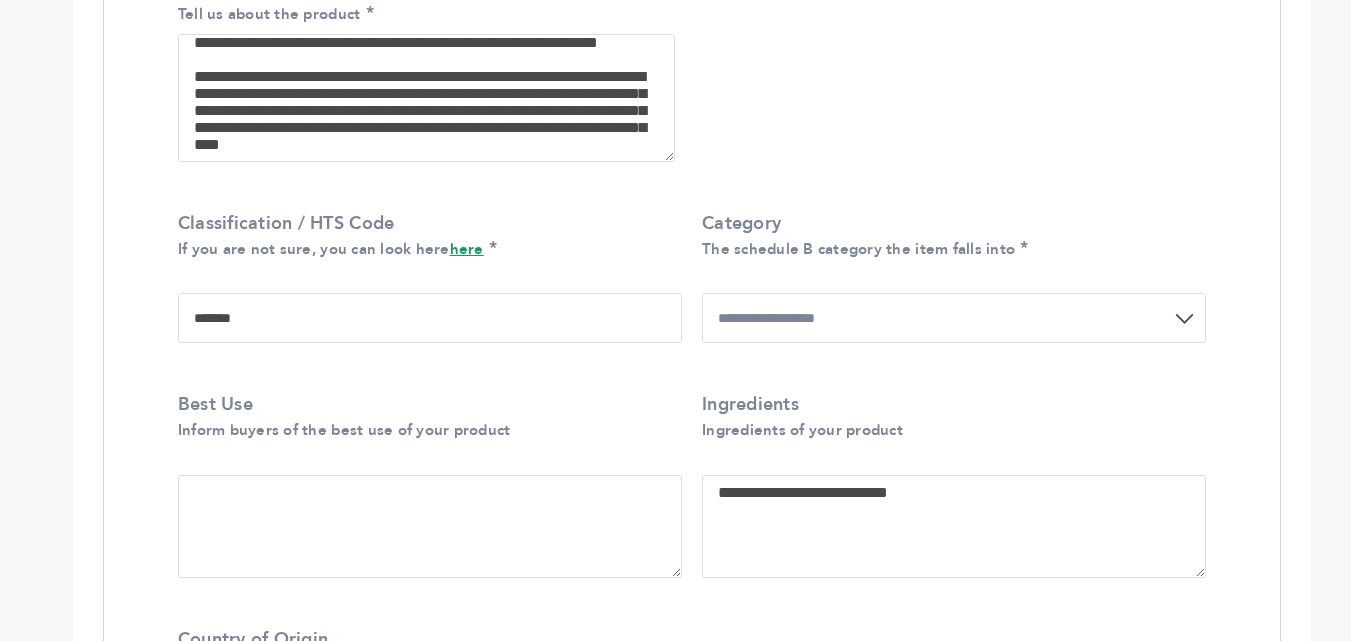 type on "**********" 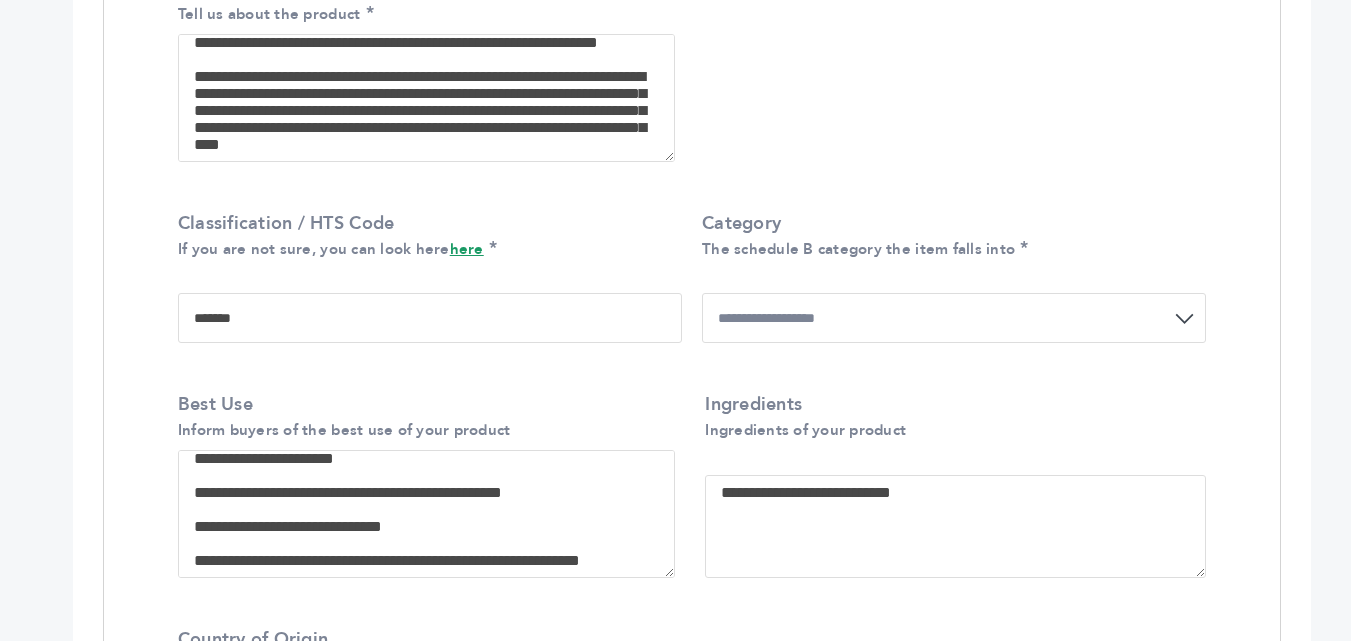 scroll, scrollTop: 110, scrollLeft: 0, axis: vertical 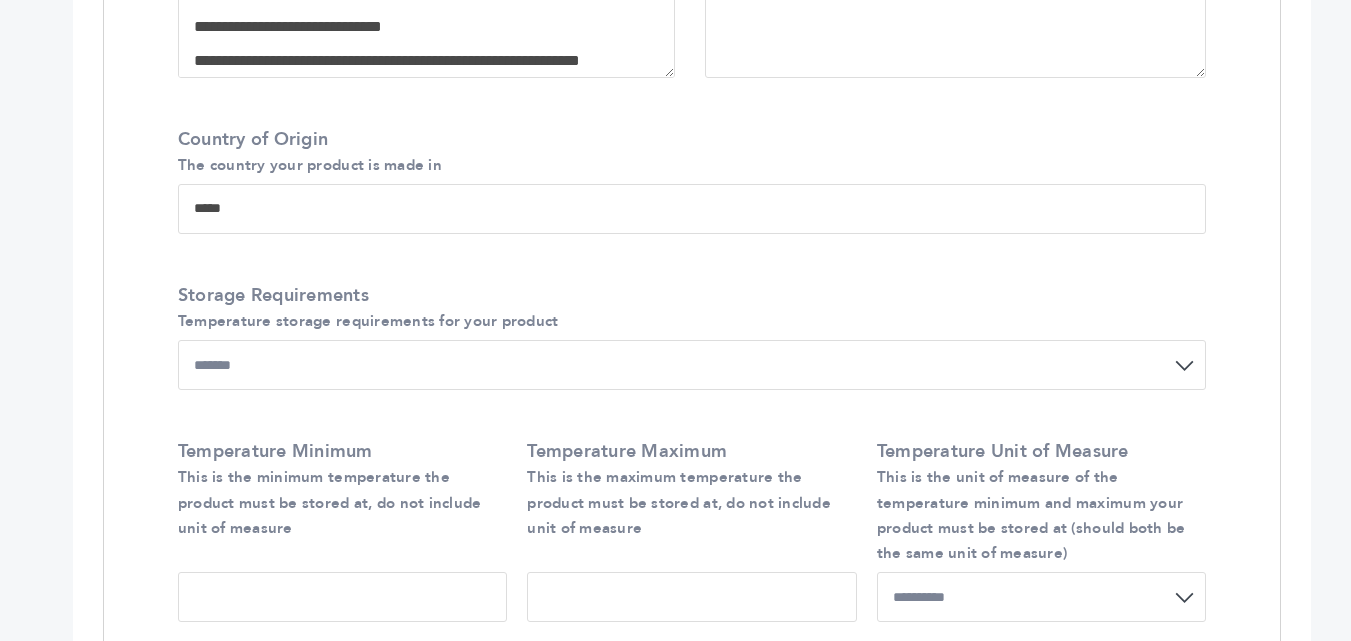 click on "******* ******* ******* ****** ***" at bounding box center (692, 365) 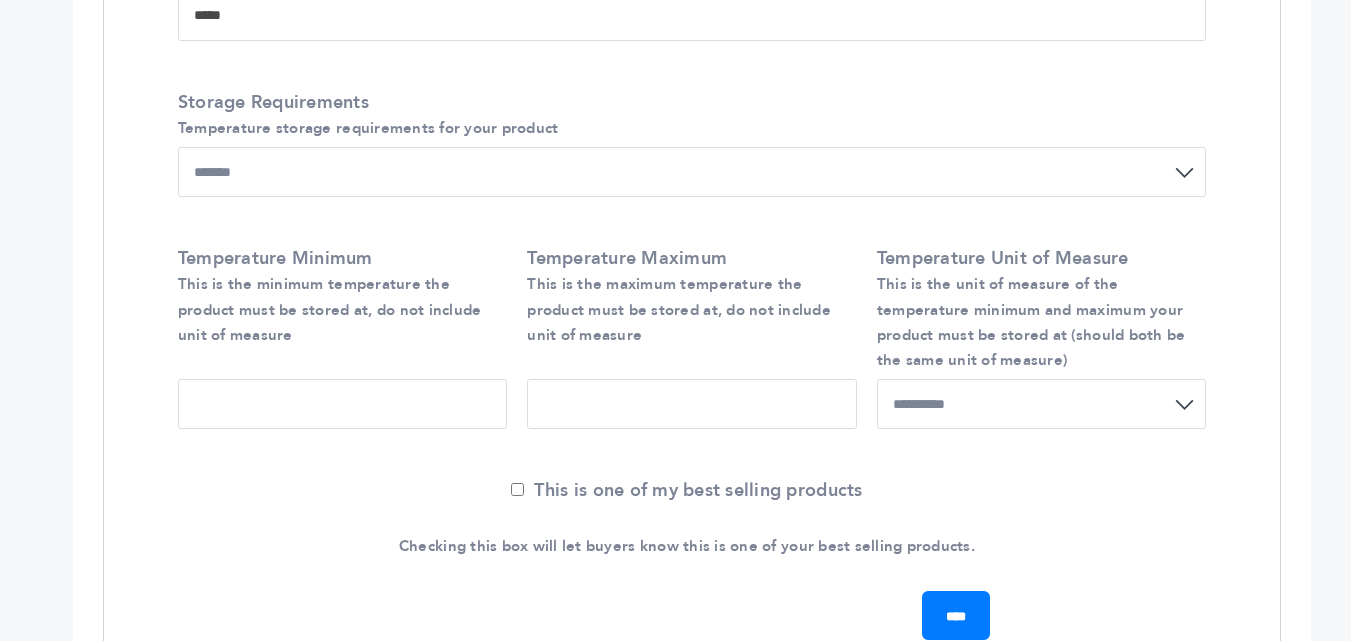 scroll, scrollTop: 2100, scrollLeft: 0, axis: vertical 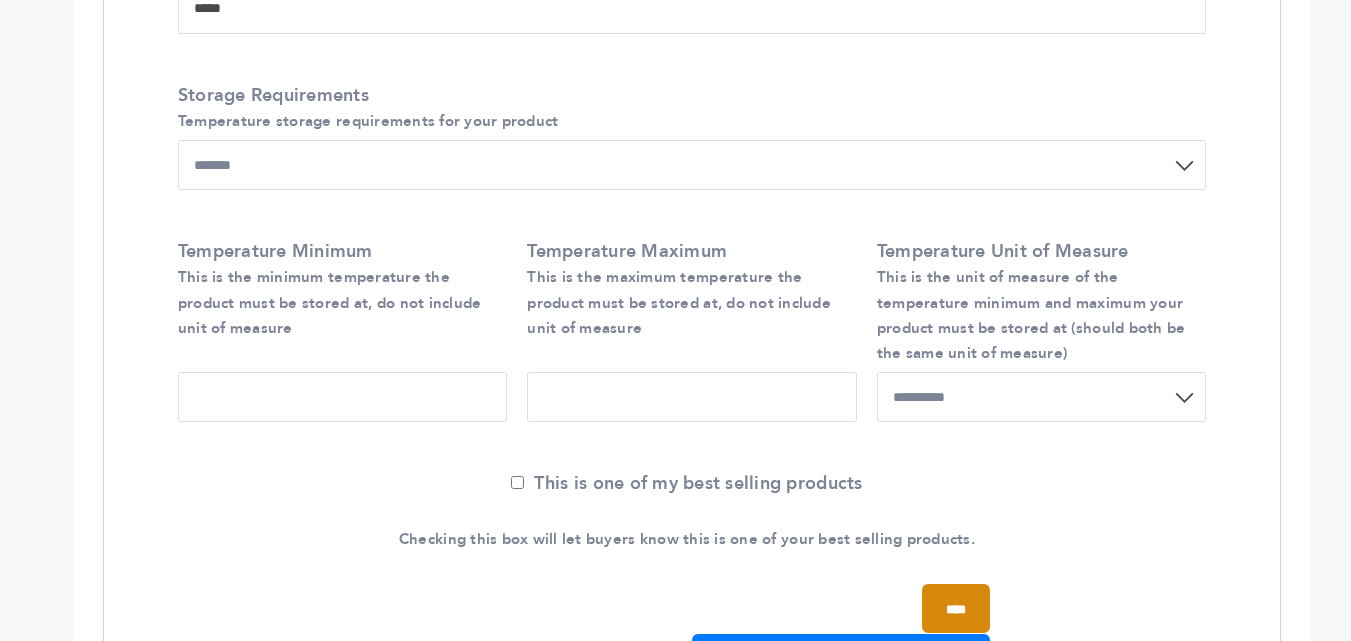 click on "****" at bounding box center [956, 608] 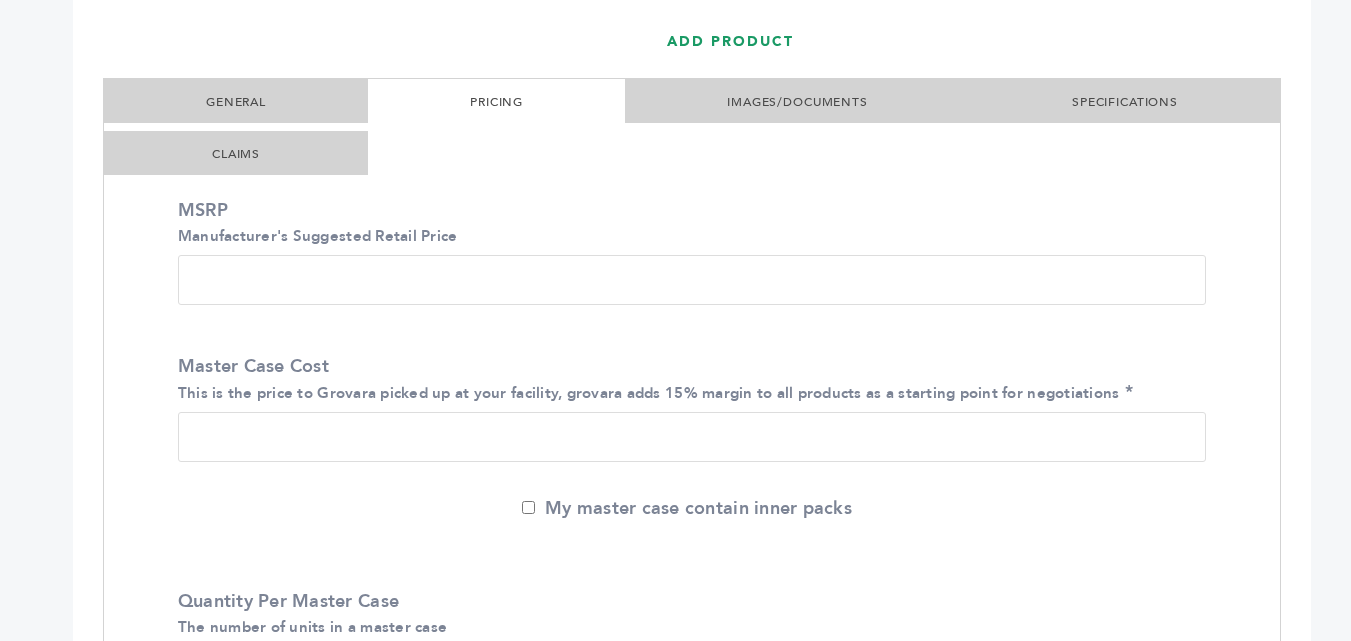scroll, scrollTop: 540, scrollLeft: 0, axis: vertical 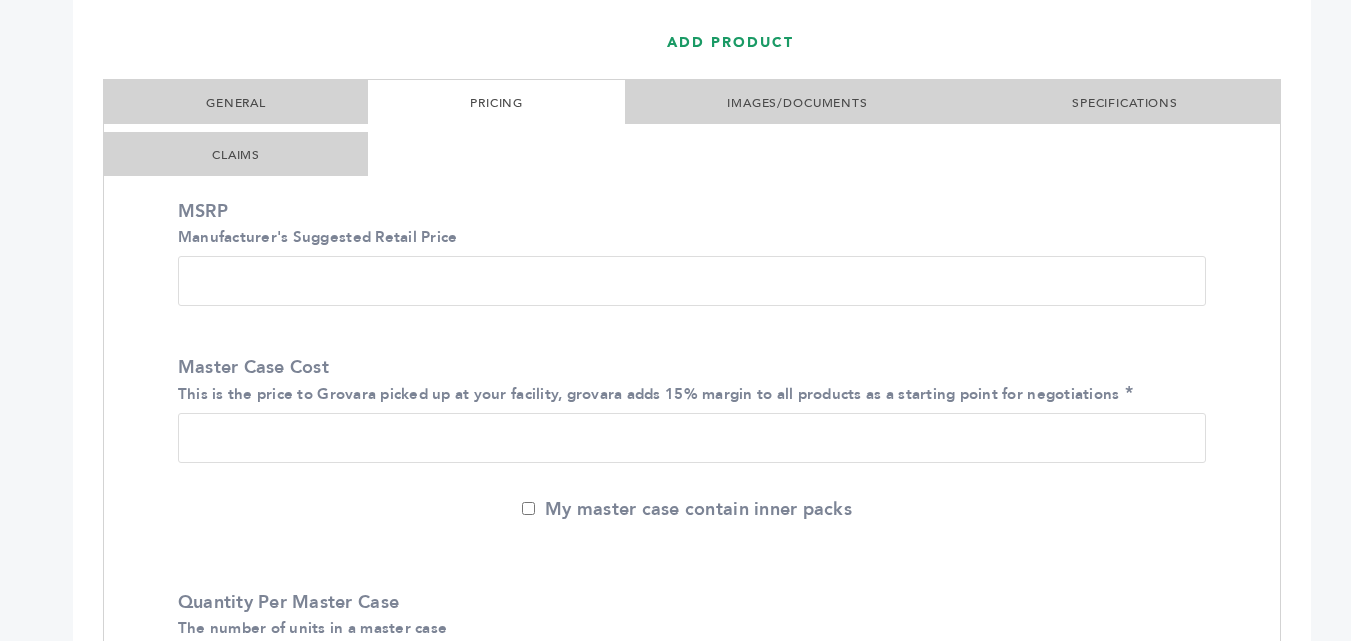 drag, startPoint x: 217, startPoint y: 283, endPoint x: 97, endPoint y: 291, distance: 120.26637 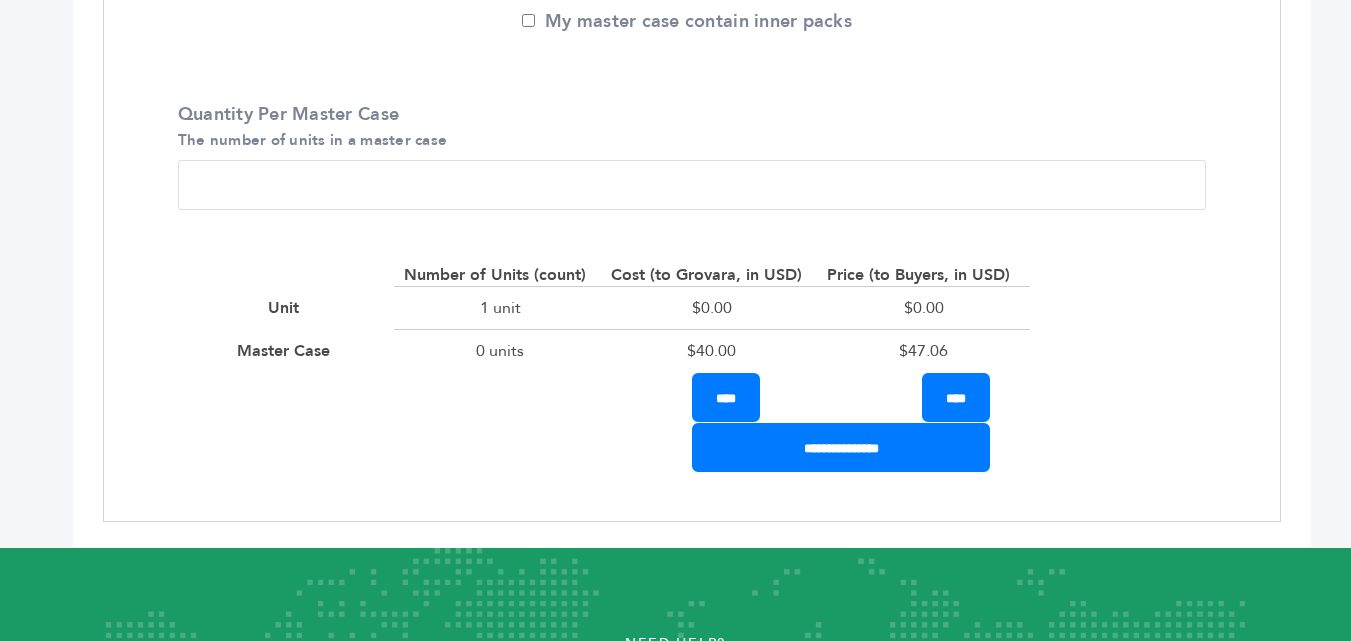 scroll, scrollTop: 1040, scrollLeft: 0, axis: vertical 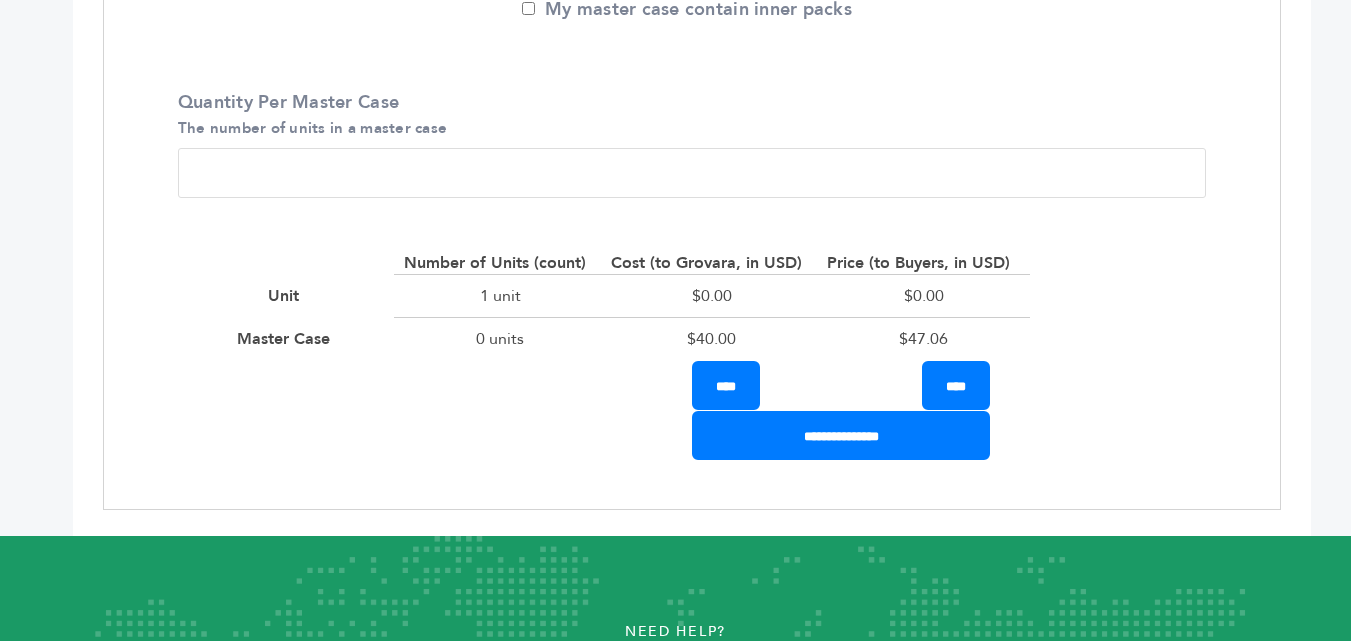 type on "**" 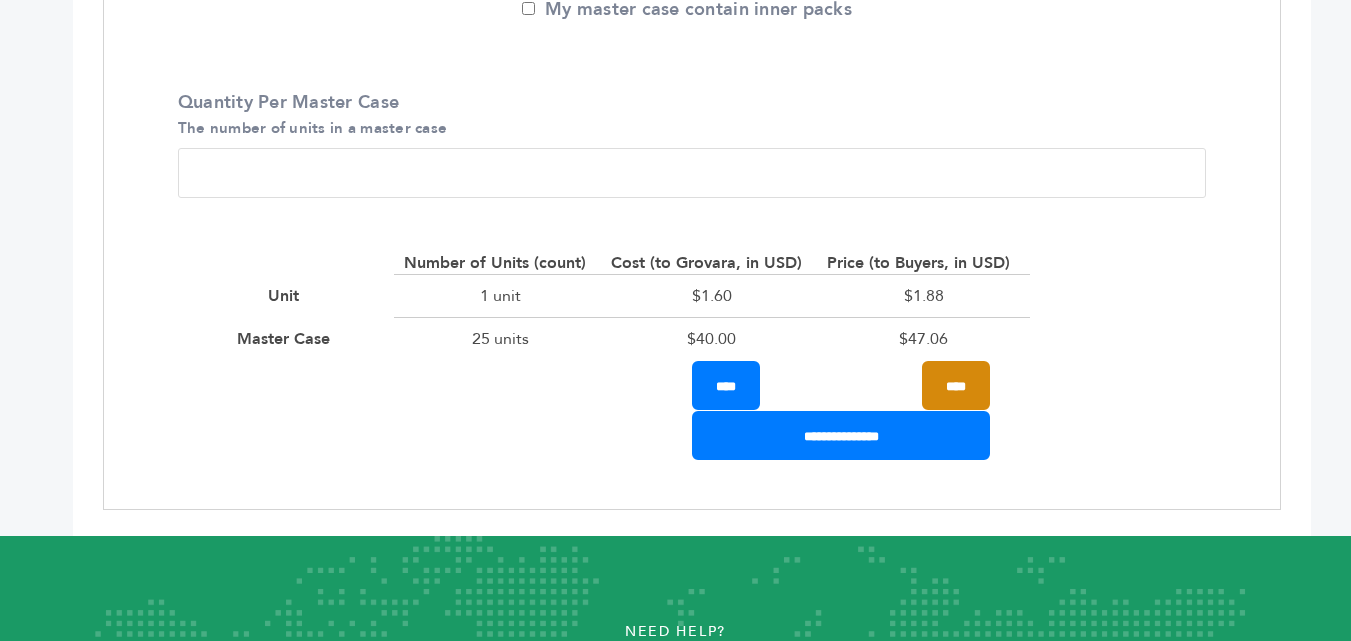 type on "**" 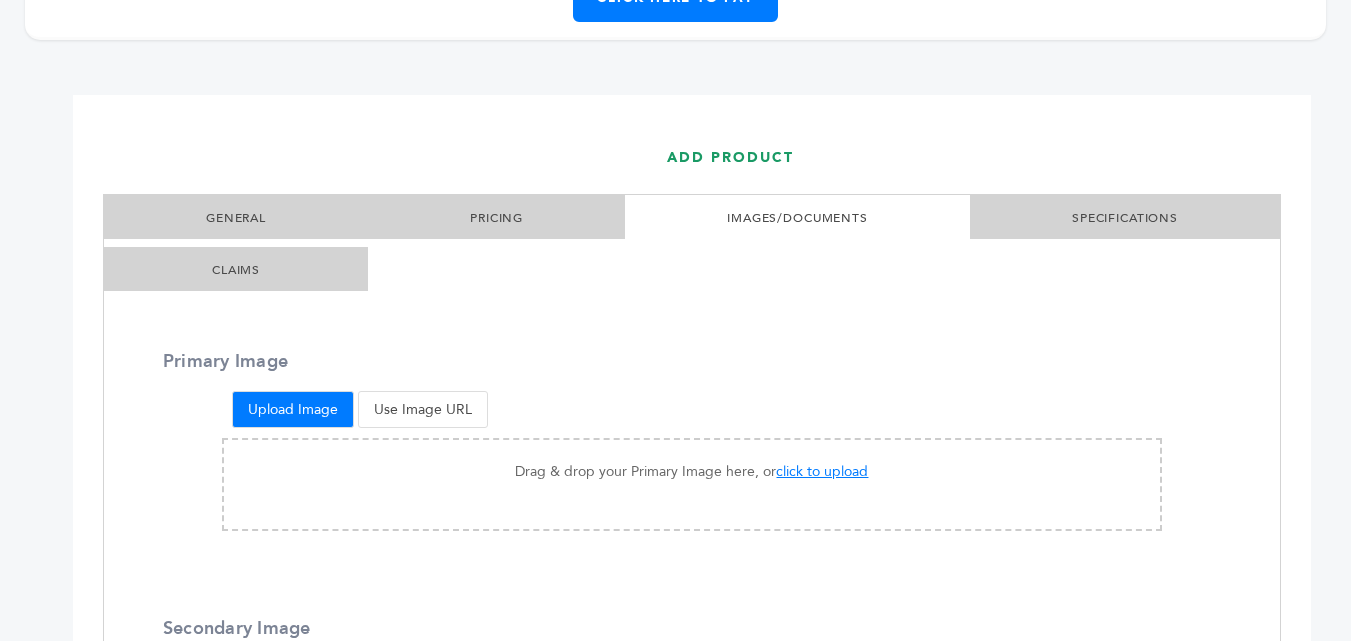 scroll, scrollTop: 640, scrollLeft: 0, axis: vertical 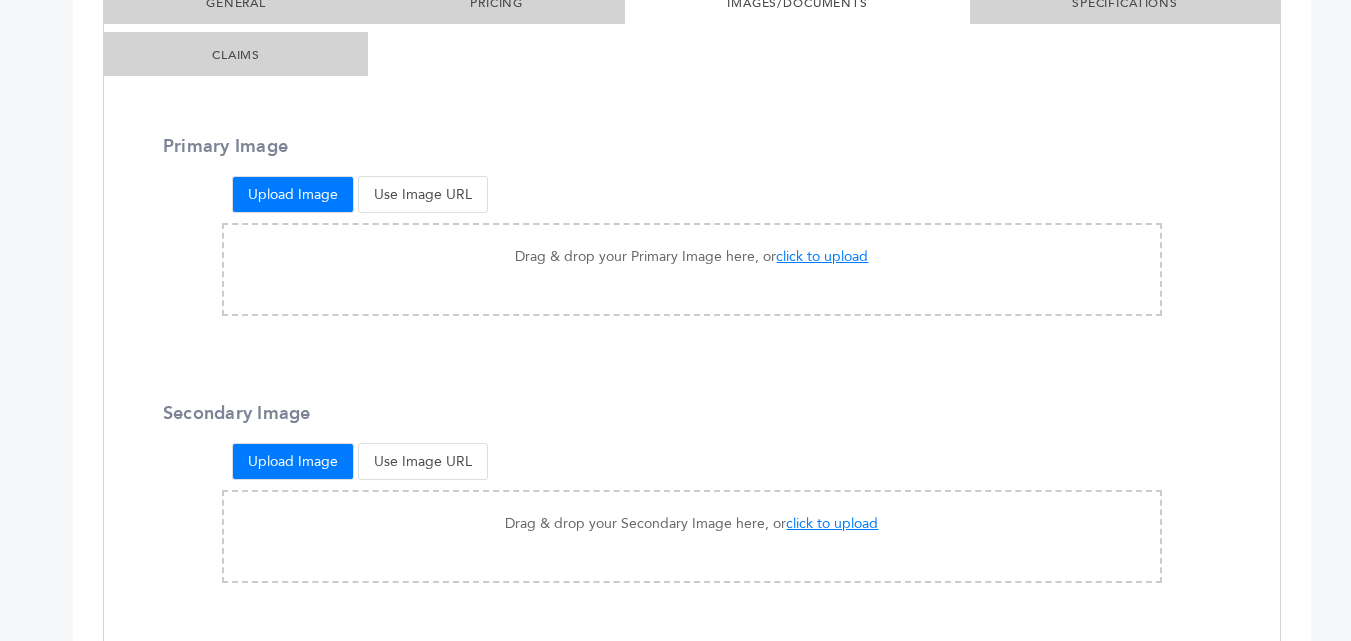 click on "Upload Image" at bounding box center [293, 194] 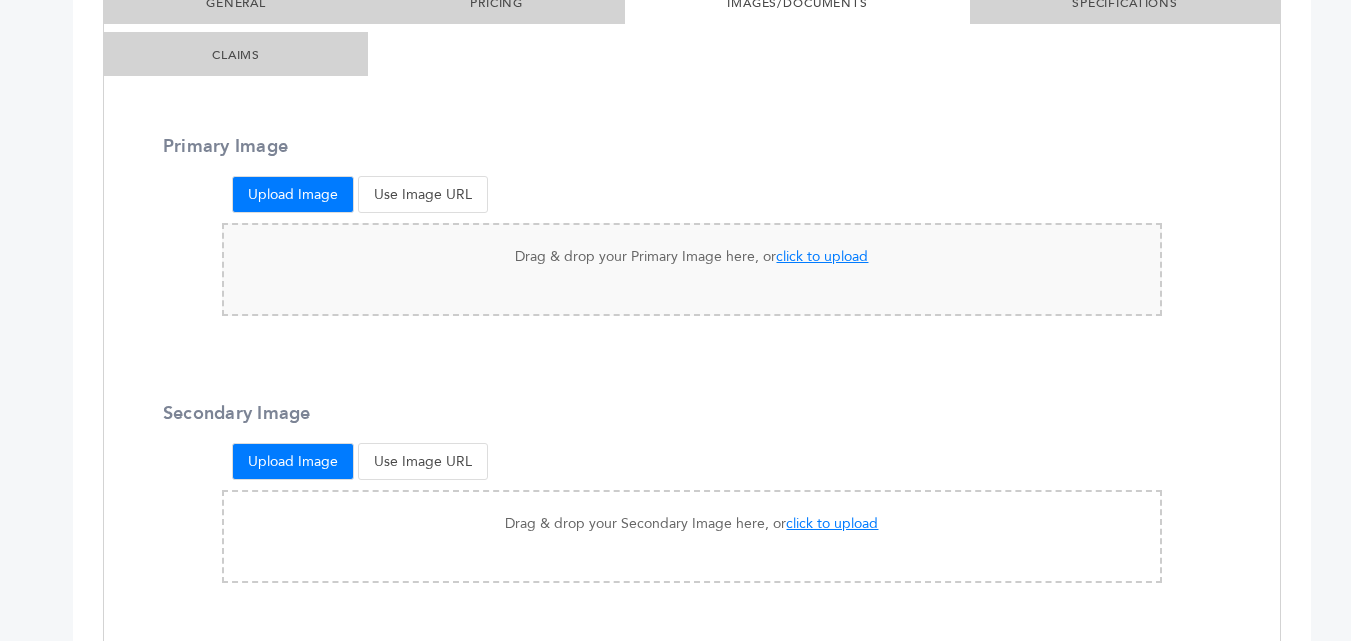click on "click to upload" at bounding box center [822, 256] 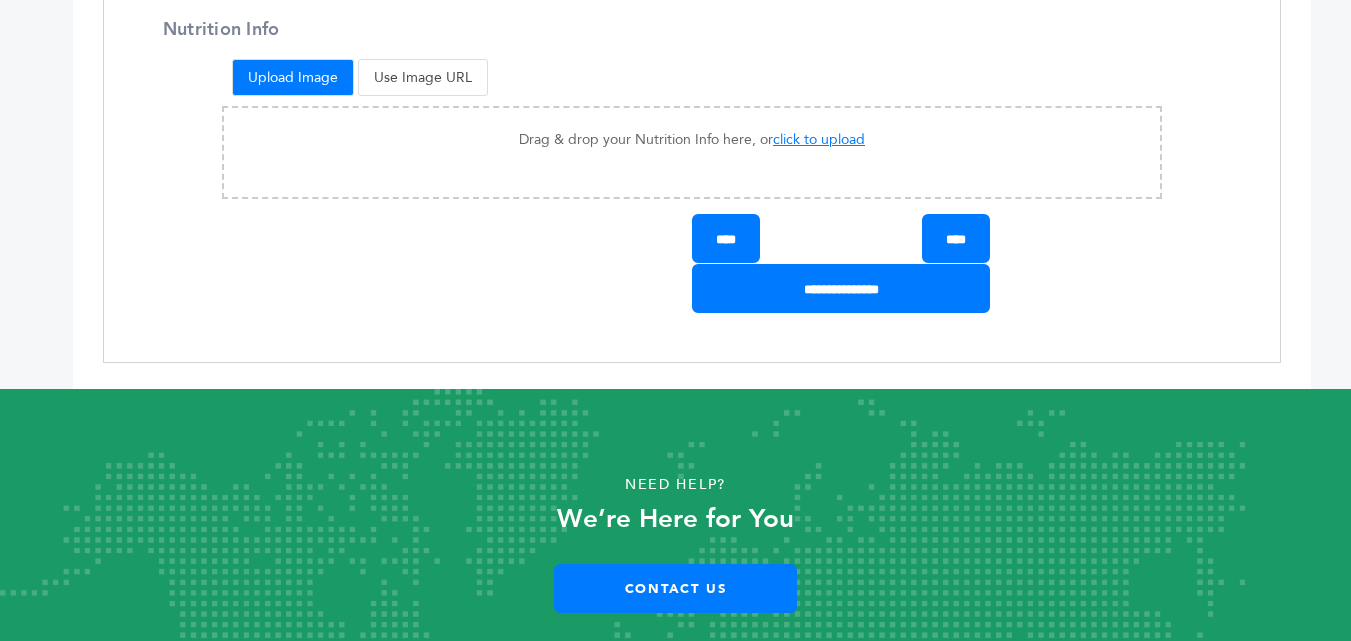 scroll, scrollTop: 2040, scrollLeft: 0, axis: vertical 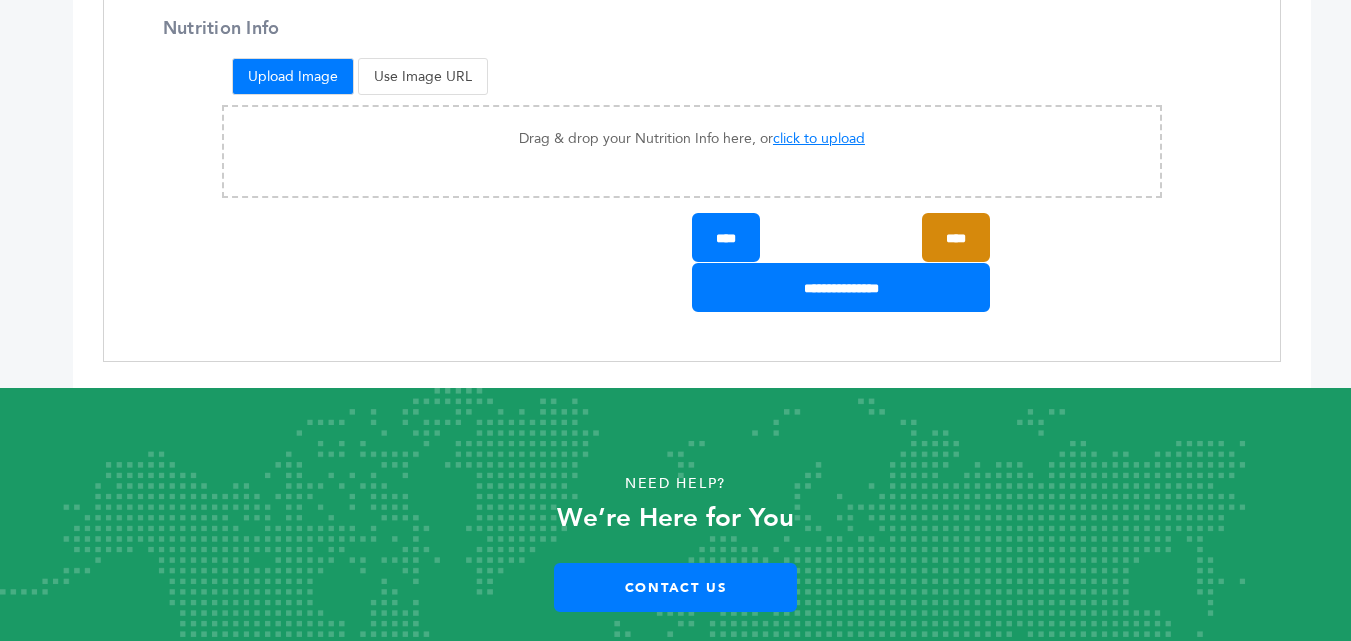 click on "****" at bounding box center [956, 237] 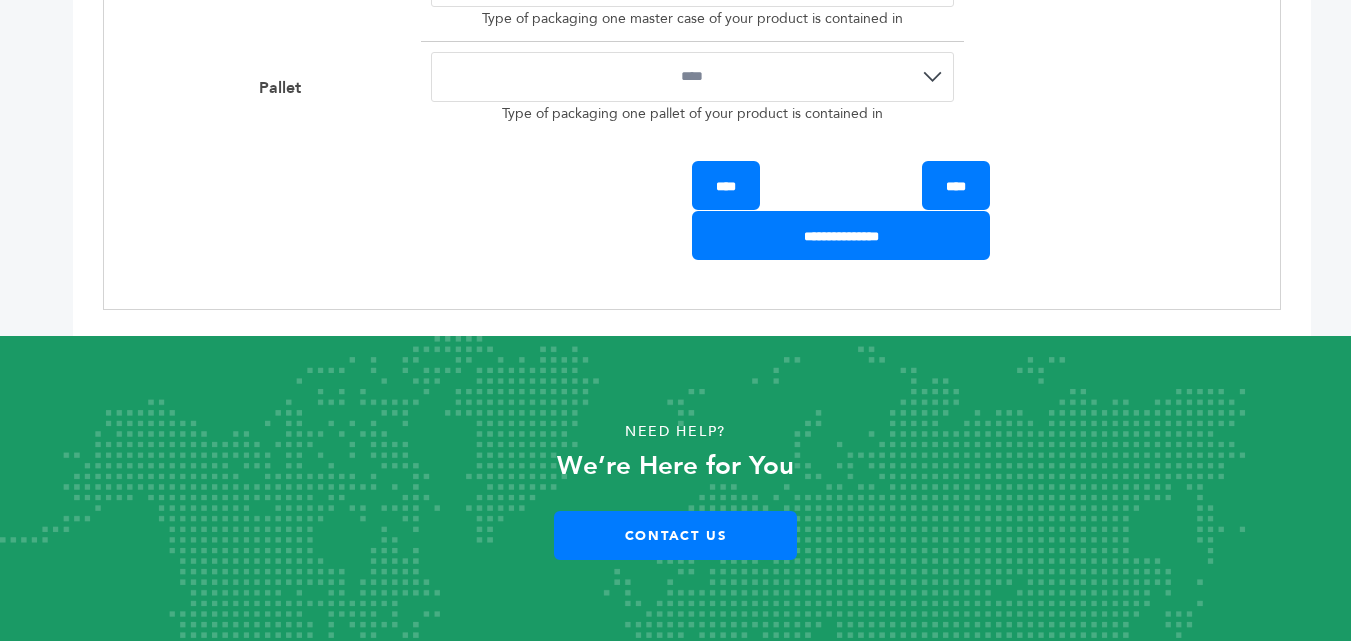 scroll, scrollTop: 2507, scrollLeft: 0, axis: vertical 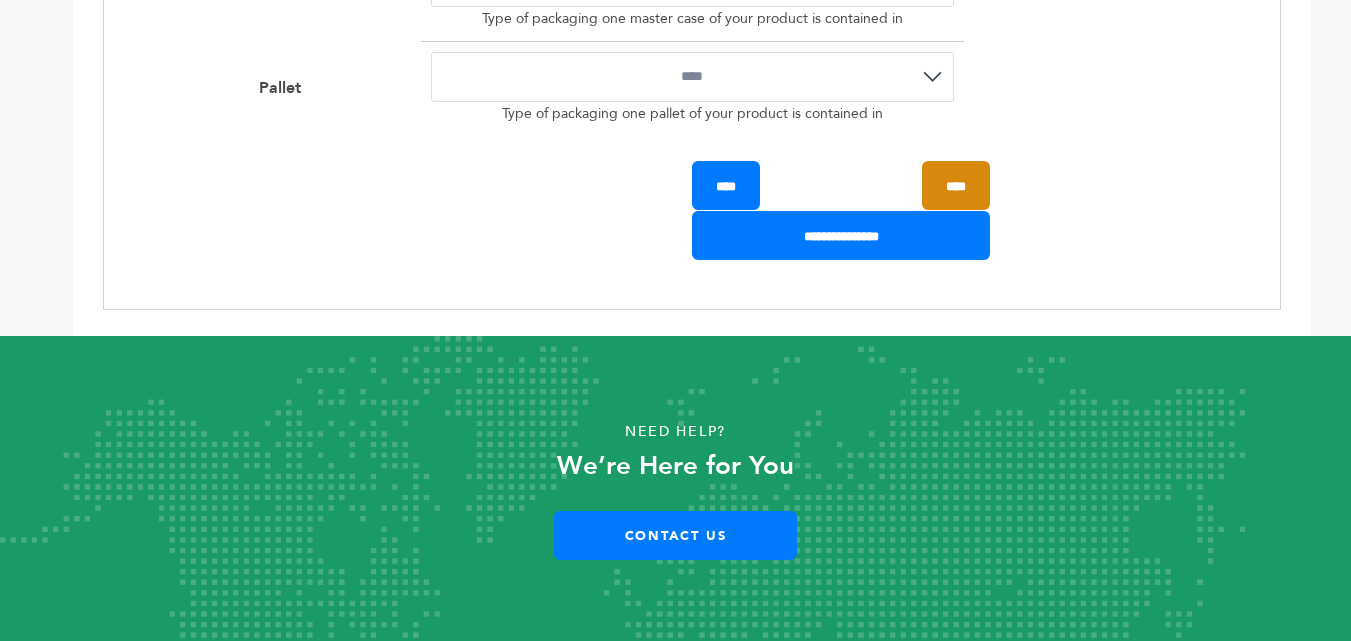 click on "****" at bounding box center (956, 185) 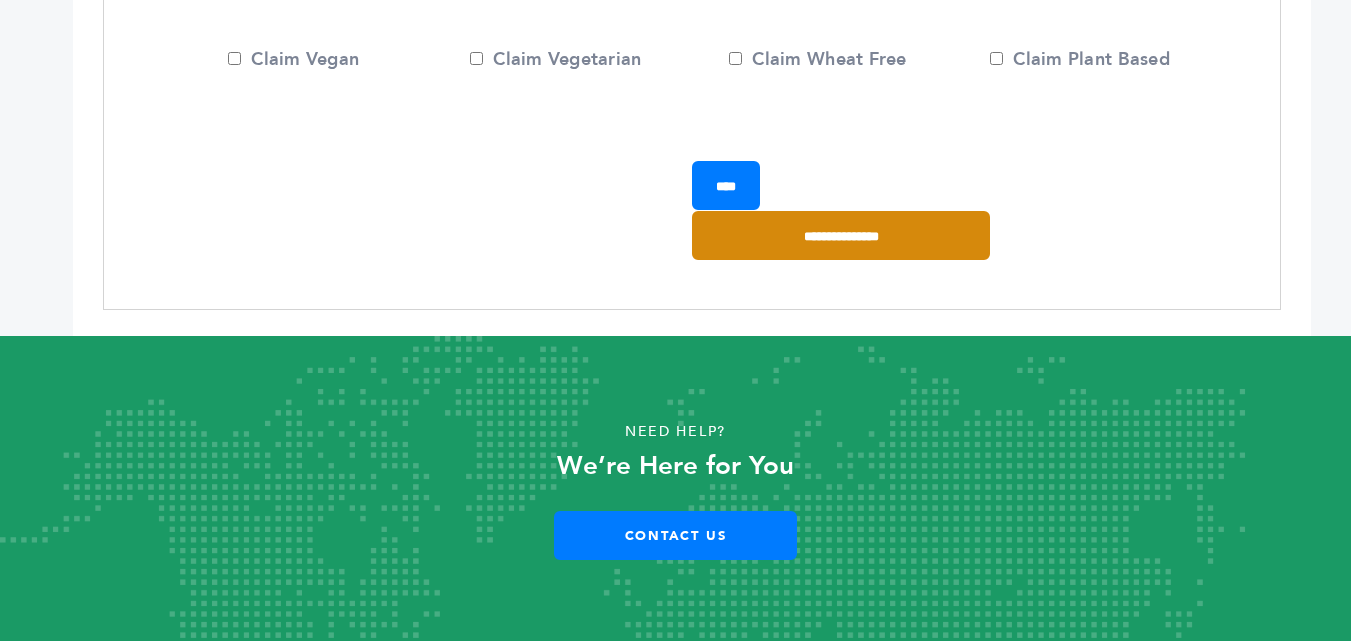 click on "**********" at bounding box center [841, 235] 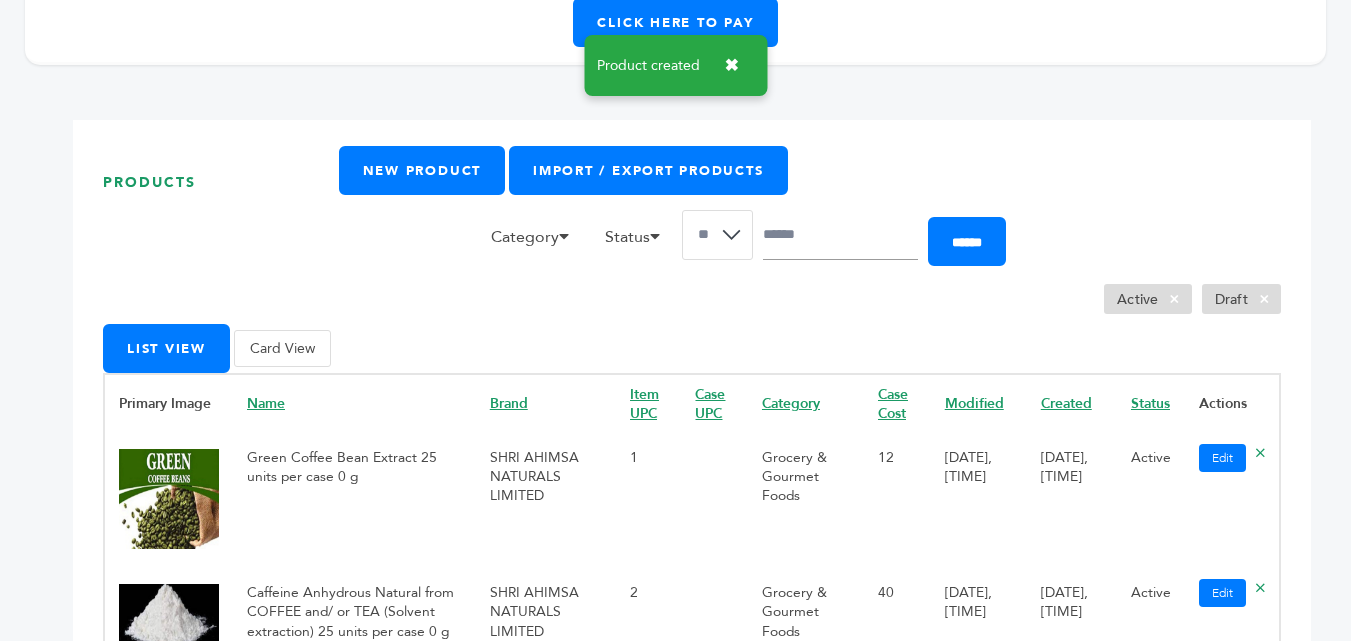scroll, scrollTop: 0, scrollLeft: 0, axis: both 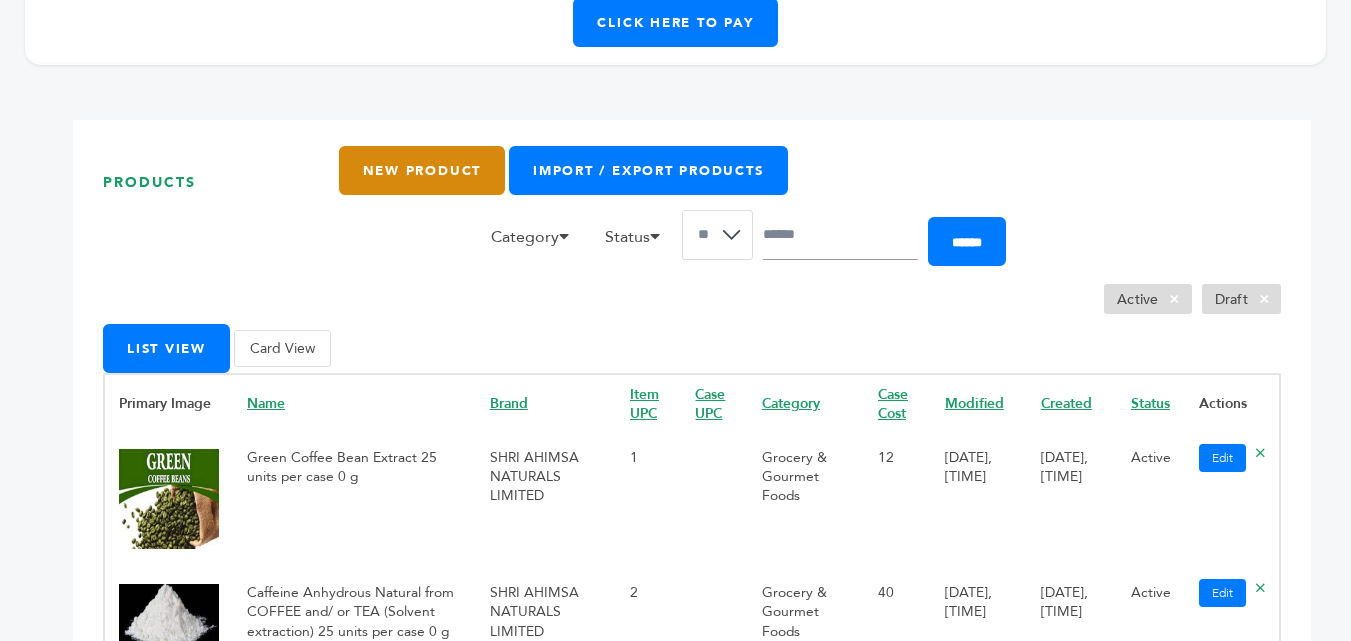click on "New Product" at bounding box center (422, 170) 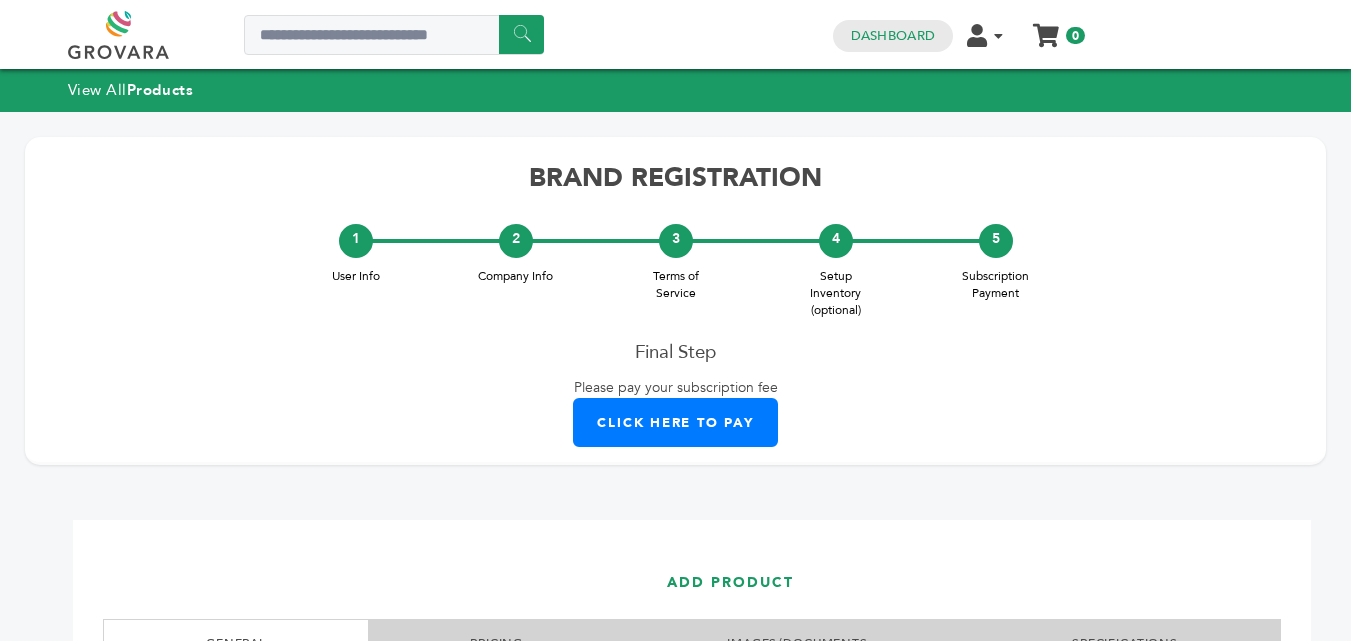 scroll, scrollTop: 0, scrollLeft: 0, axis: both 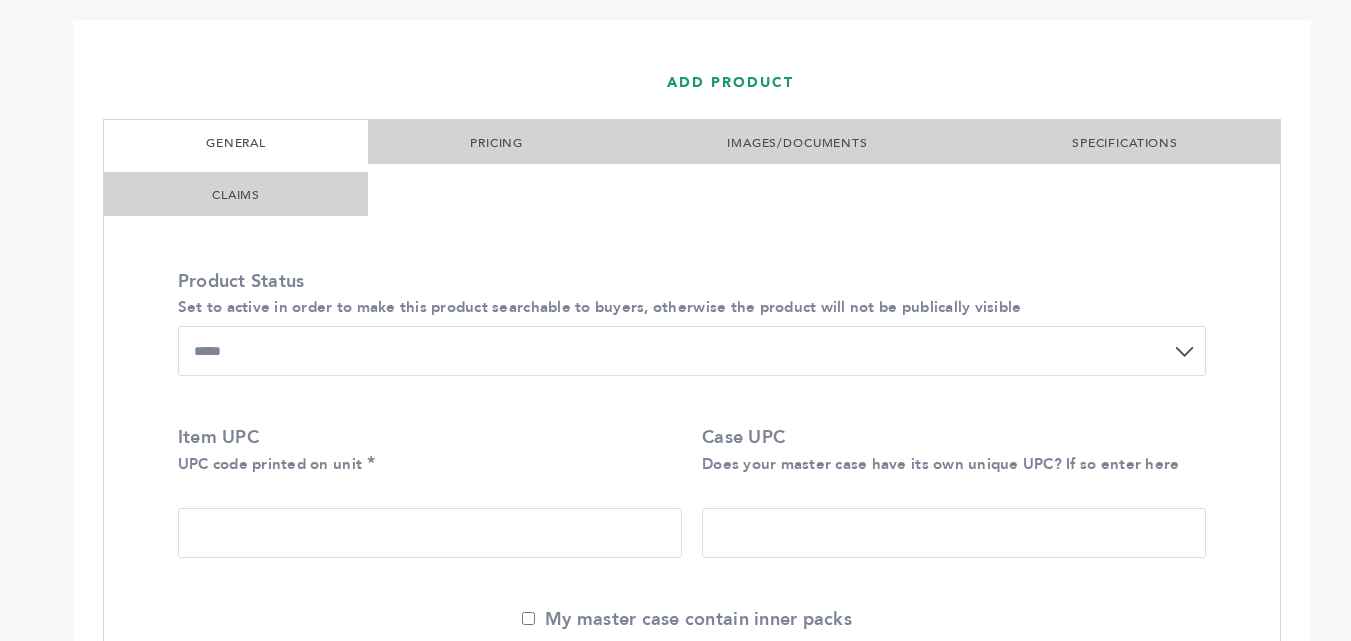 click on "**********" at bounding box center [692, 351] 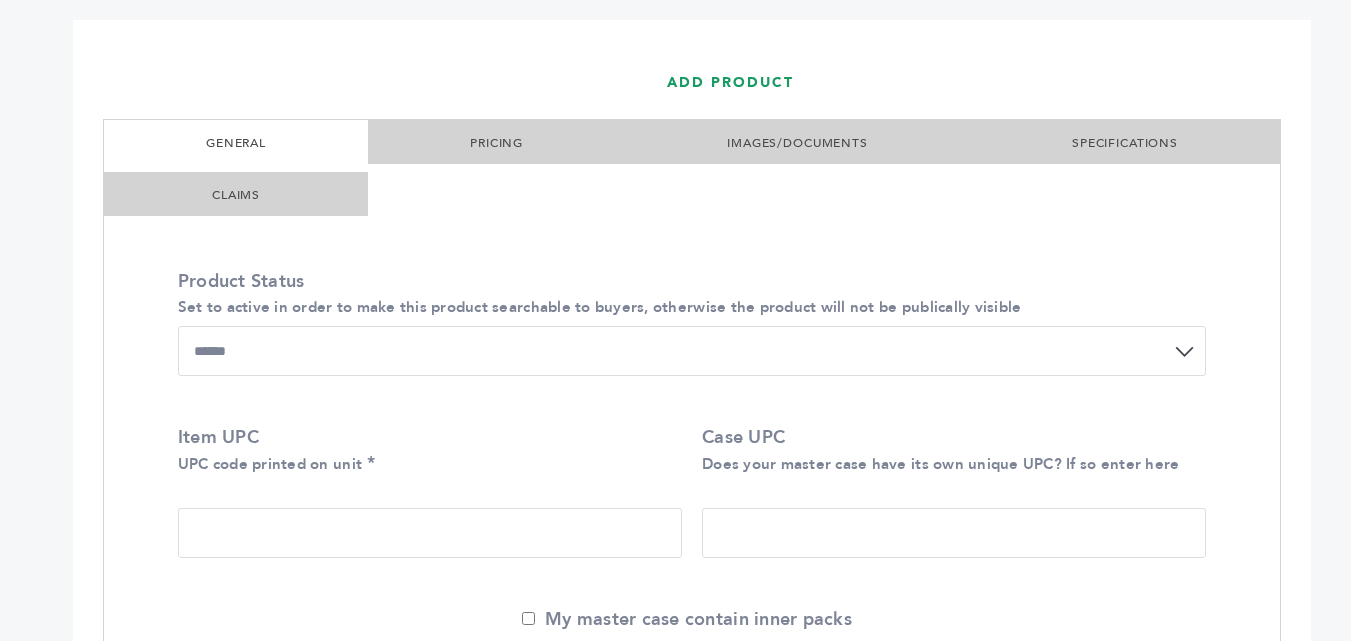 click on "Item UPC UPC code printed on unit" at bounding box center [430, 533] 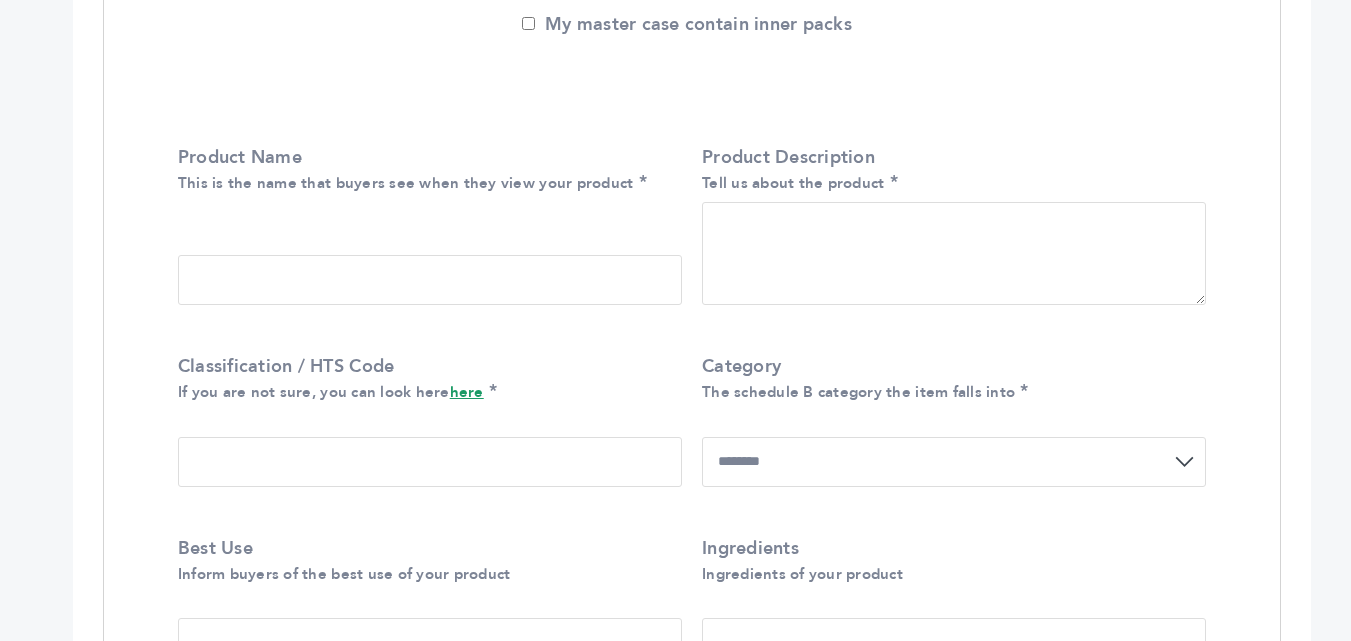 scroll, scrollTop: 1100, scrollLeft: 0, axis: vertical 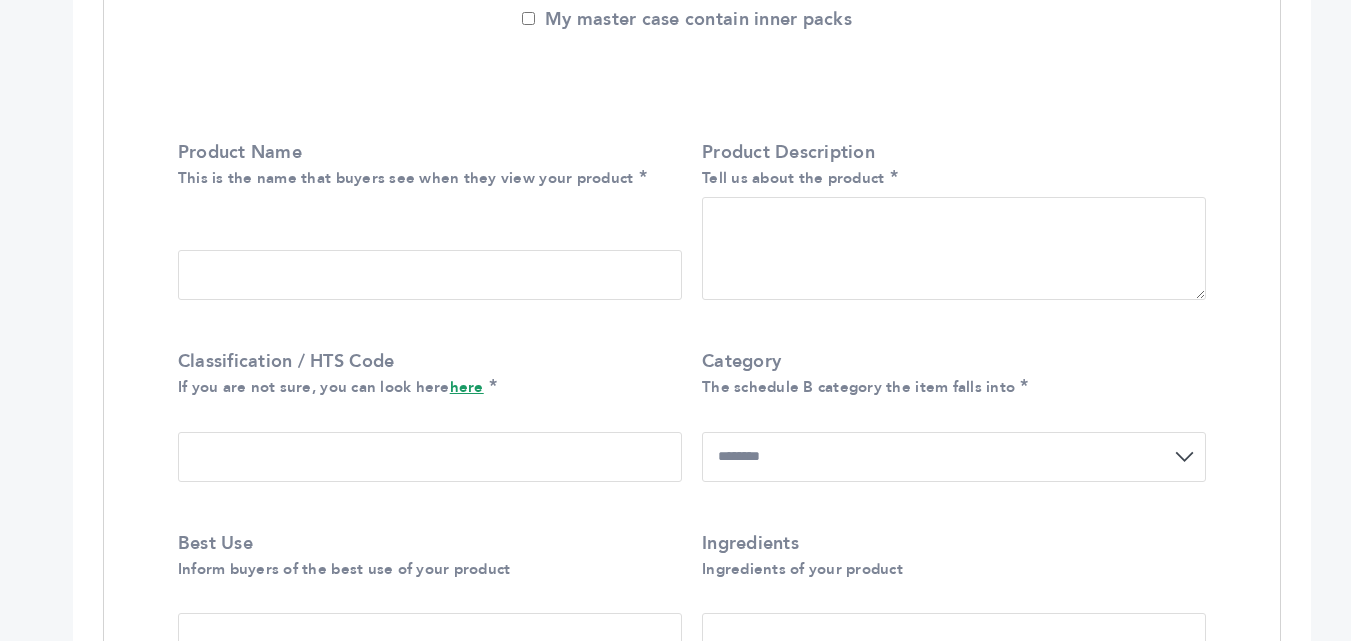type on "*" 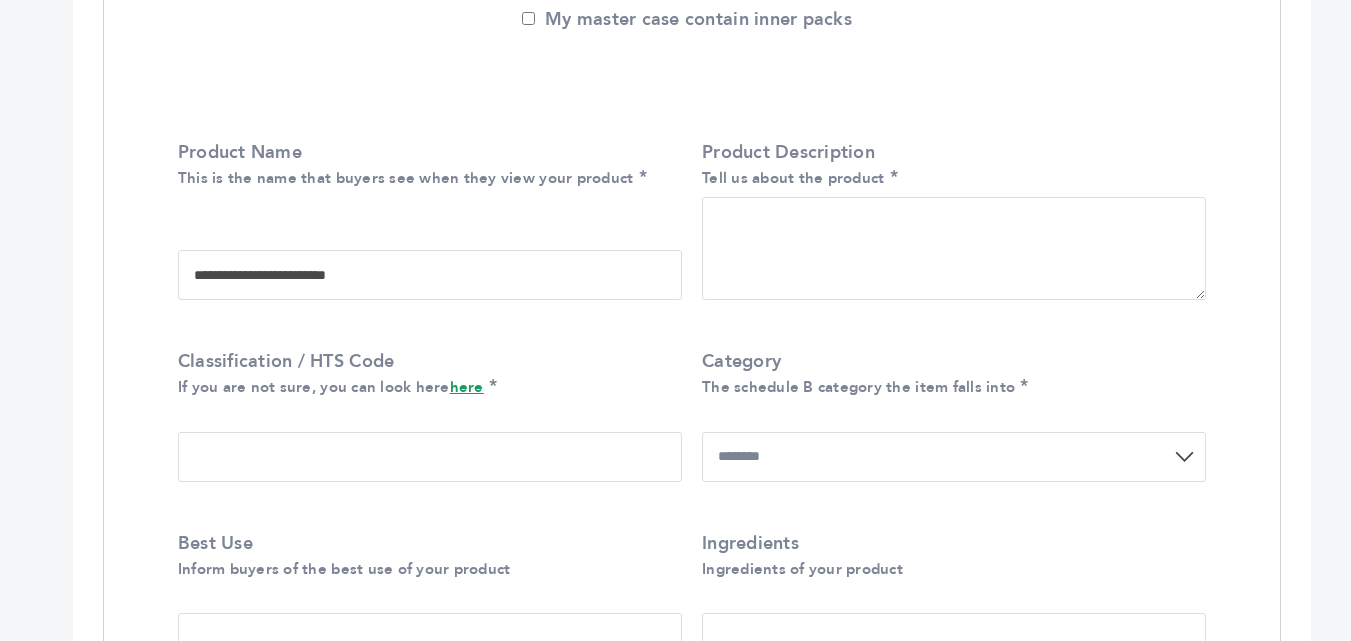 type on "**********" 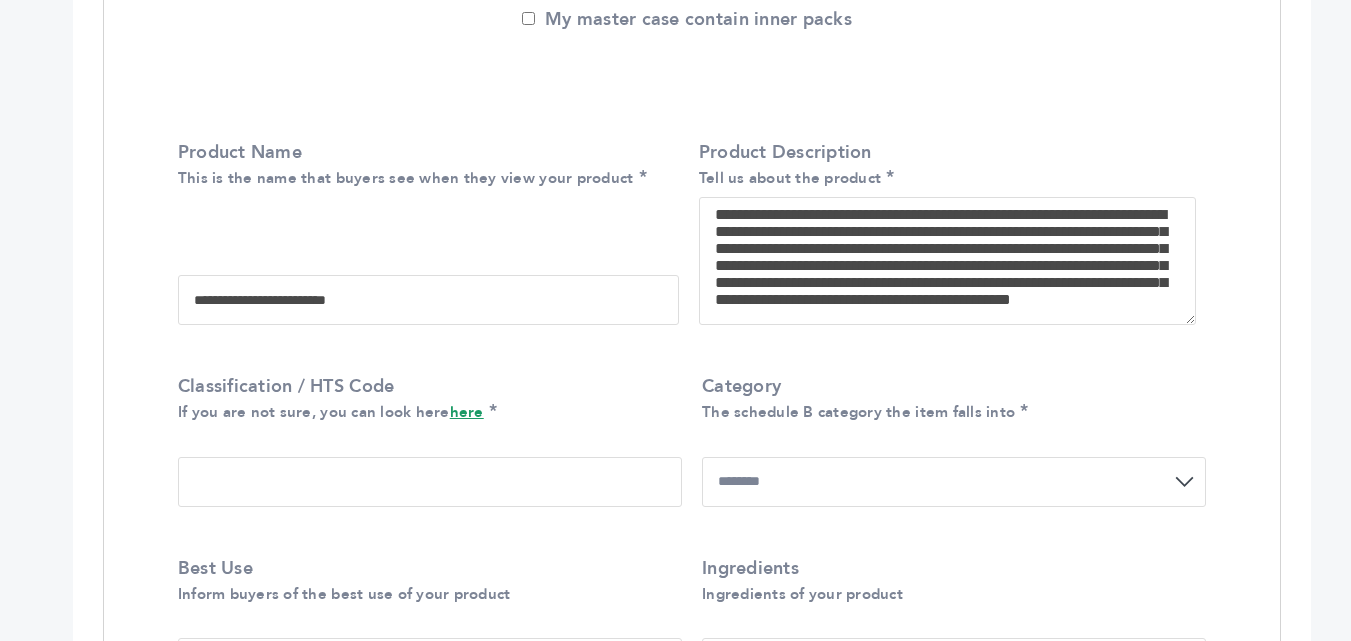 scroll, scrollTop: 66, scrollLeft: 0, axis: vertical 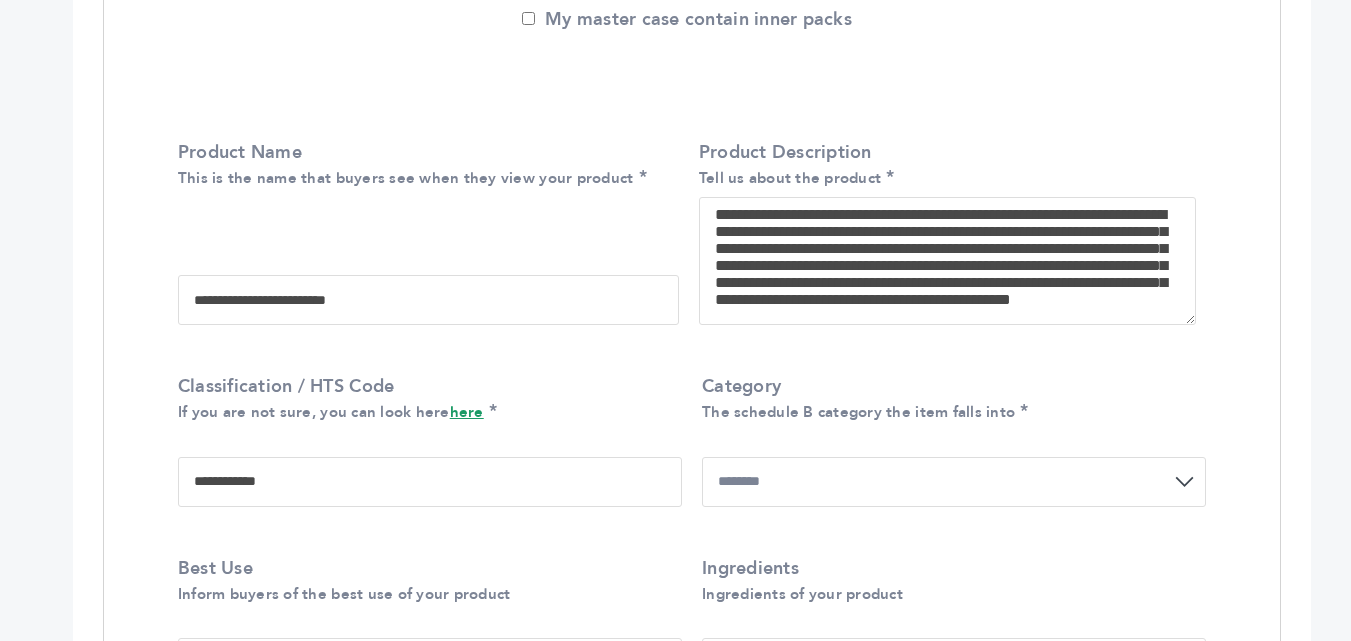 type on "**********" 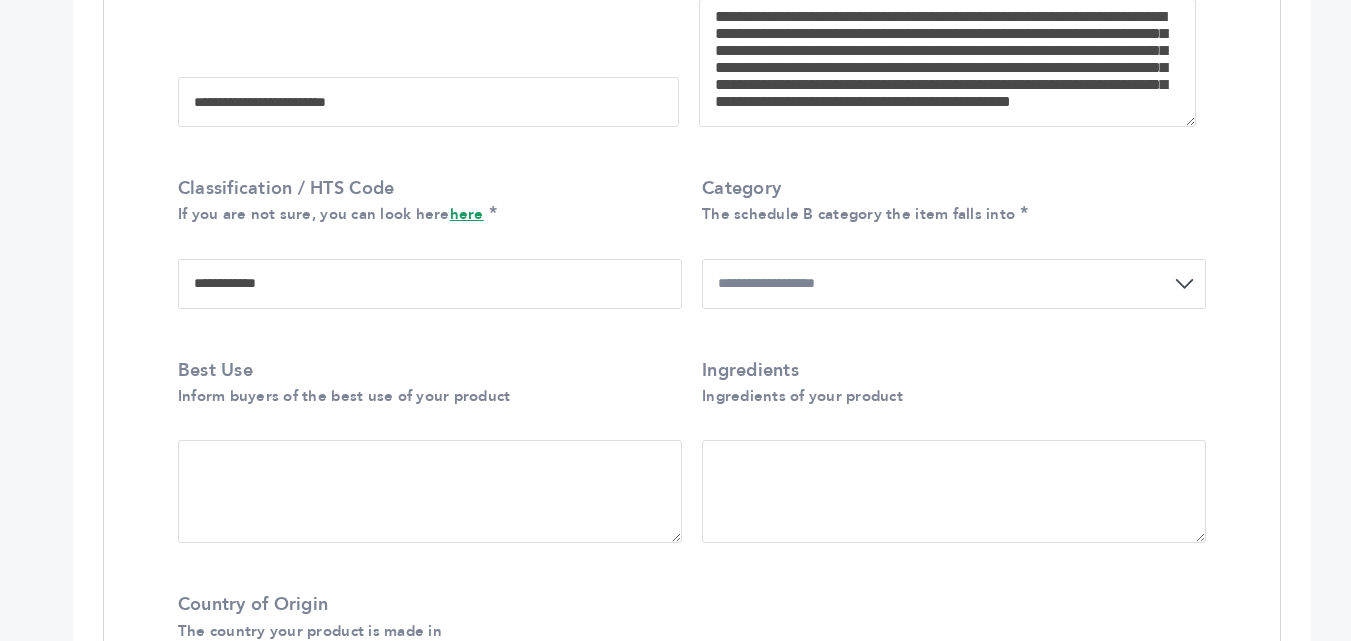 scroll, scrollTop: 1300, scrollLeft: 0, axis: vertical 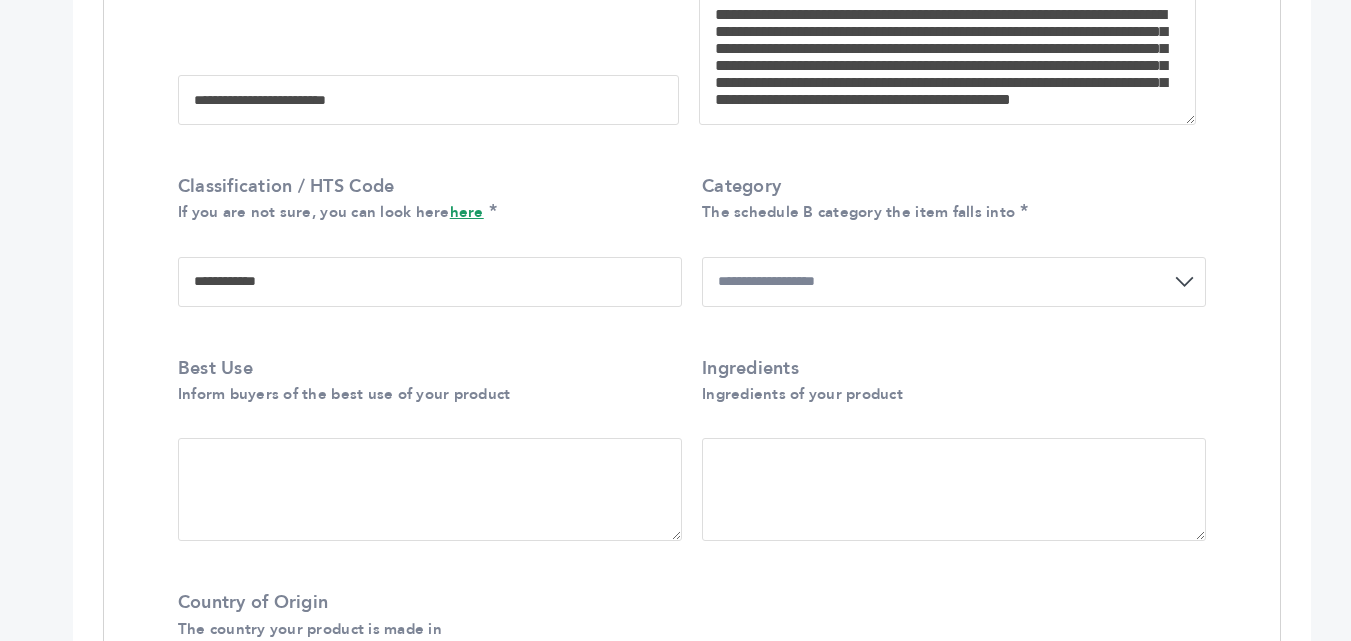 click on "Best Use Inform buyers of the best use of your product" at bounding box center [430, 489] 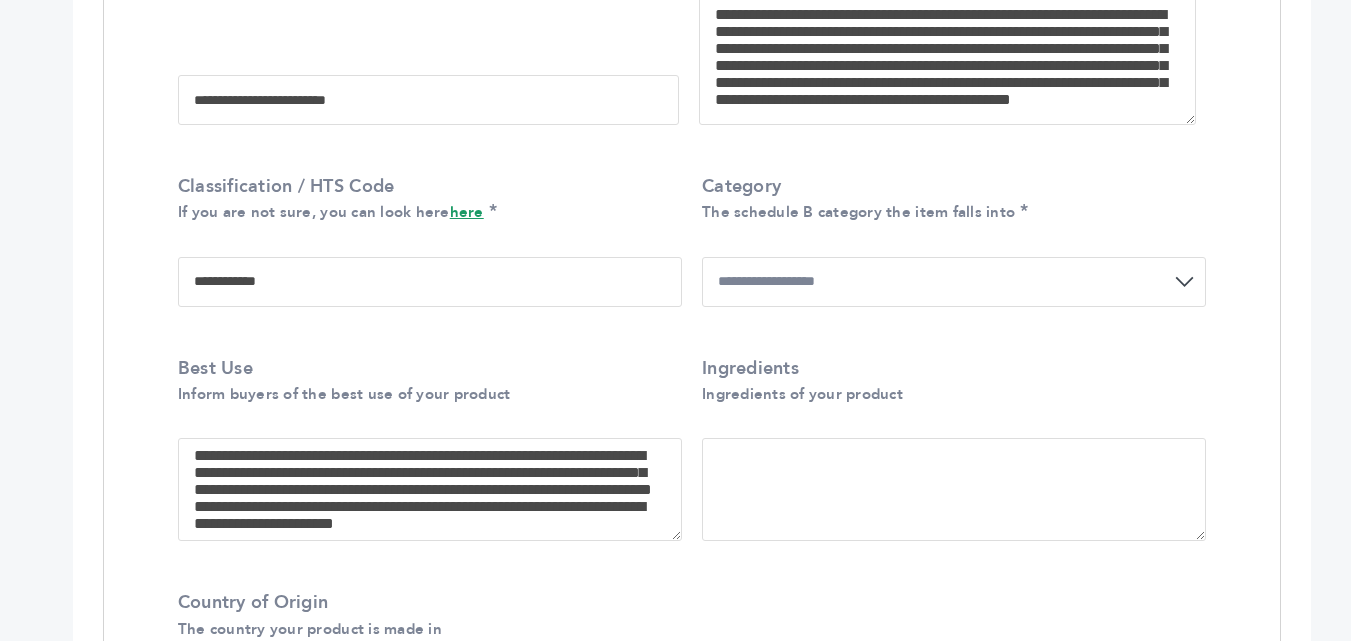 scroll, scrollTop: 14, scrollLeft: 0, axis: vertical 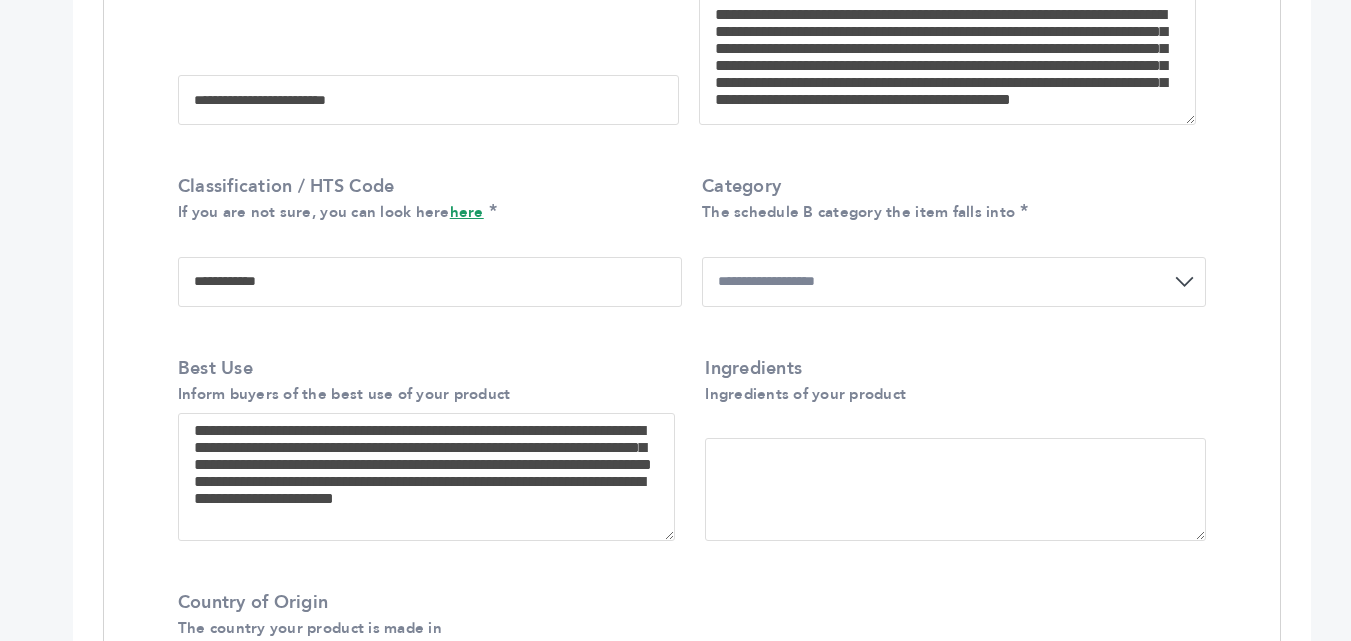 type on "**********" 